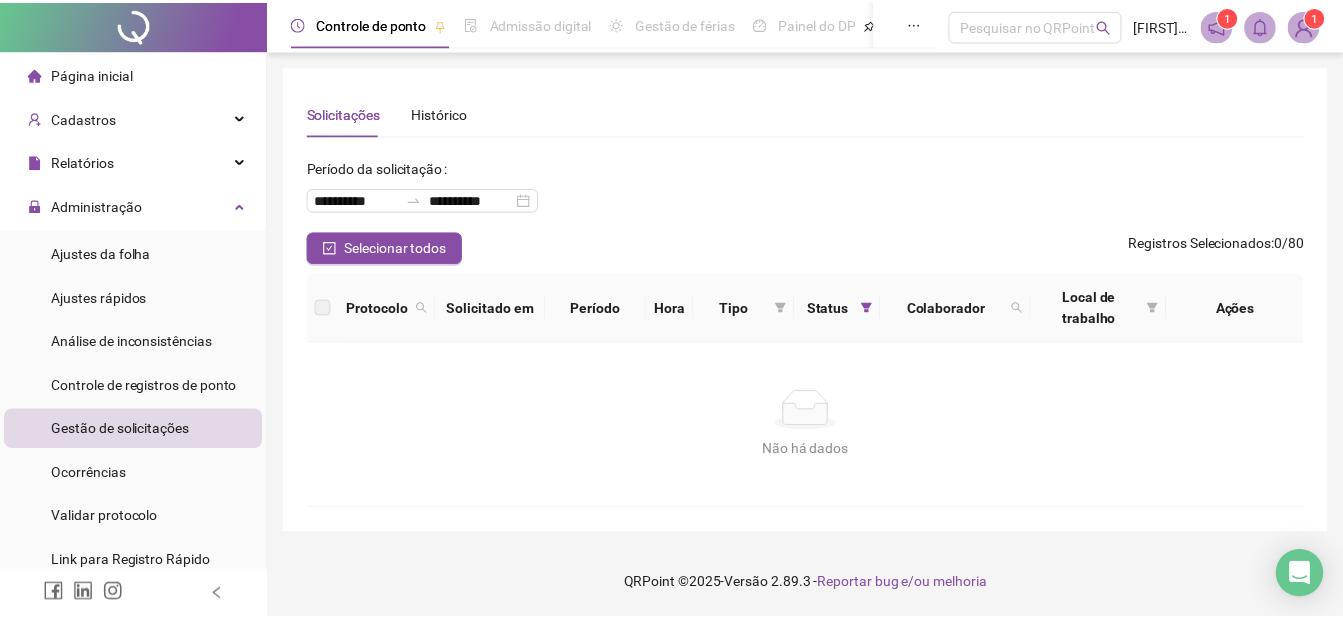 scroll, scrollTop: 0, scrollLeft: 0, axis: both 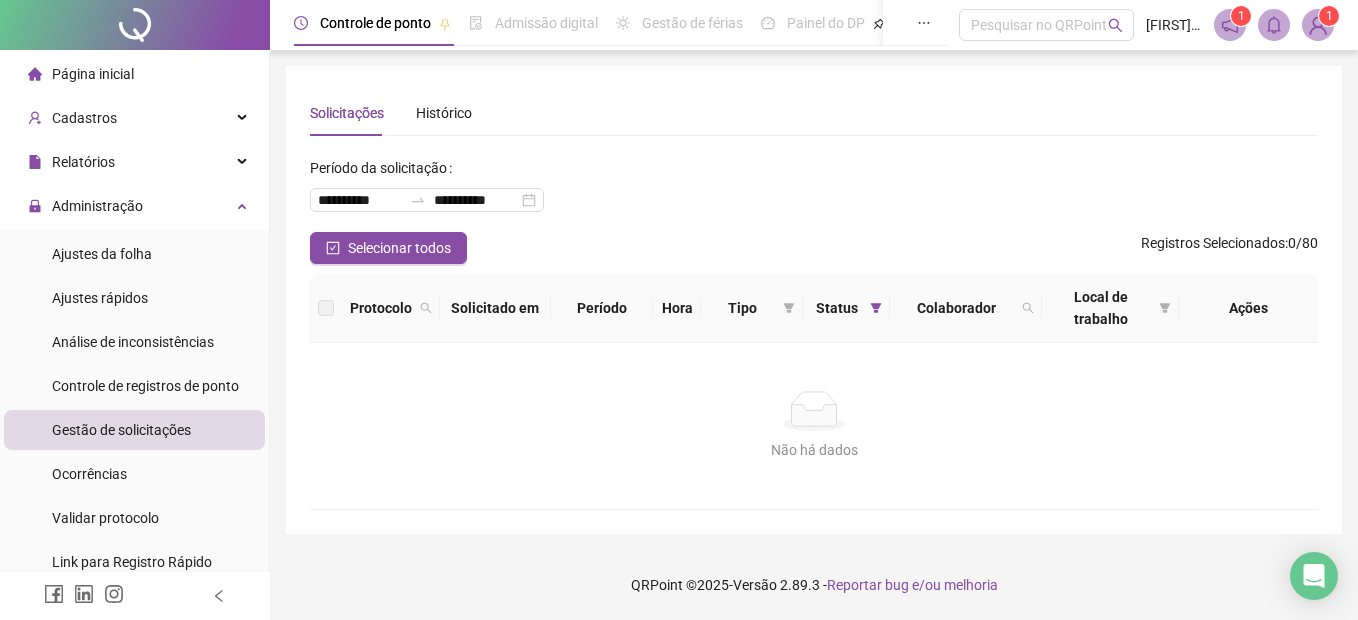 drag, startPoint x: 128, startPoint y: 382, endPoint x: 133, endPoint y: 408, distance: 26.476404 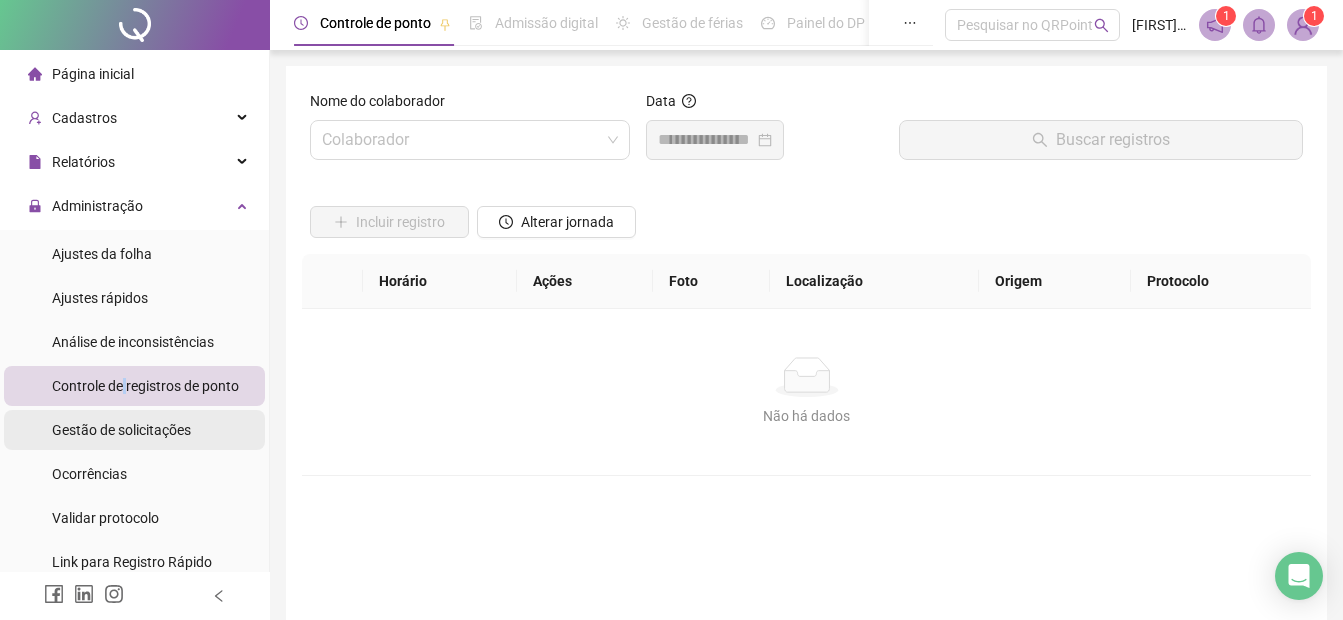 click on "Gestão de solicitações" at bounding box center [121, 430] 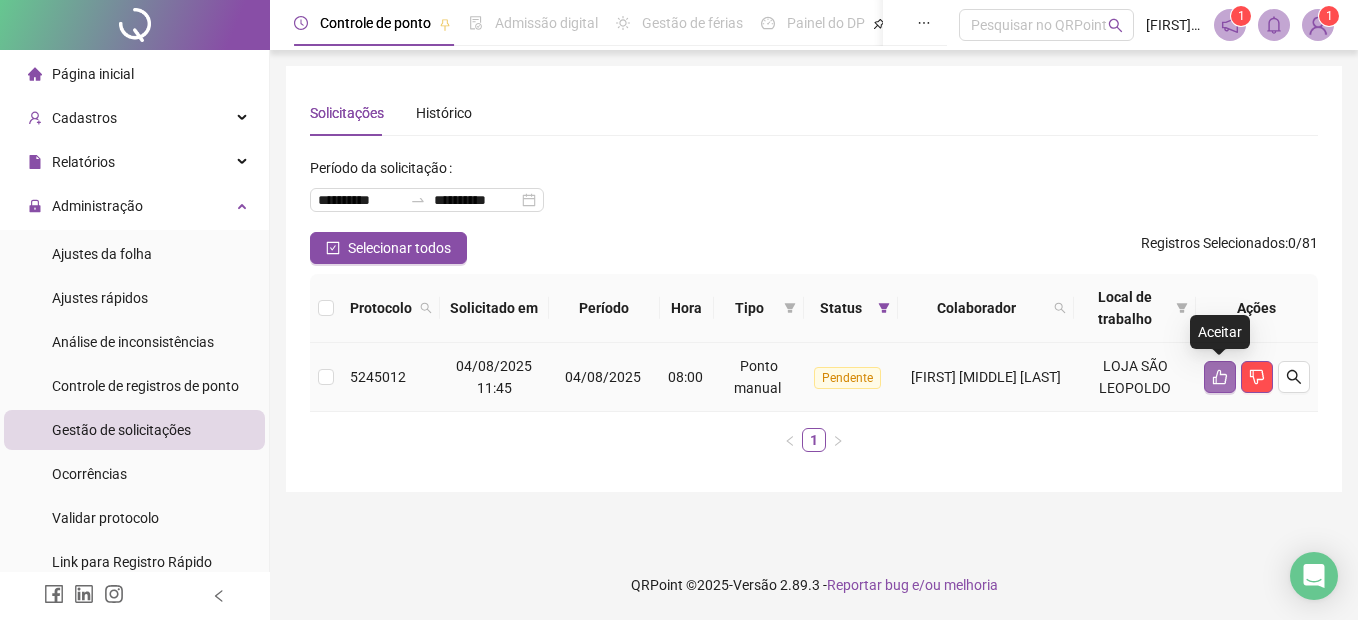 click 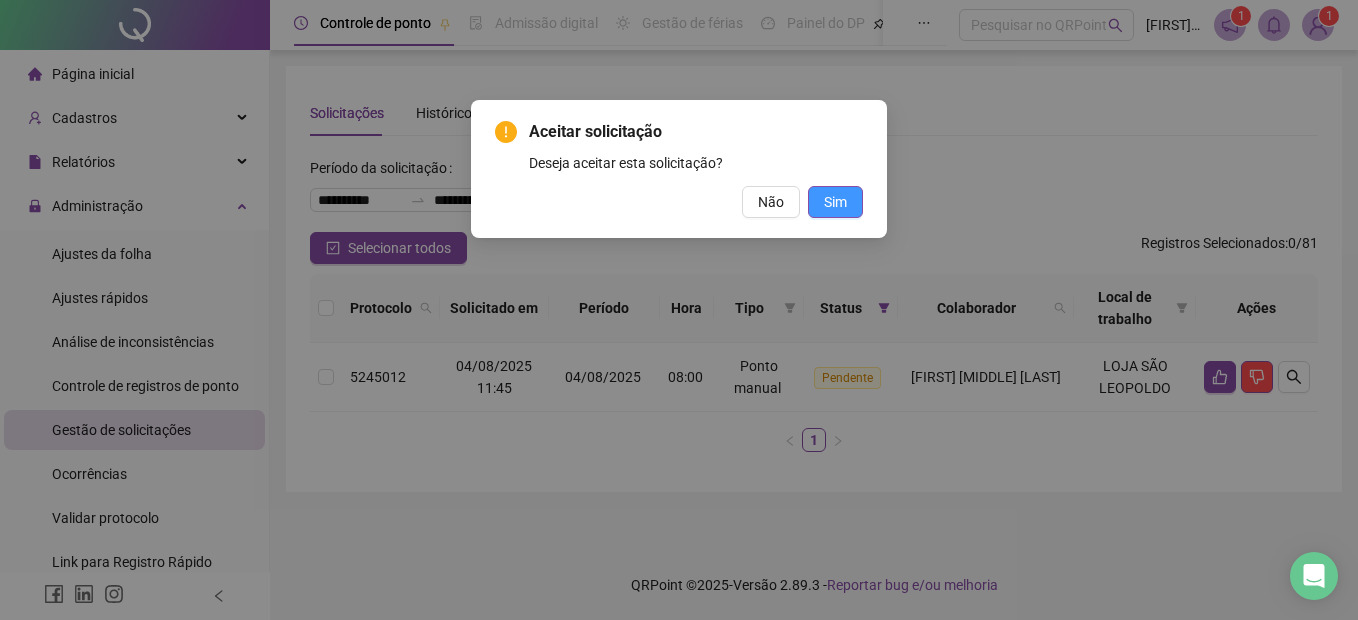 click on "Sim" at bounding box center [835, 202] 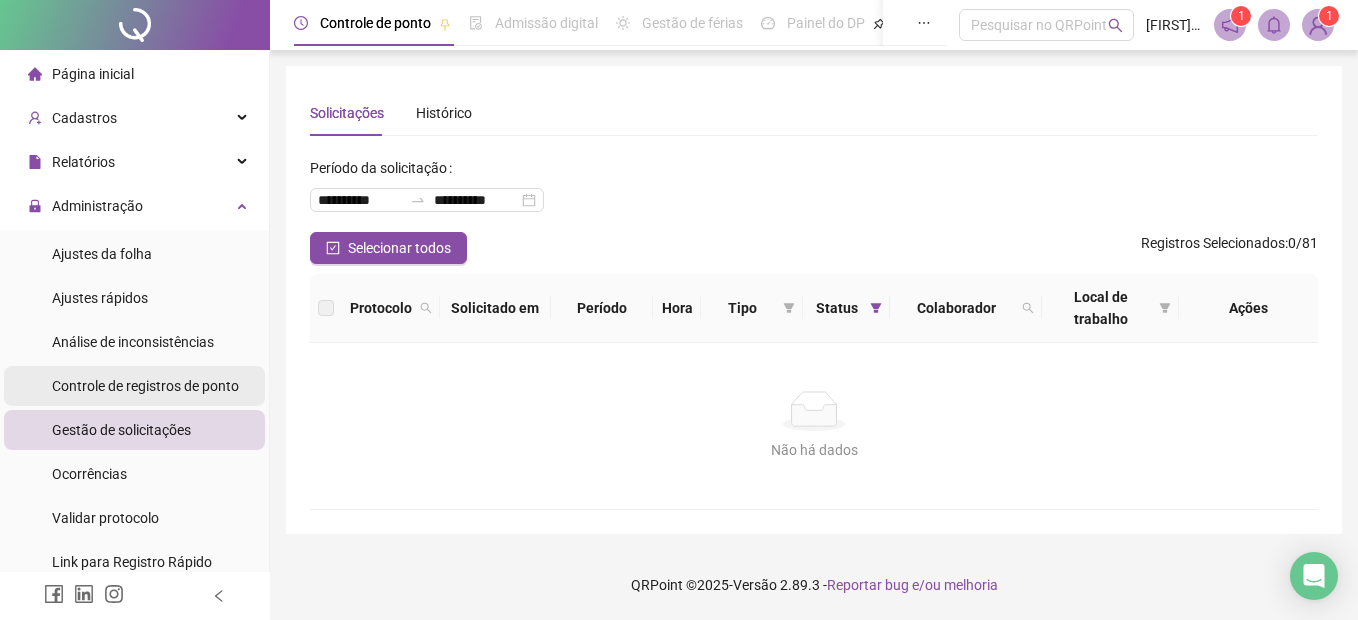 click on "Controle de registros de ponto" at bounding box center [145, 386] 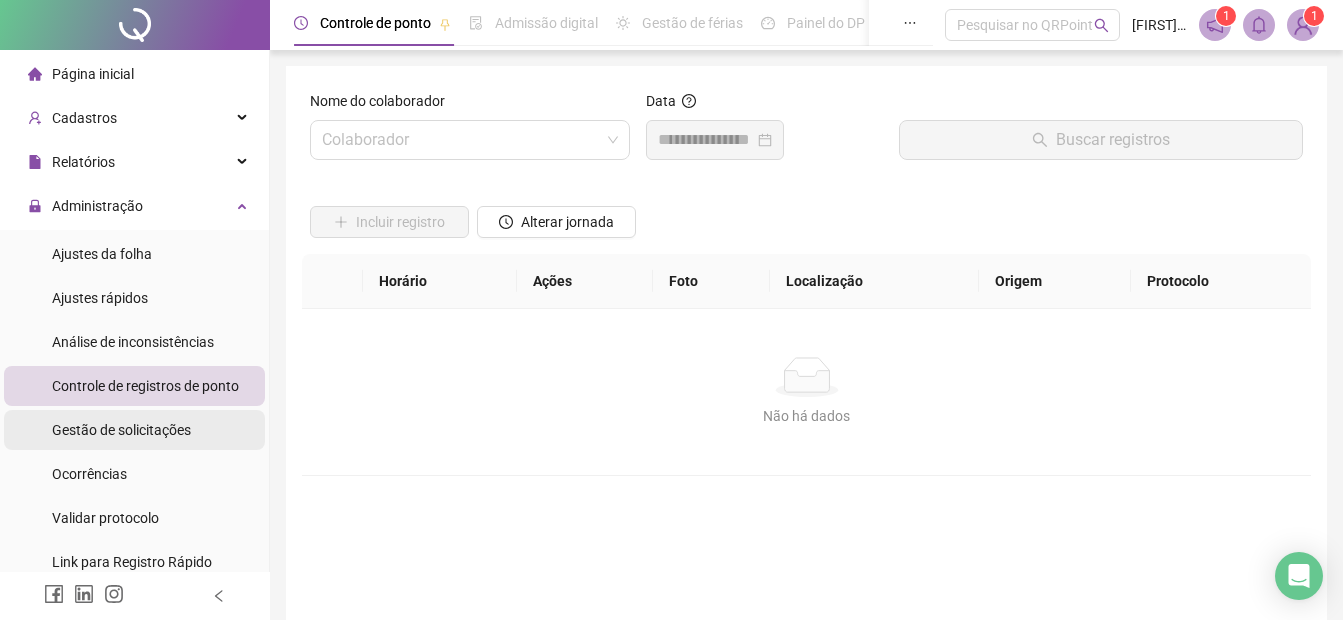 click on "Gestão de solicitações" at bounding box center [121, 430] 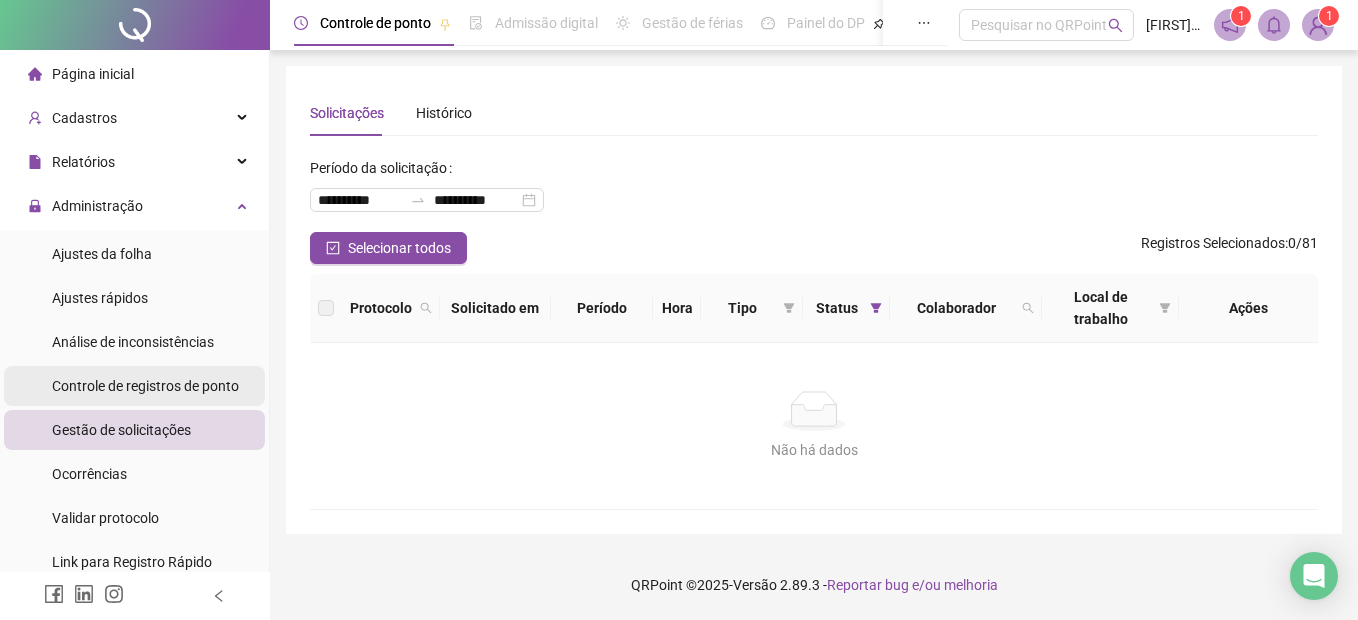 click on "Controle de registros de ponto" at bounding box center (145, 386) 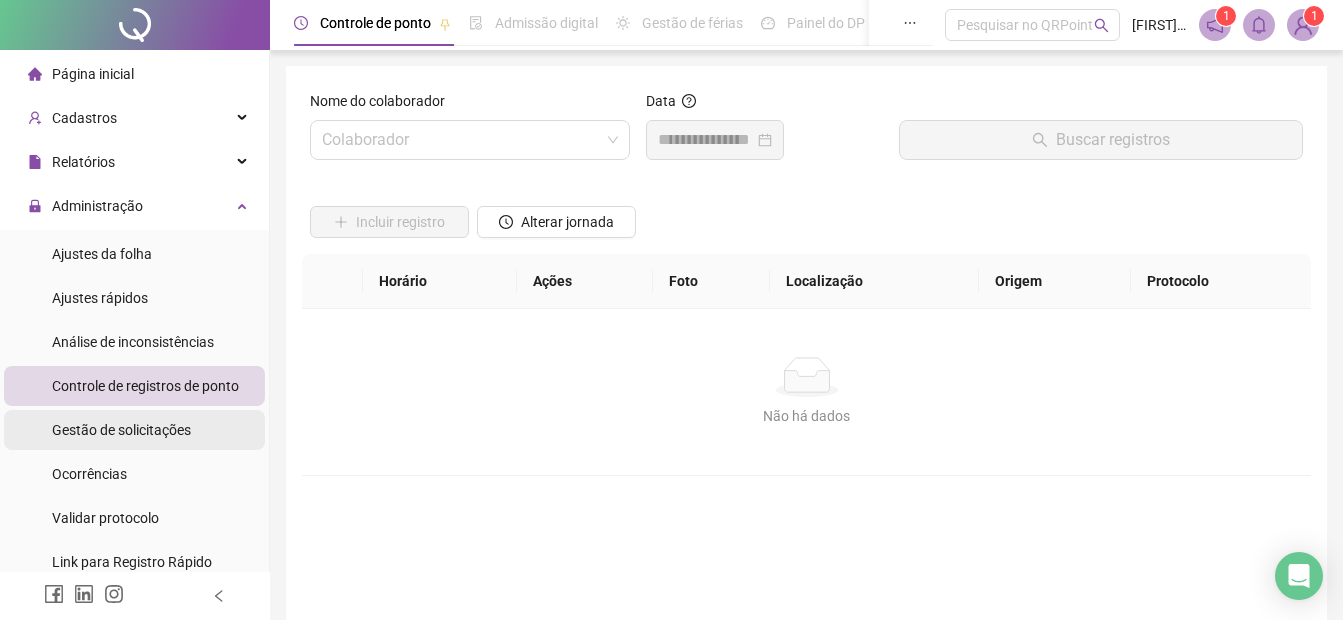 click on "Gestão de solicitações" at bounding box center [121, 430] 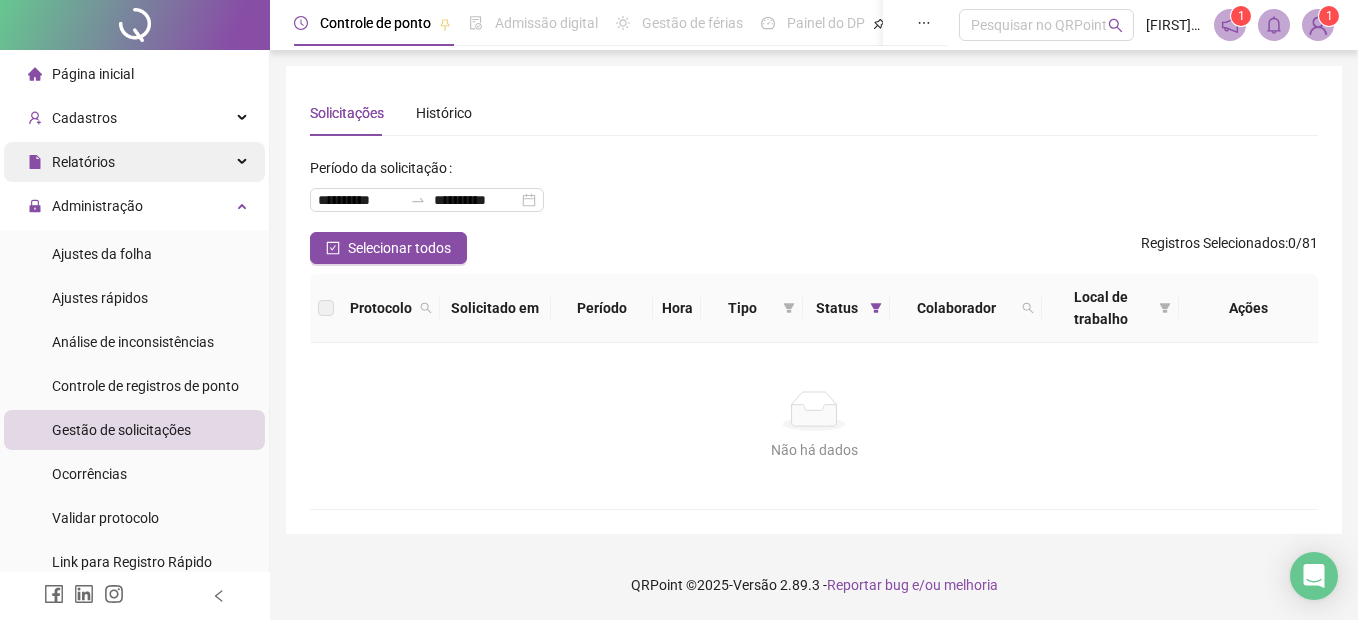 click on "Relatórios" at bounding box center (83, 162) 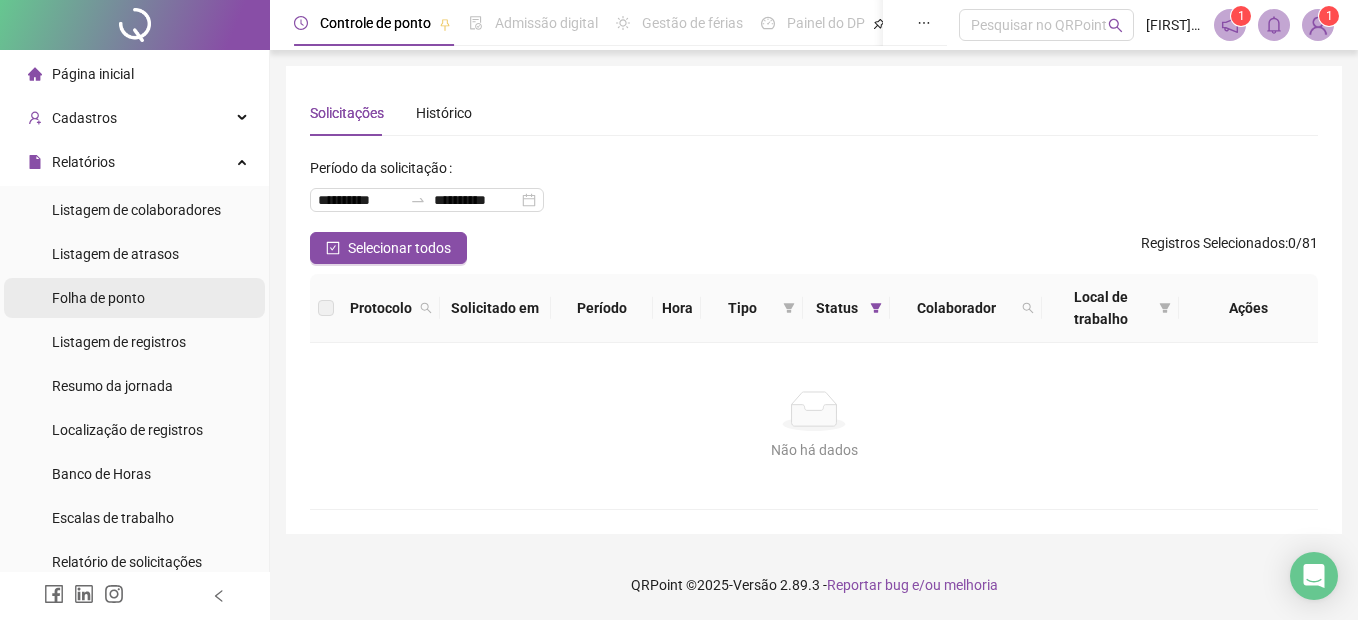 click on "Folha de ponto" at bounding box center (98, 298) 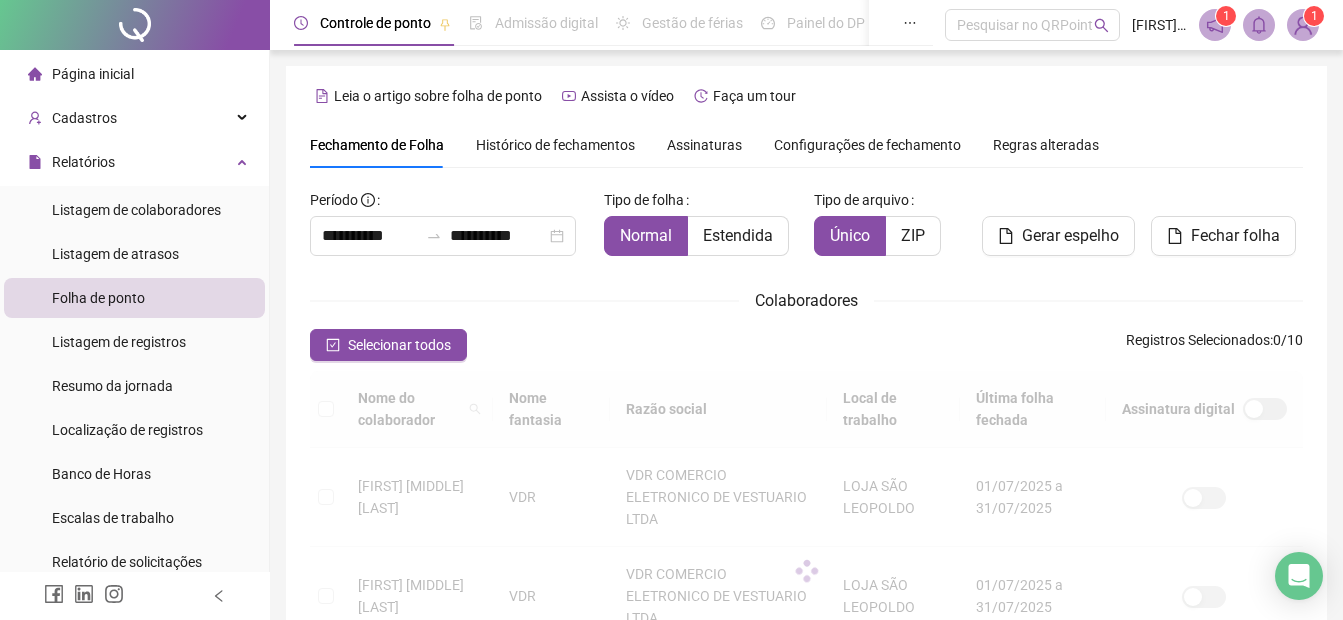 scroll, scrollTop: 100, scrollLeft: 0, axis: vertical 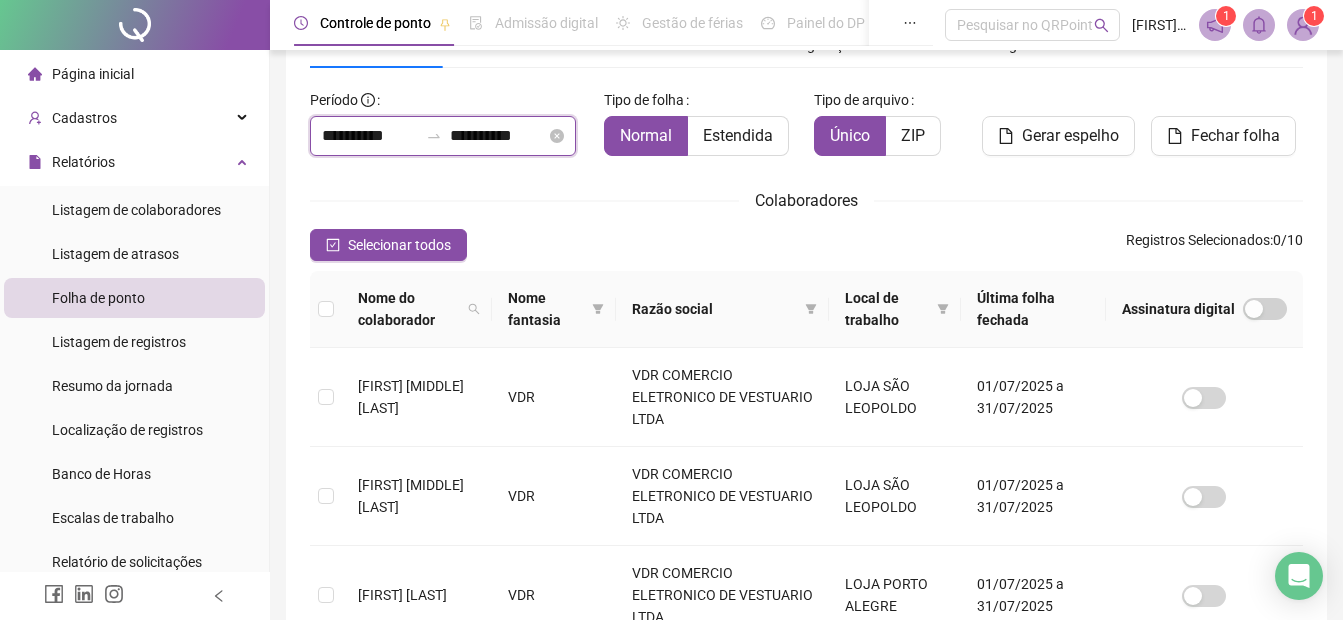 click on "**********" at bounding box center (370, 136) 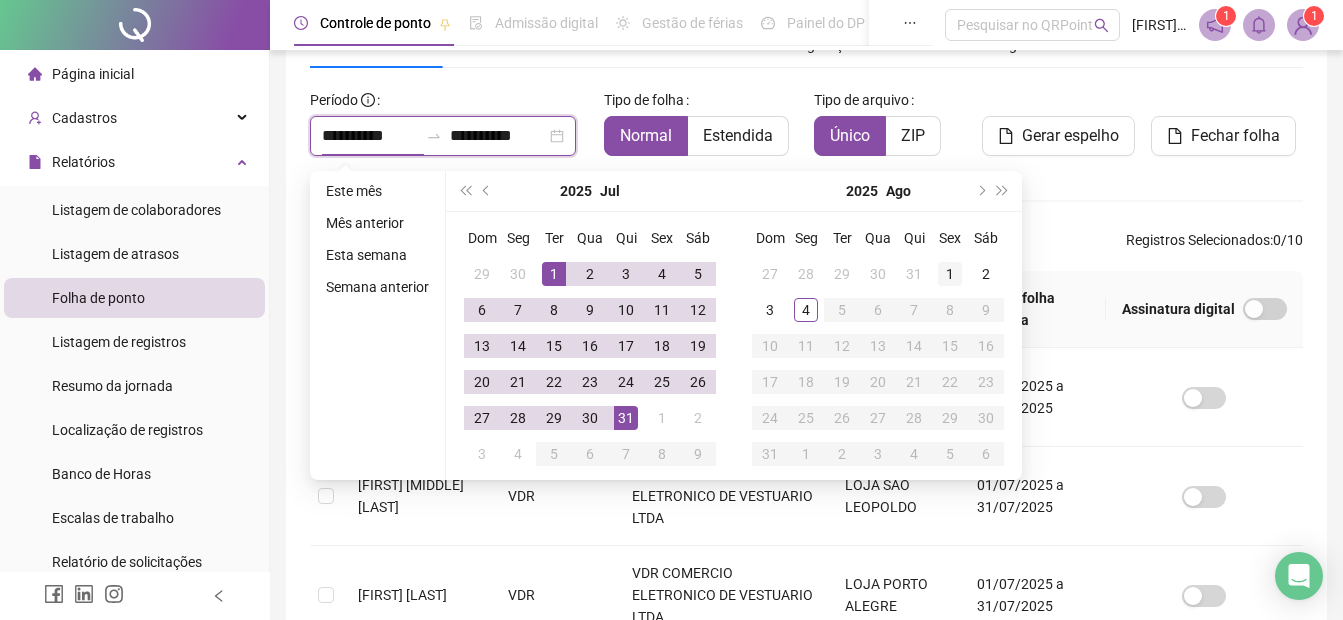 type on "**********" 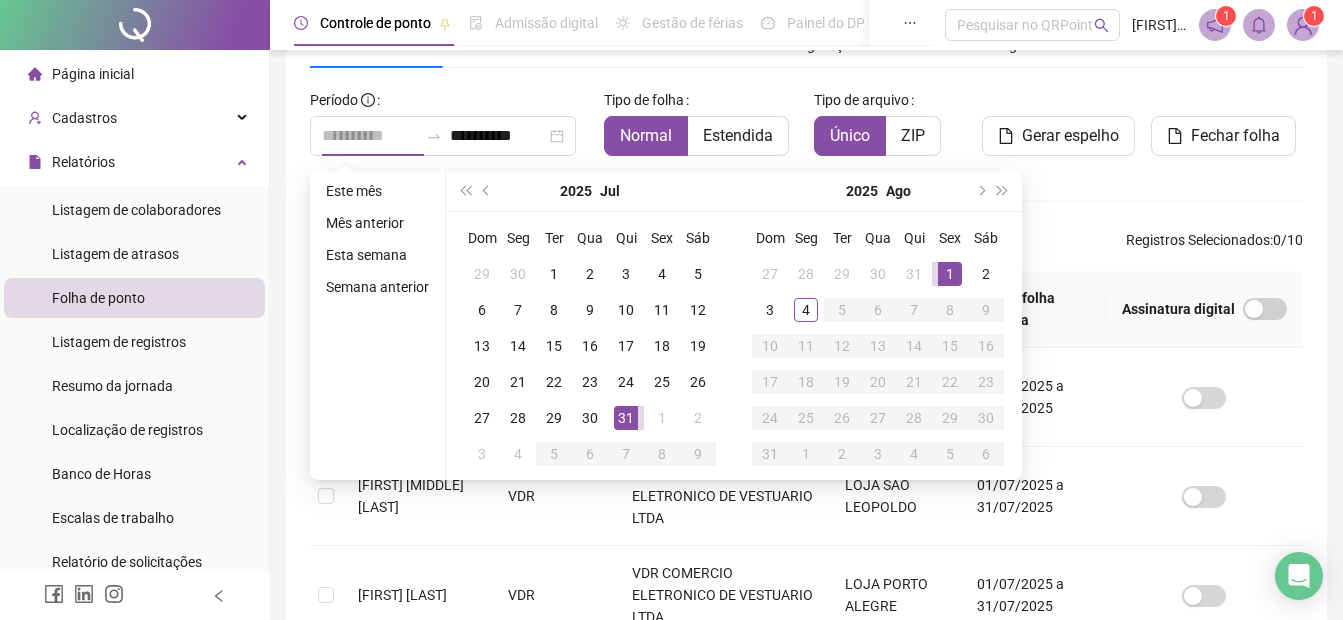 click on "1" at bounding box center (950, 274) 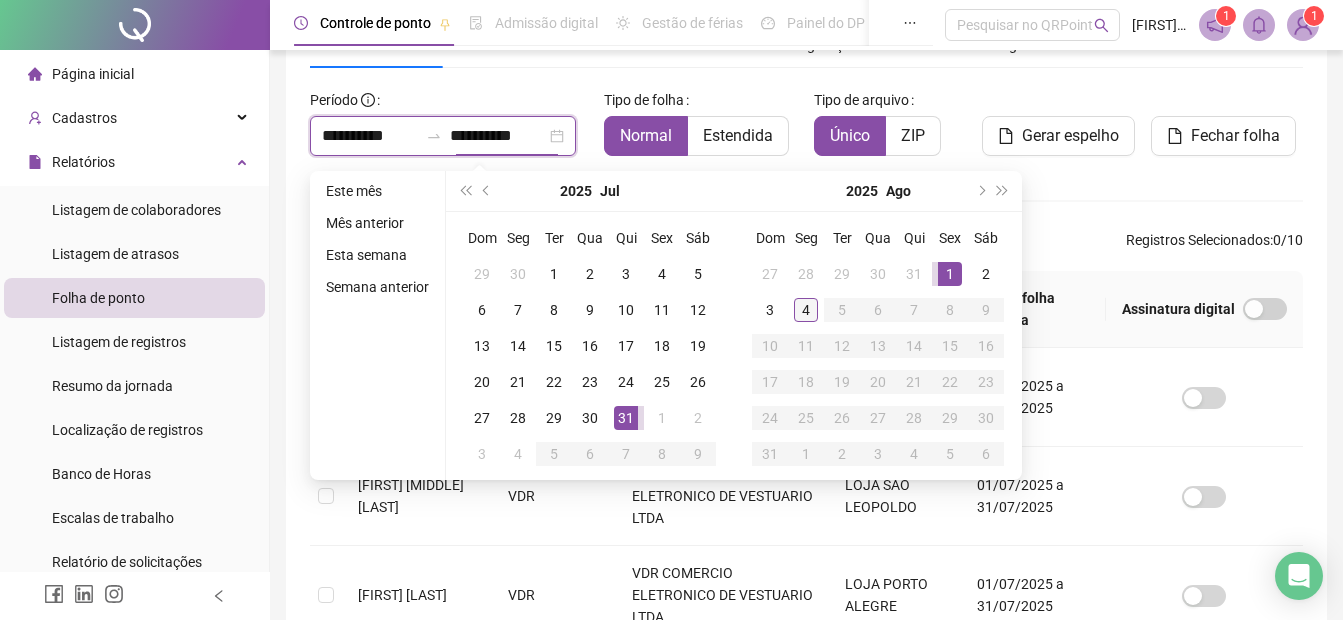 type on "**********" 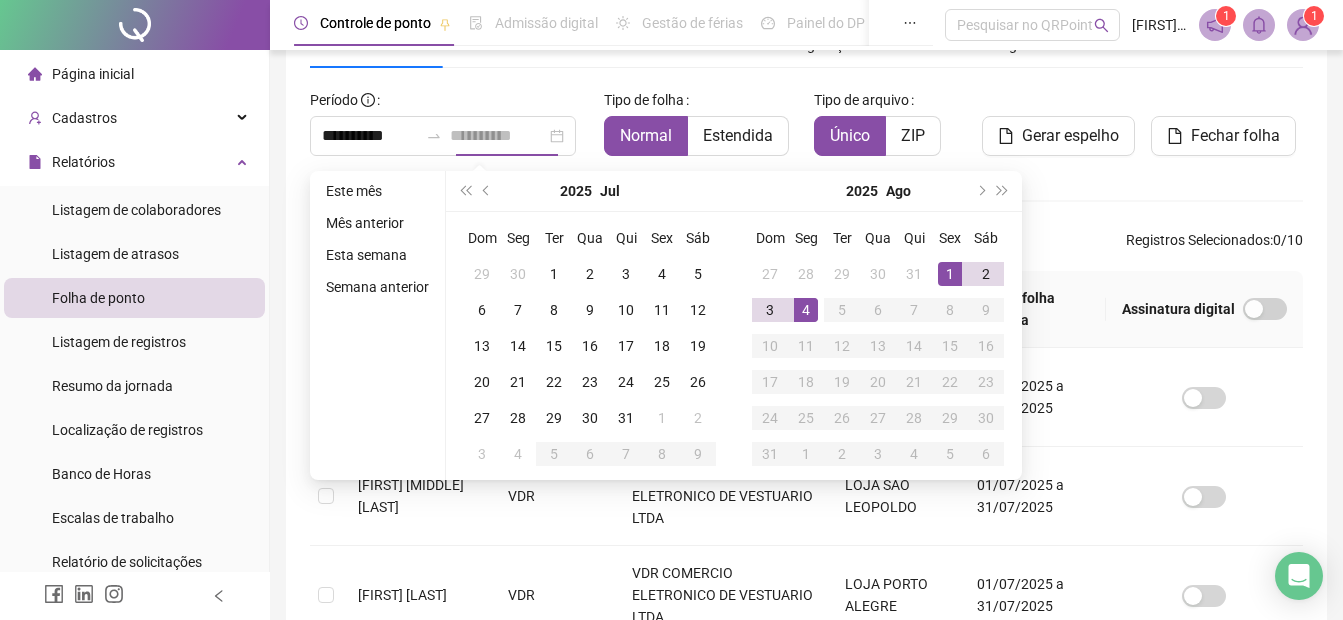 click on "4" at bounding box center (806, 310) 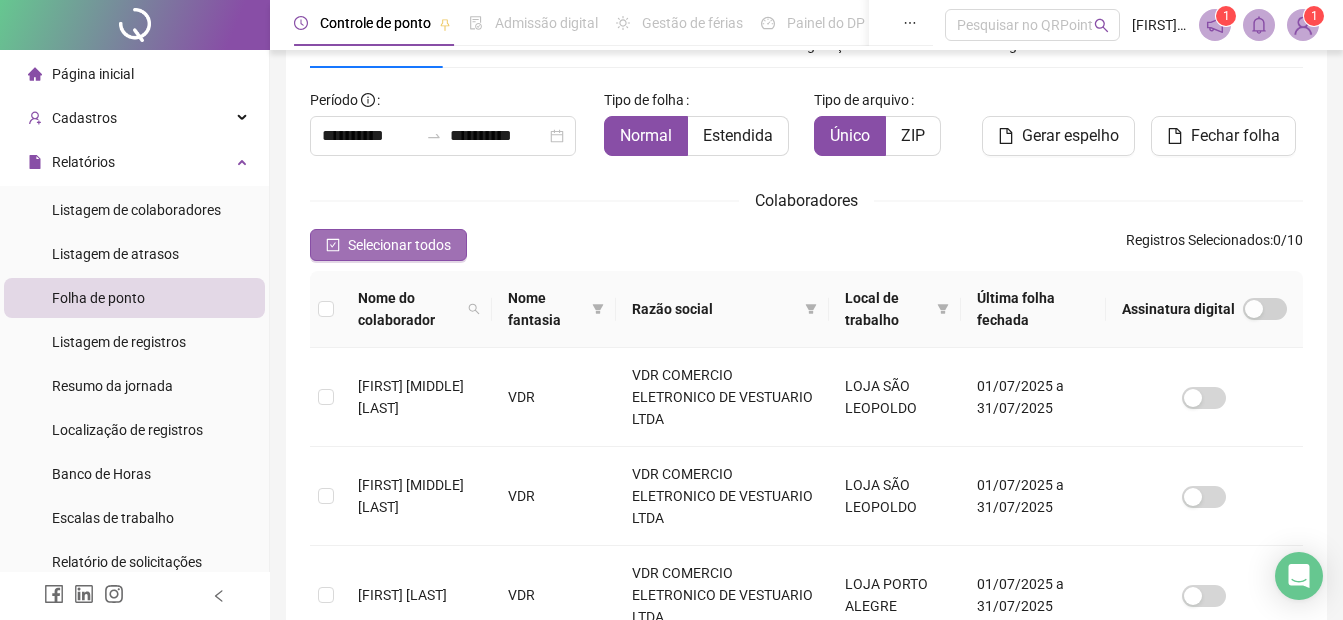 click on "Selecionar todos" at bounding box center (399, 245) 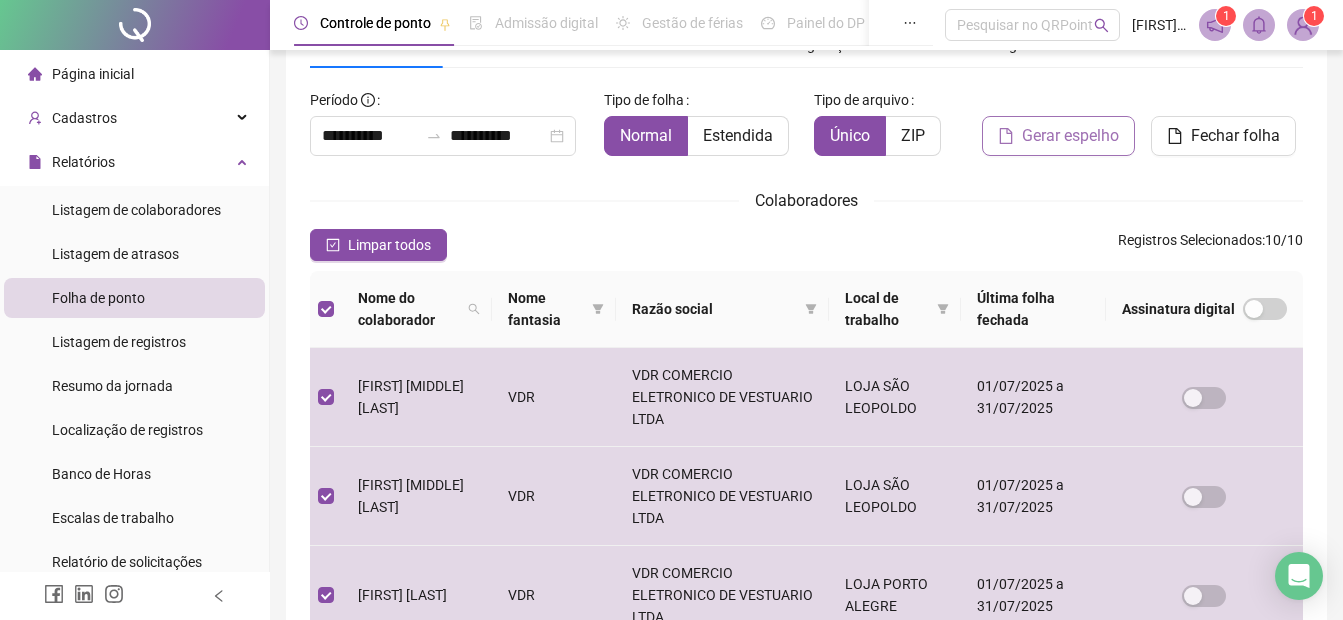 click on "Gerar espelho" at bounding box center [1070, 136] 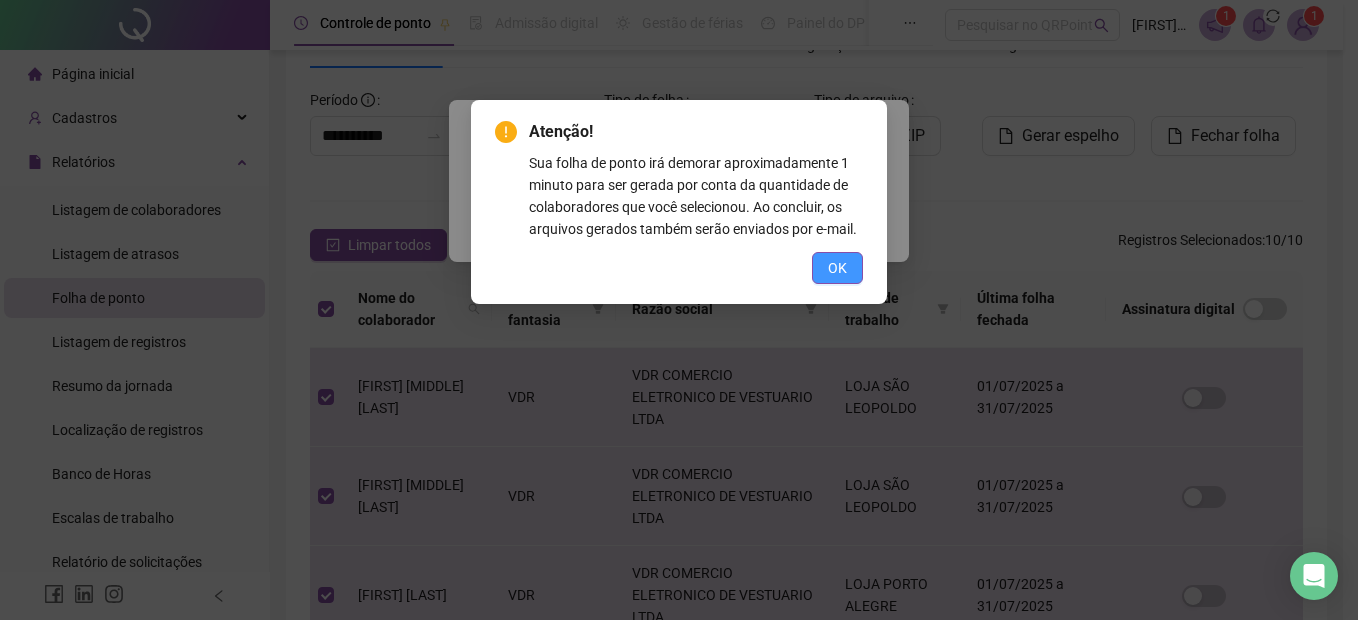 click on "OK" at bounding box center (837, 268) 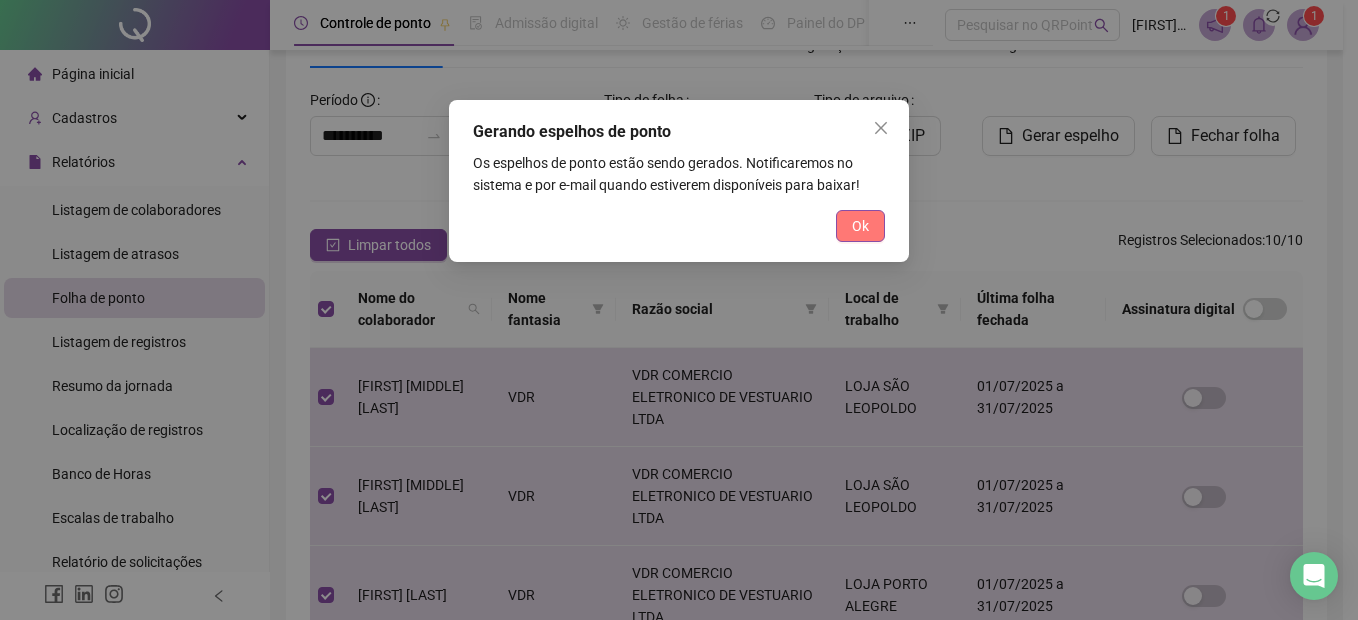 click on "Ok" at bounding box center [860, 226] 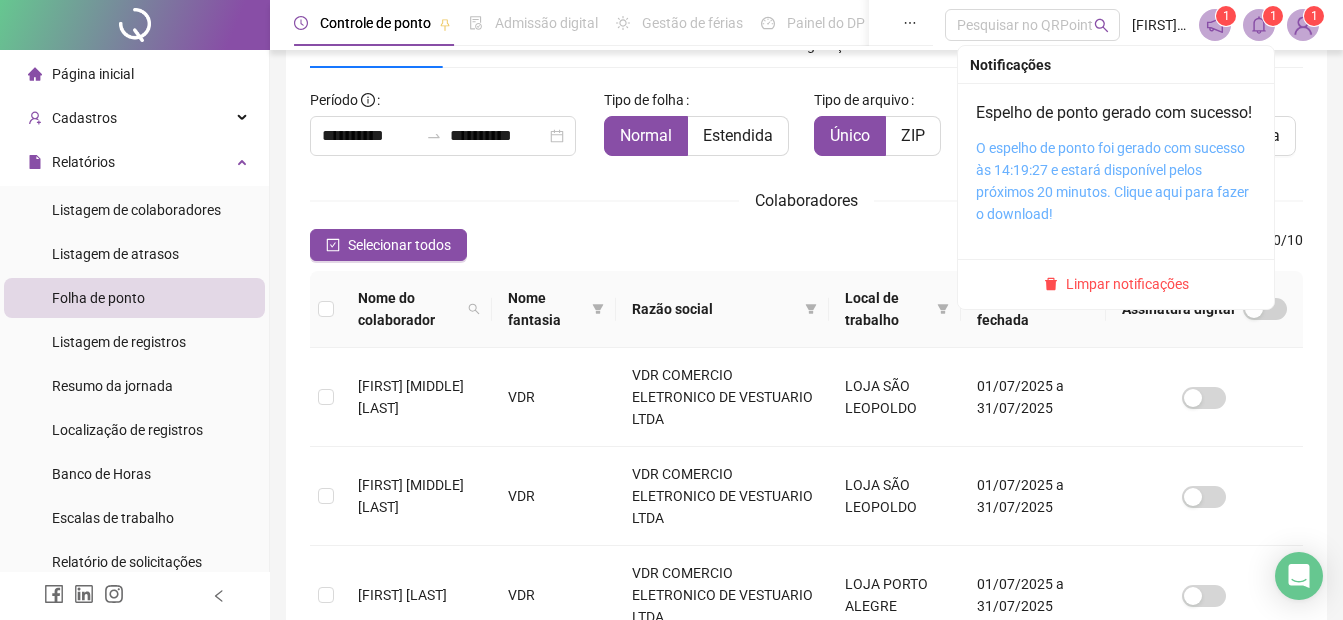 click on "O espelho de ponto foi gerado com sucesso às 14:19:27 e estará disponível pelos próximos 20 minutos.
Clique aqui para fazer o download!" at bounding box center [1112, 181] 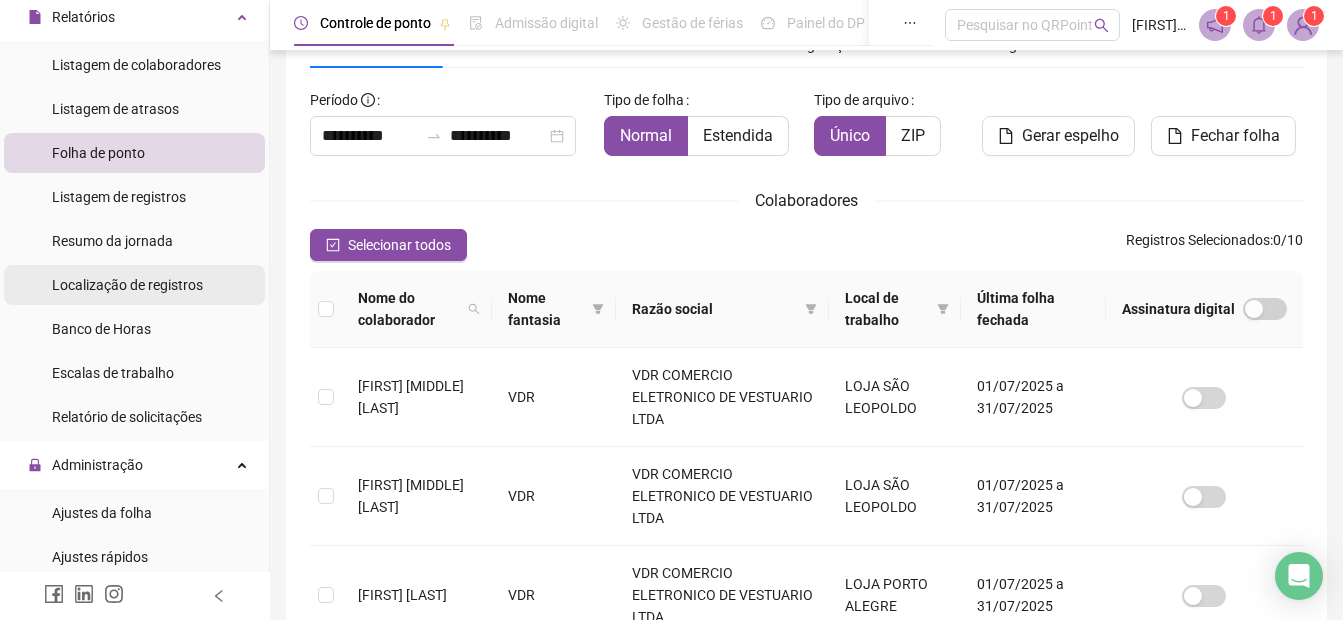 scroll, scrollTop: 400, scrollLeft: 0, axis: vertical 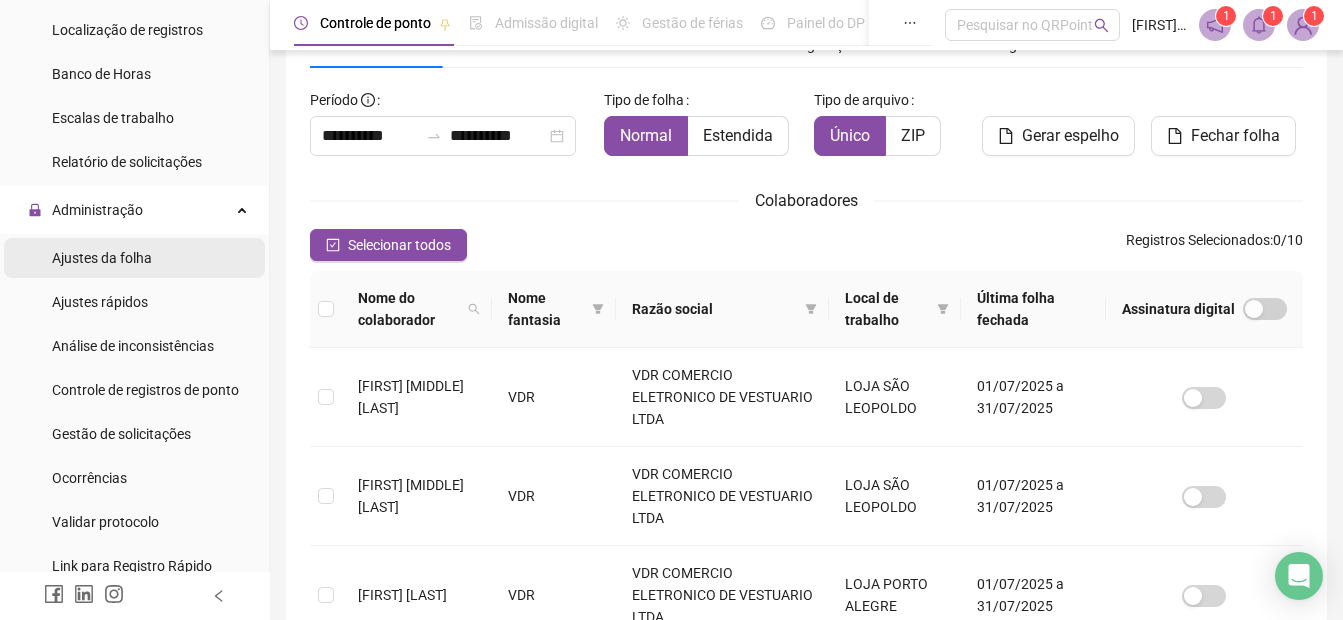 click on "Ajustes da folha" at bounding box center (102, 258) 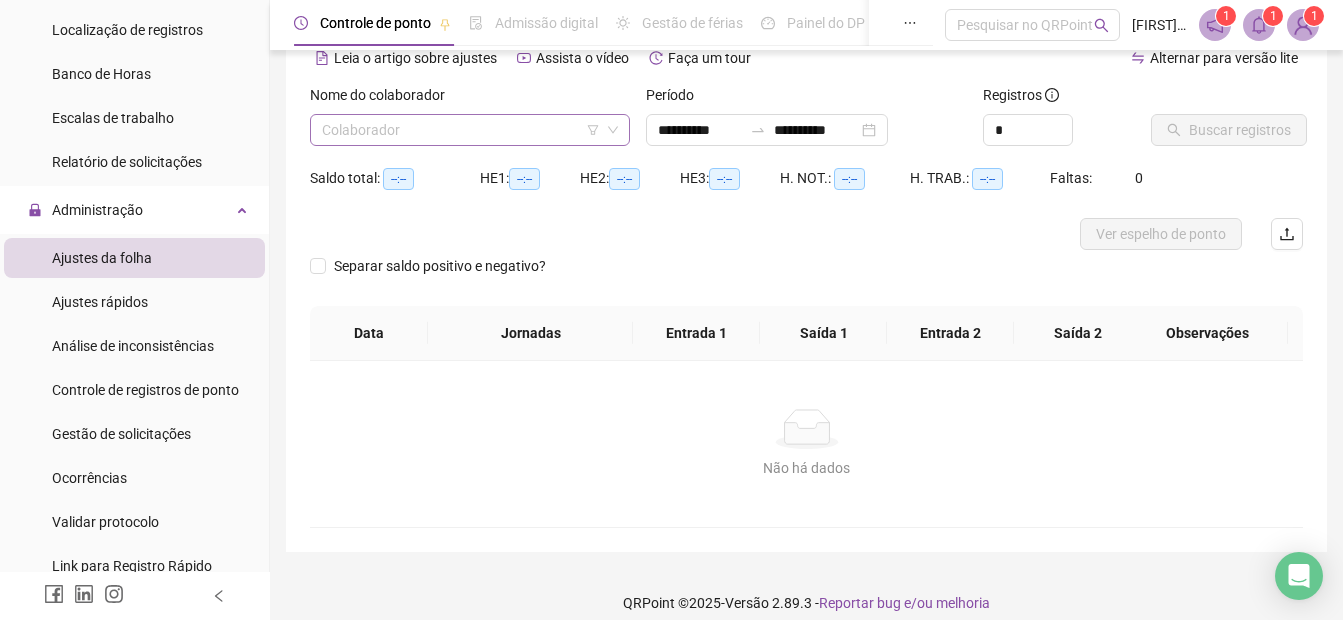 click at bounding box center (461, 130) 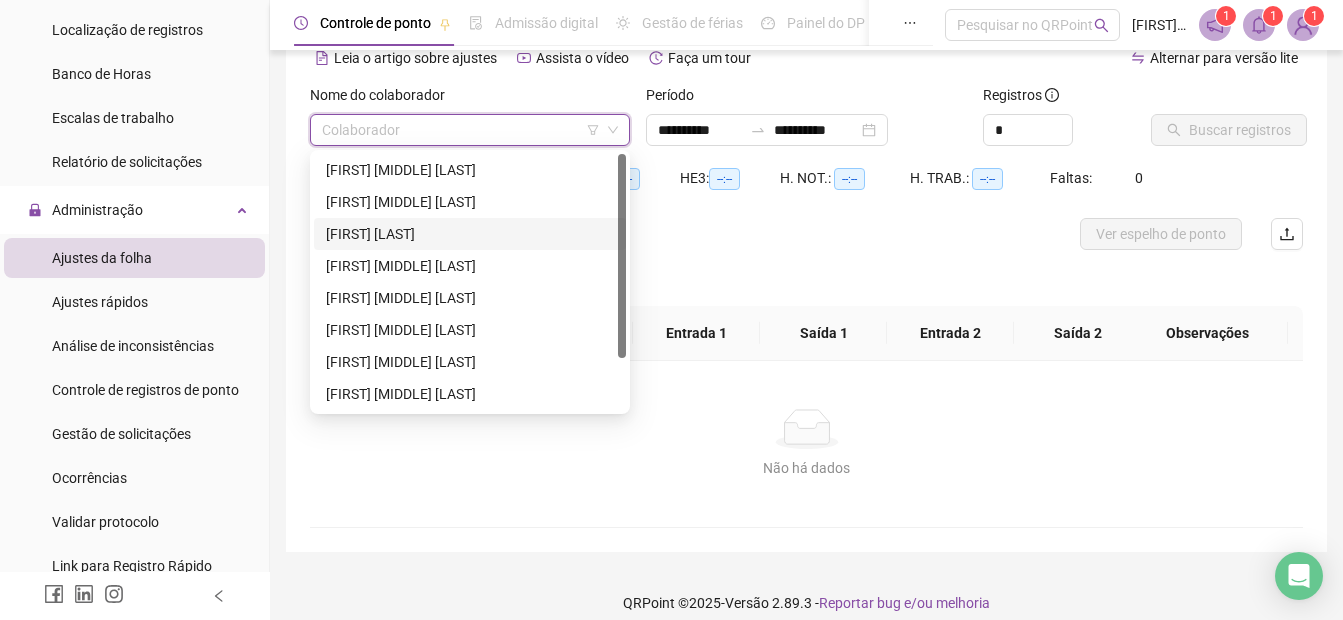 click on "[FIRST] [LAST]" at bounding box center [470, 234] 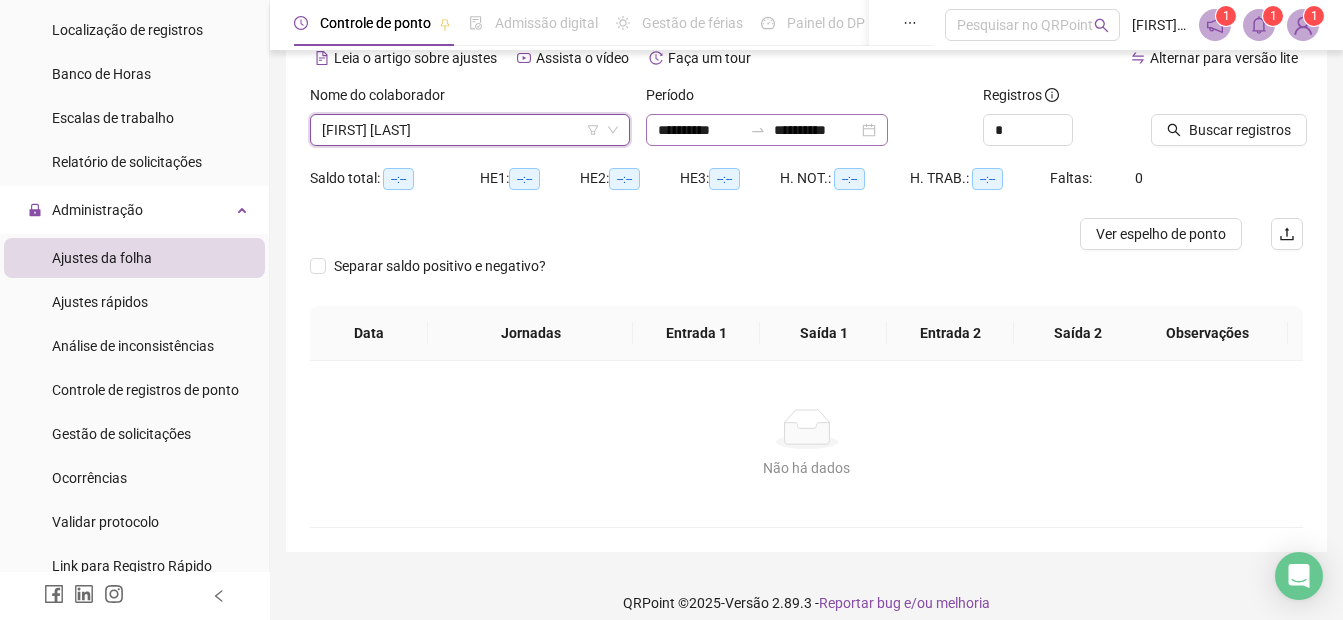 click on "**********" at bounding box center (767, 130) 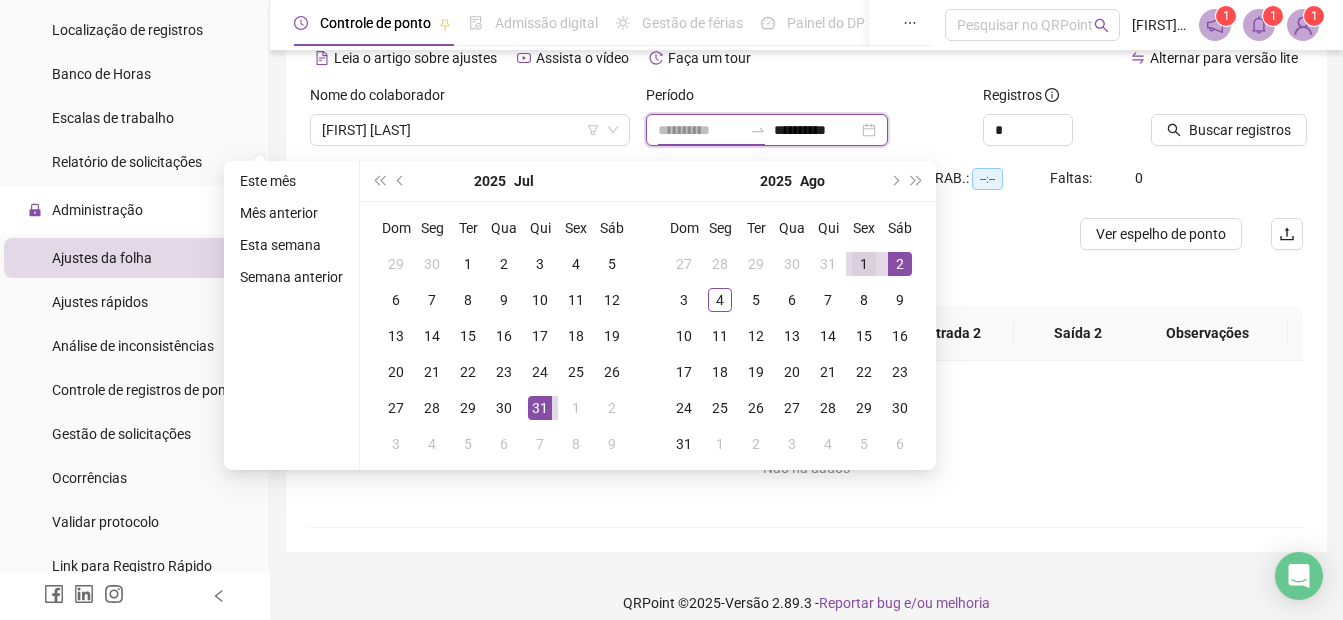 type on "**********" 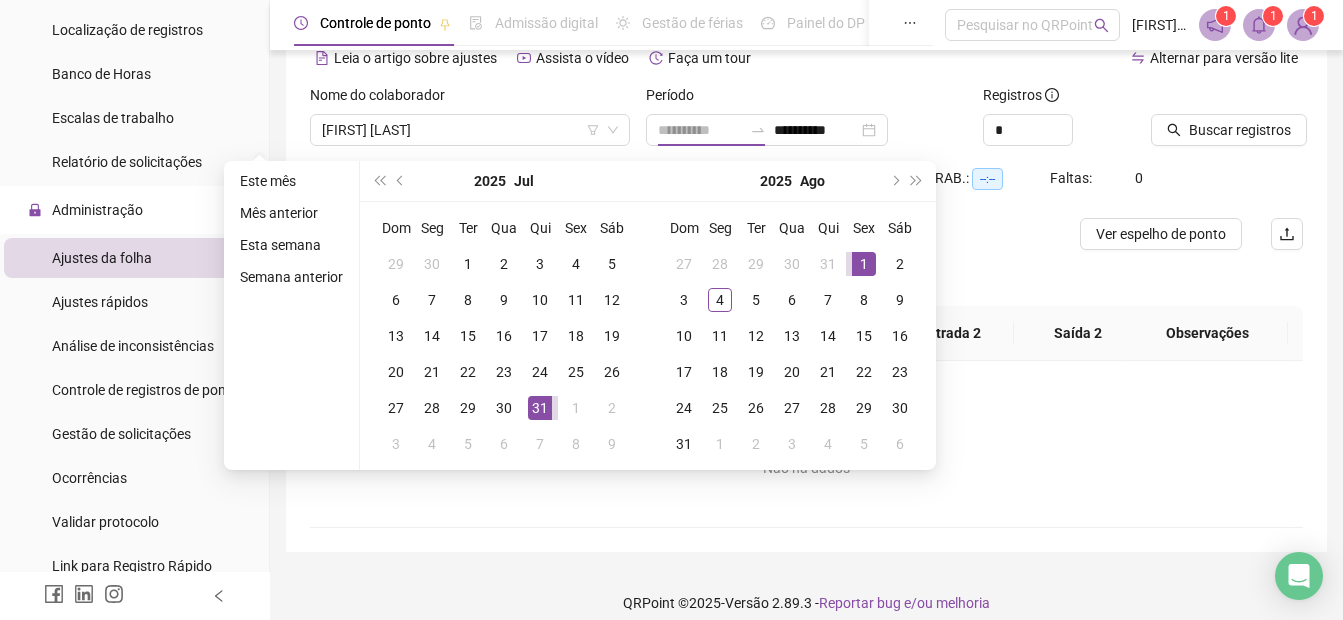click on "1" at bounding box center (864, 264) 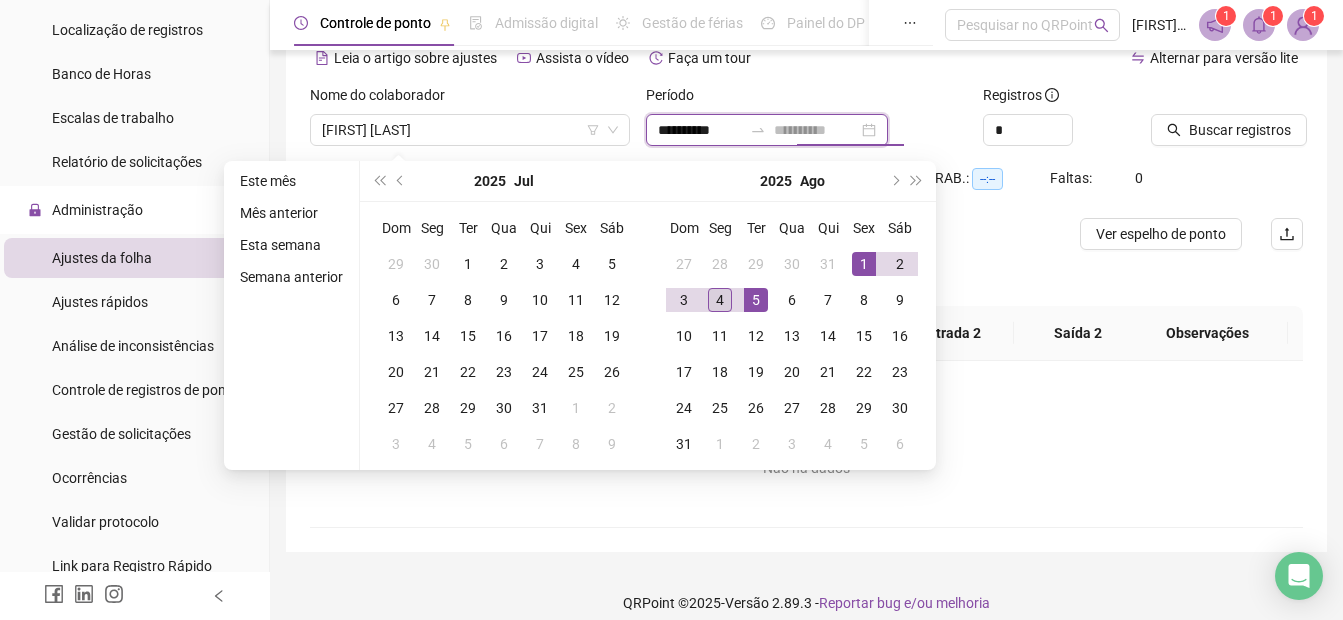 type on "**********" 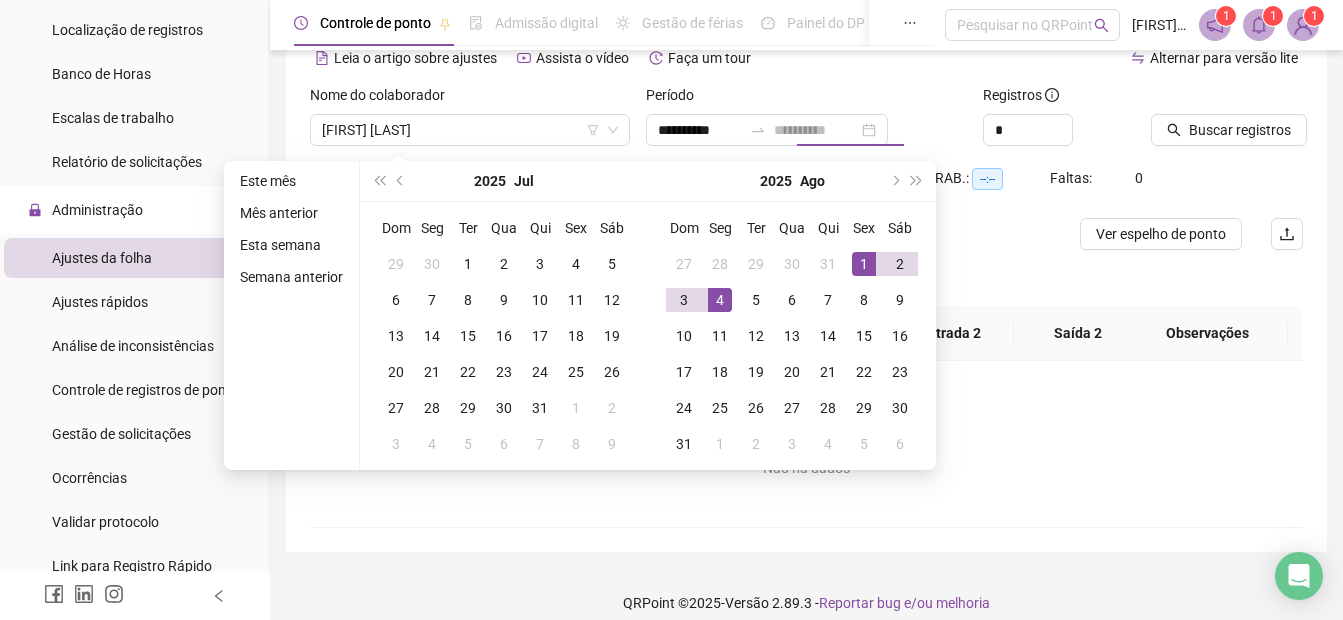 click on "4" at bounding box center [720, 300] 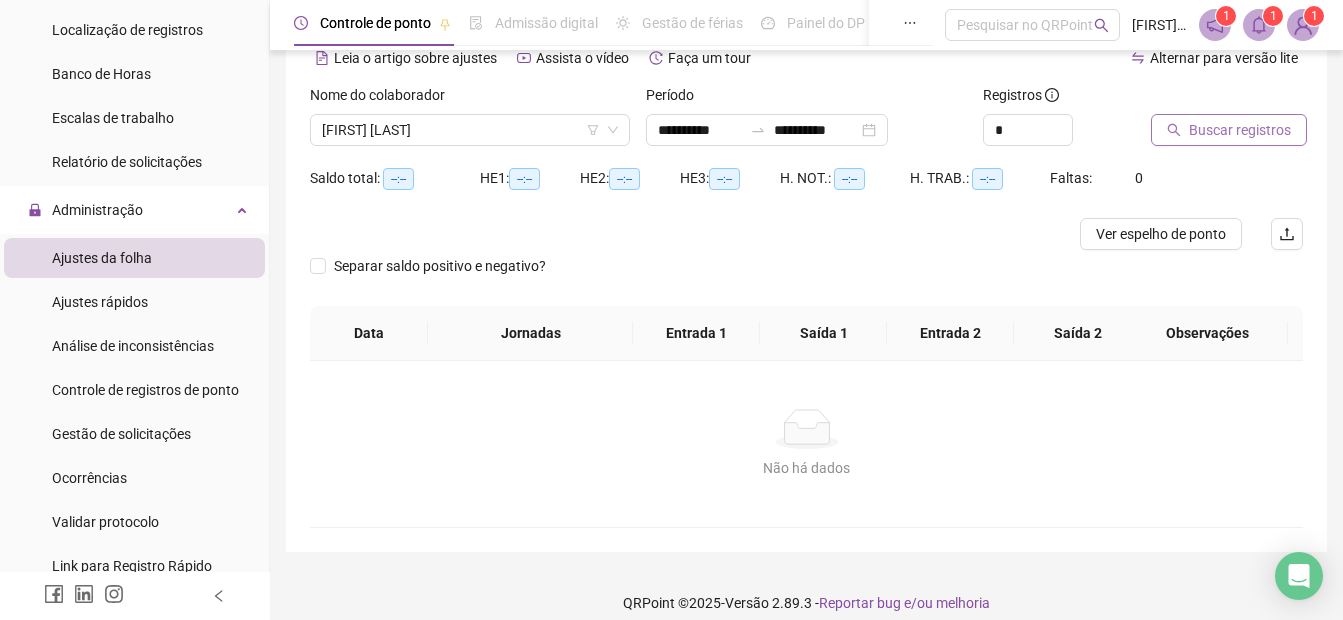 click on "Buscar registros" at bounding box center (1240, 130) 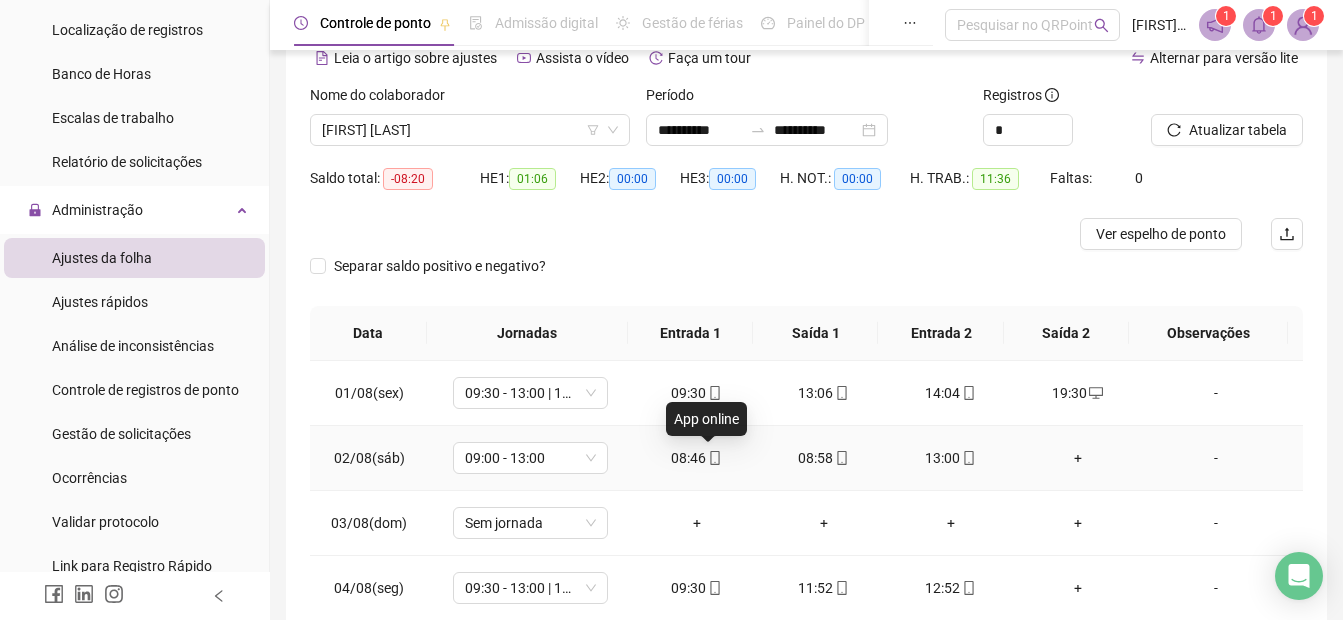 click 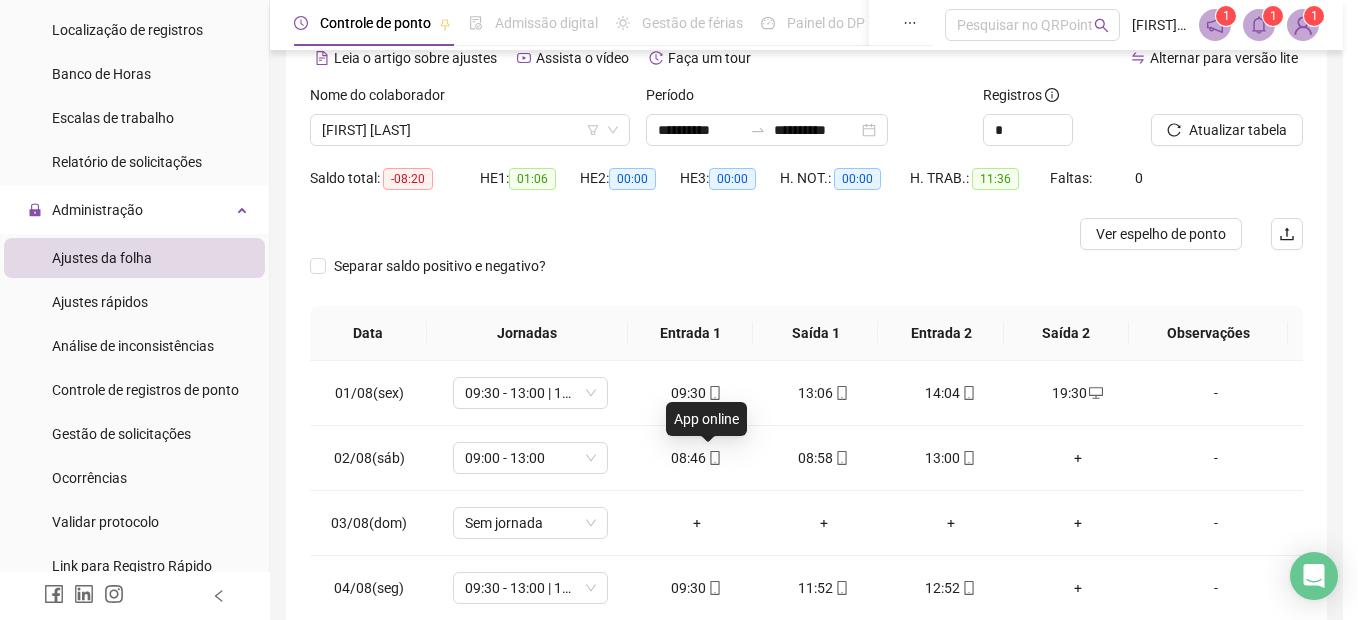 type on "**********" 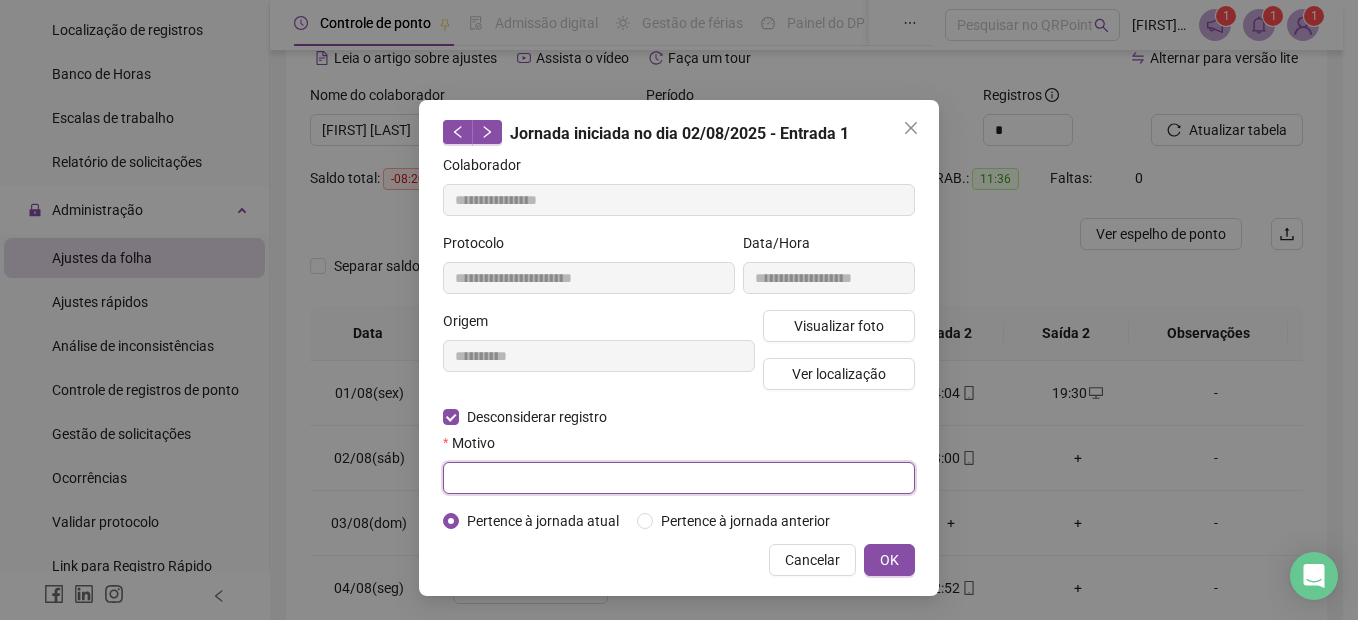 click at bounding box center (679, 478) 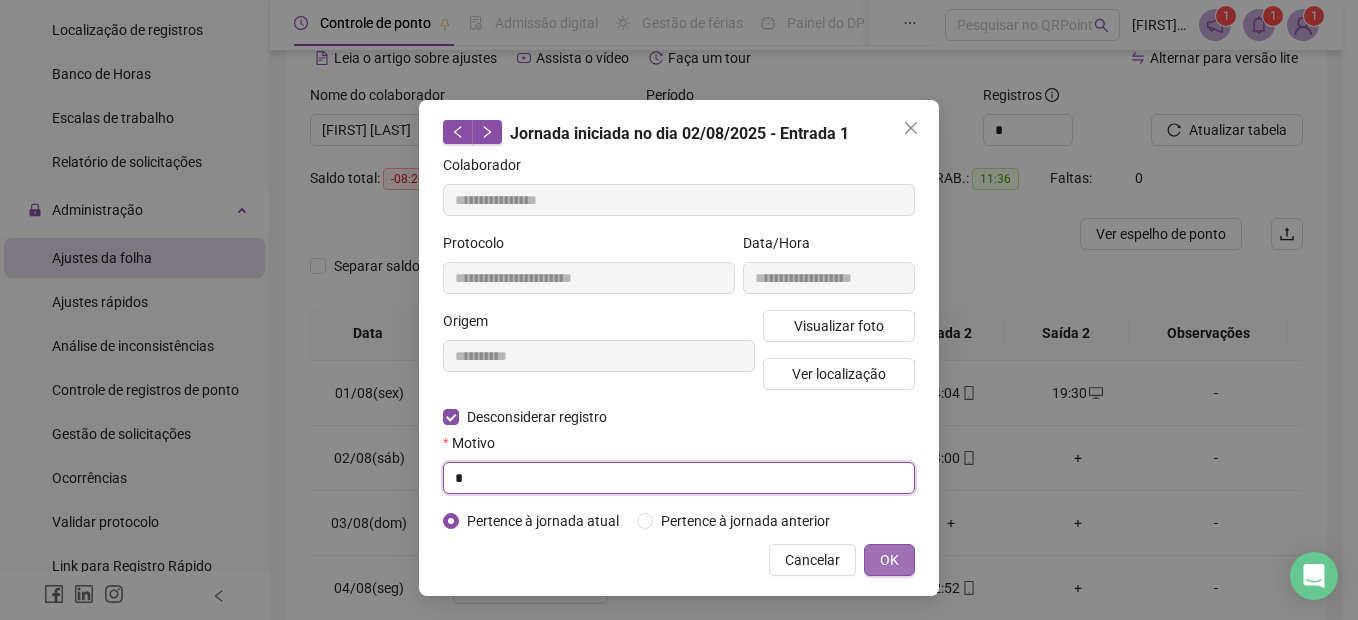 type on "*" 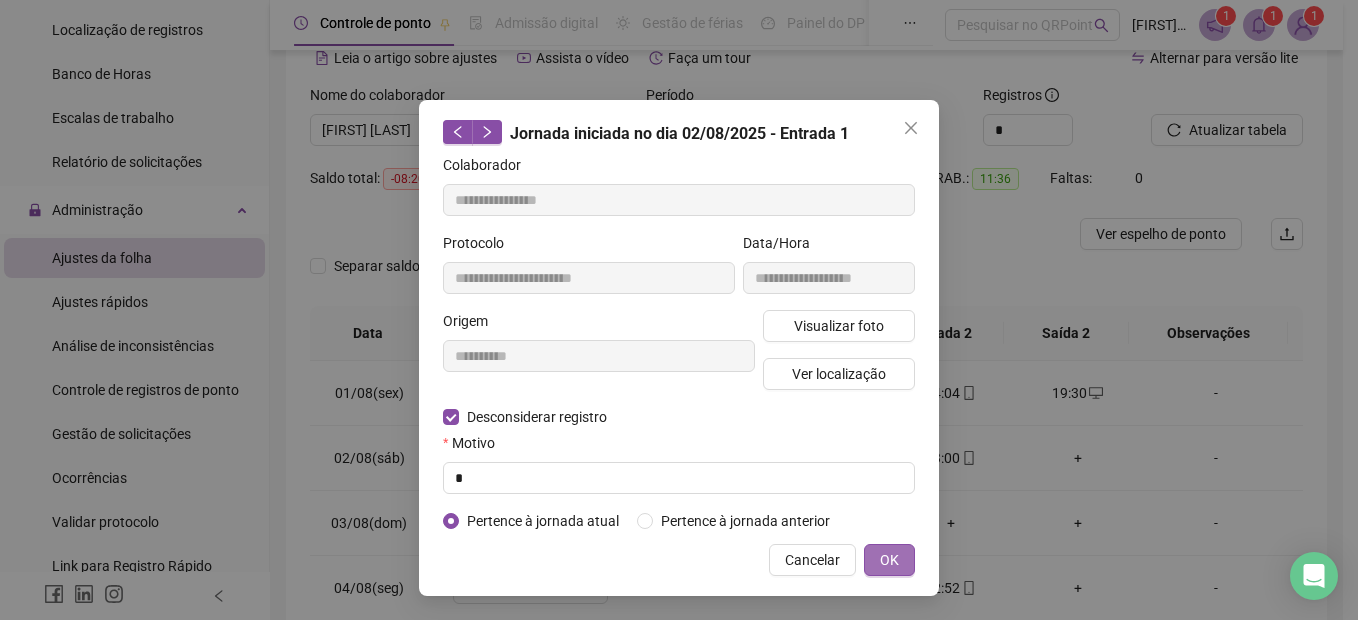 click on "OK" at bounding box center [889, 560] 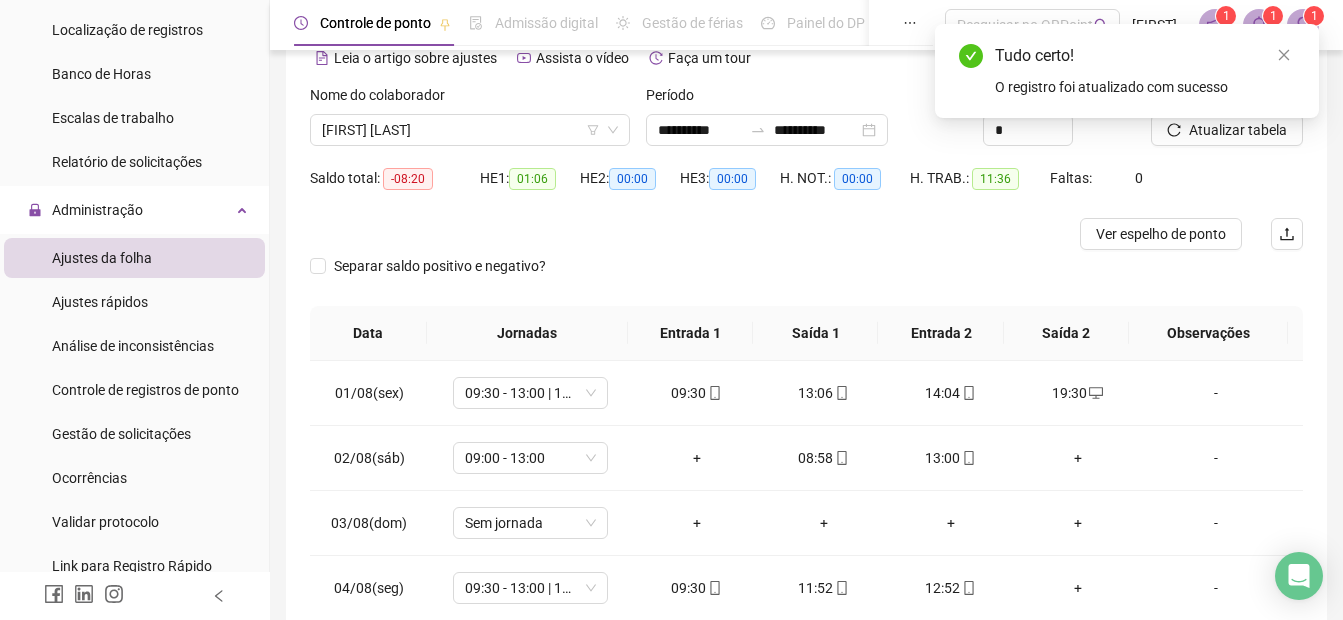 click on "Tudo certo! O registro foi atualizado com sucesso" at bounding box center [1127, 71] 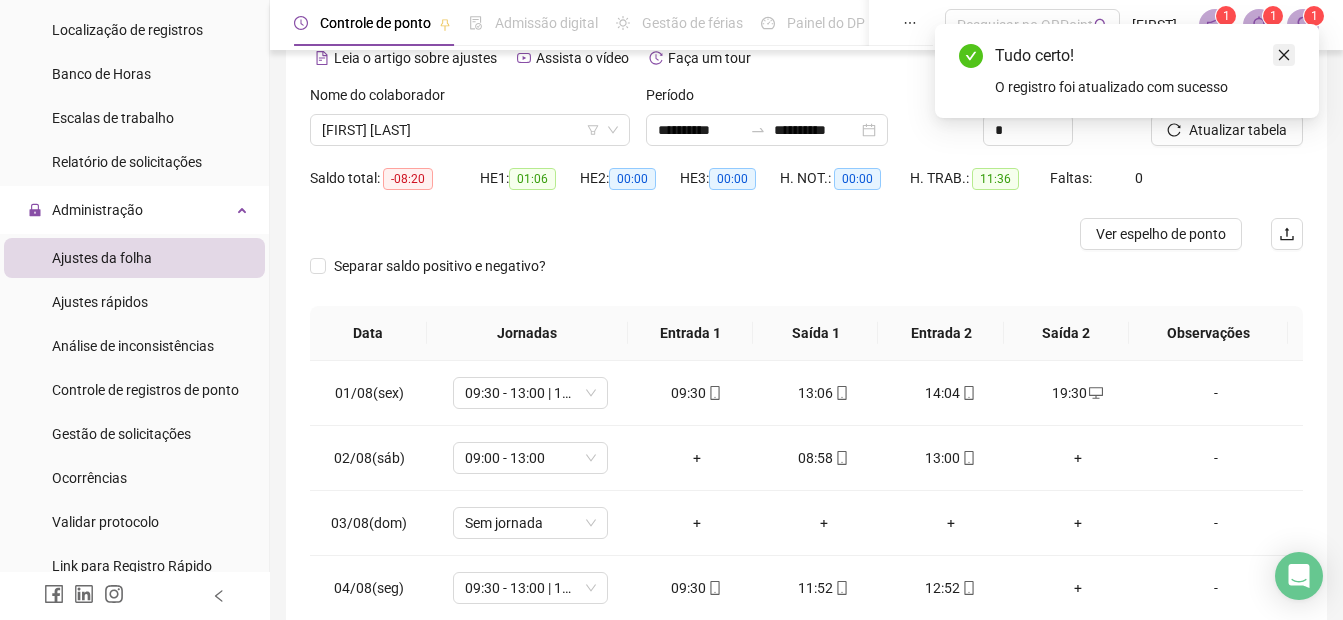 click at bounding box center (1284, 55) 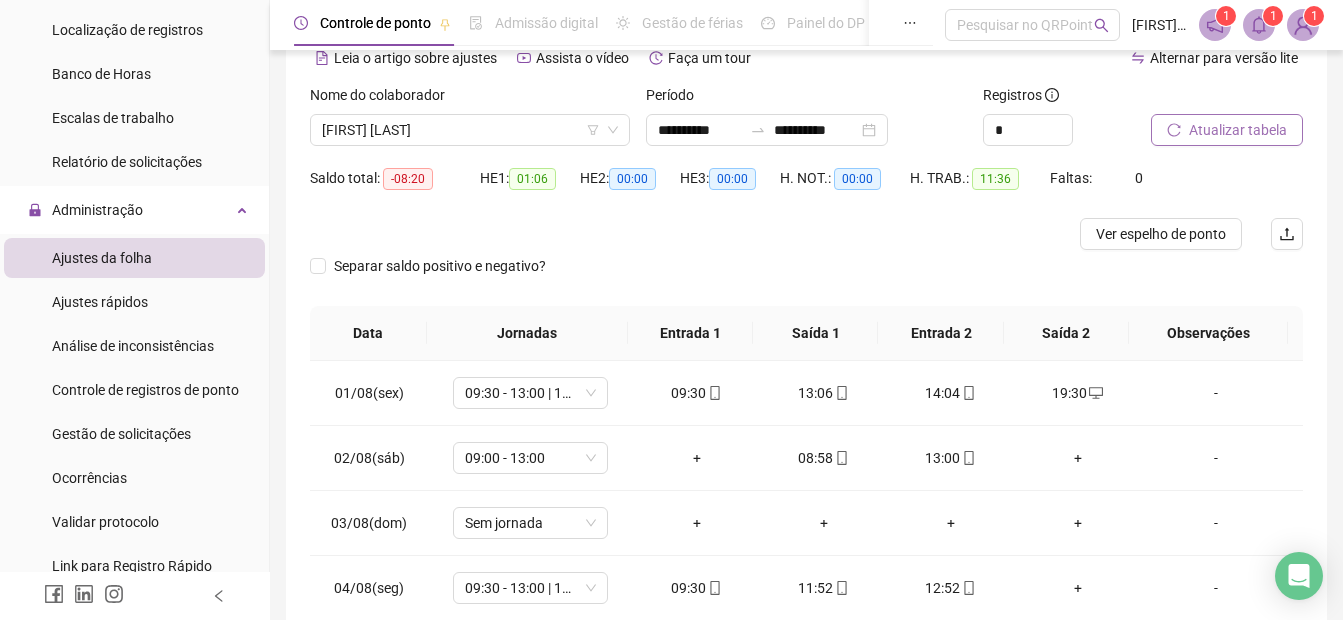 click on "Atualizar tabela" at bounding box center (1238, 130) 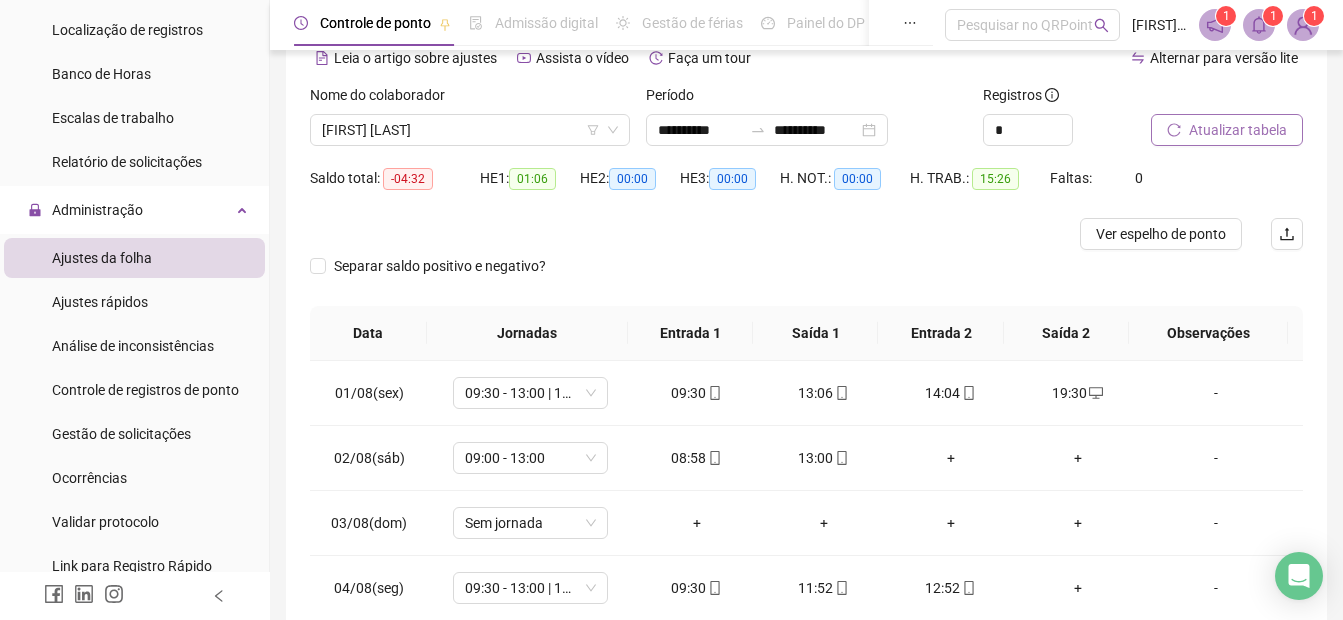 click on "Atualizar tabela" at bounding box center [1238, 130] 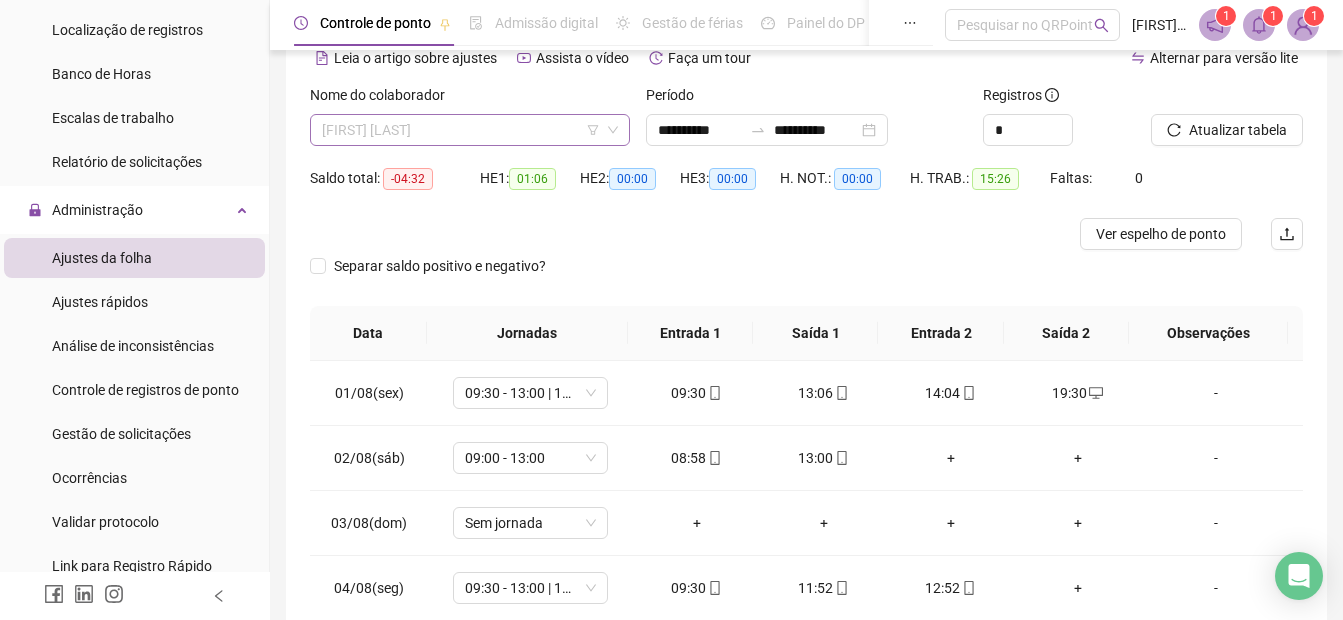 click on "[FIRST] [LAST]" at bounding box center (470, 130) 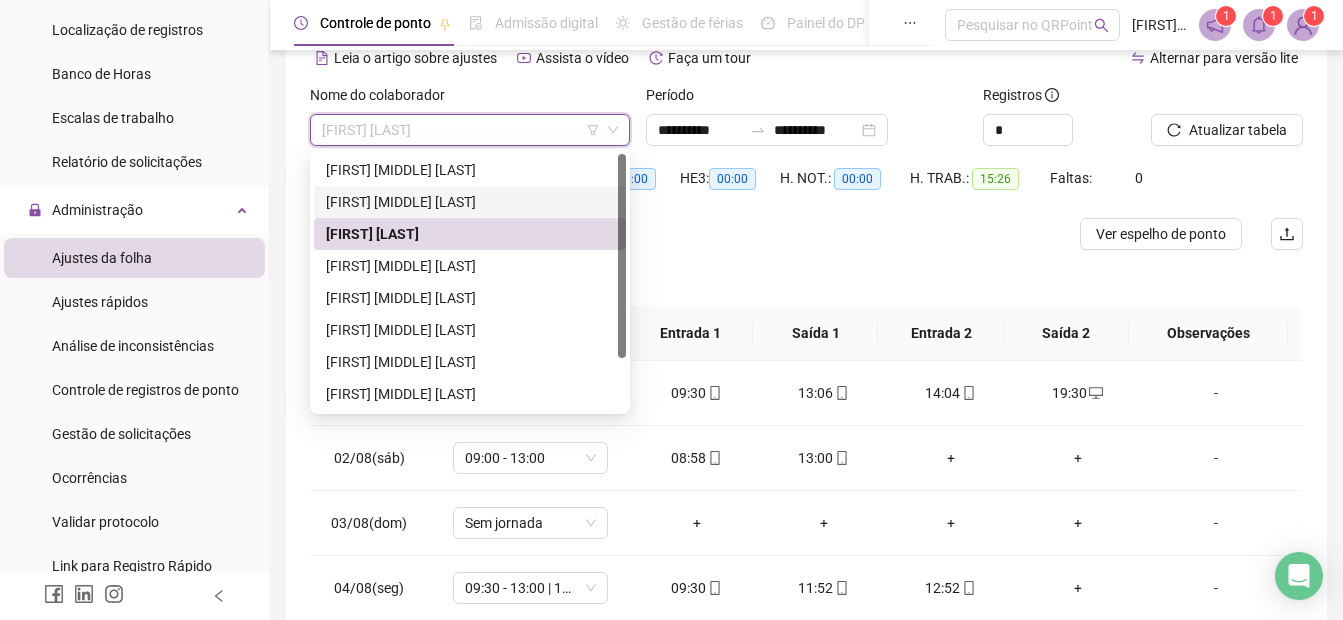 click on "[FIRST] [MIDDLE] [LAST]" at bounding box center [470, 202] 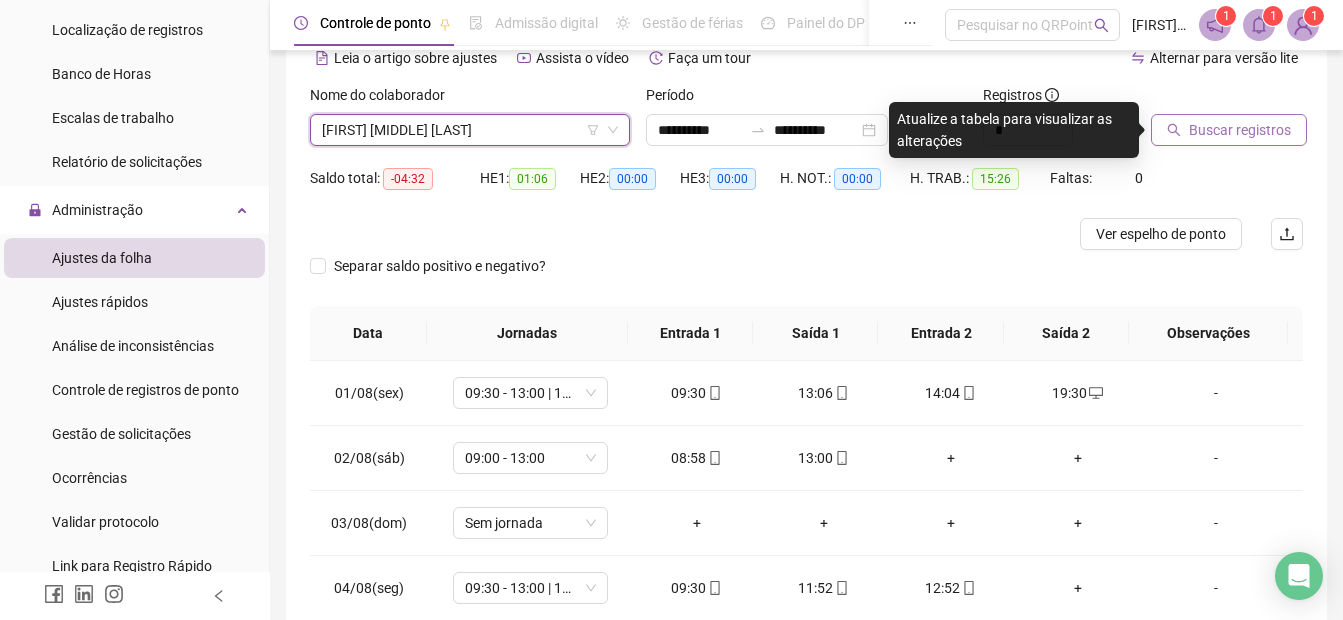 click on "Buscar registros" at bounding box center [1229, 130] 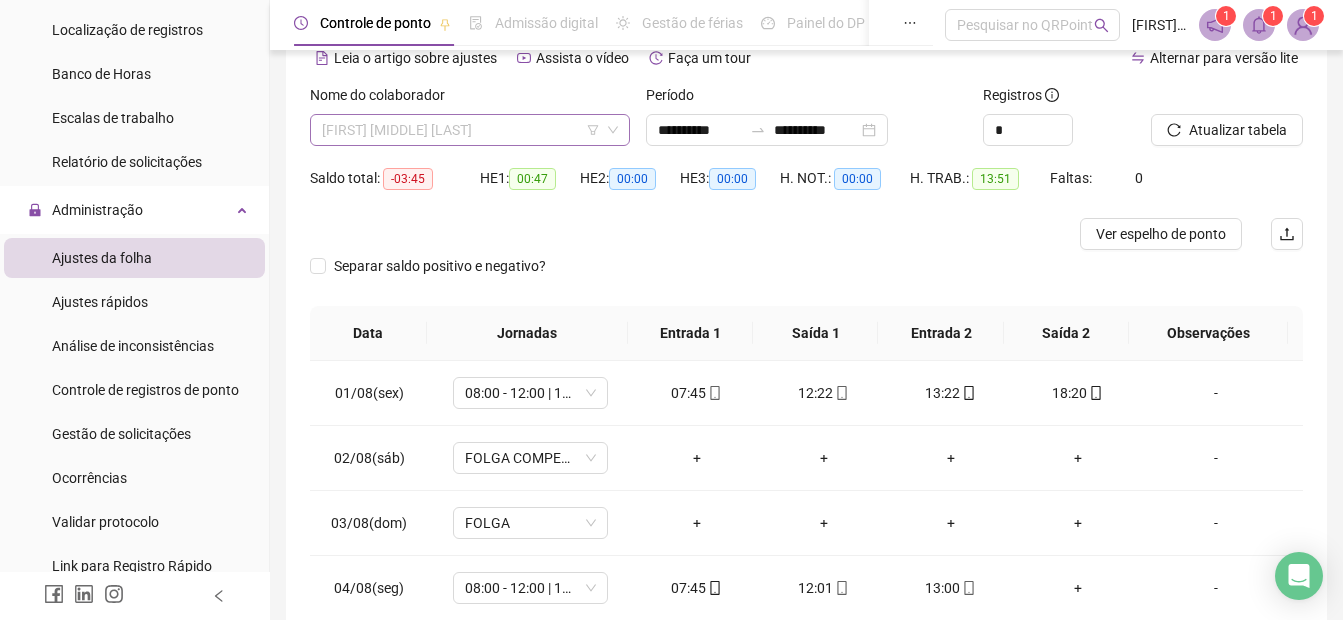 click on "[FIRST] [MIDDLE] [LAST]" at bounding box center [470, 130] 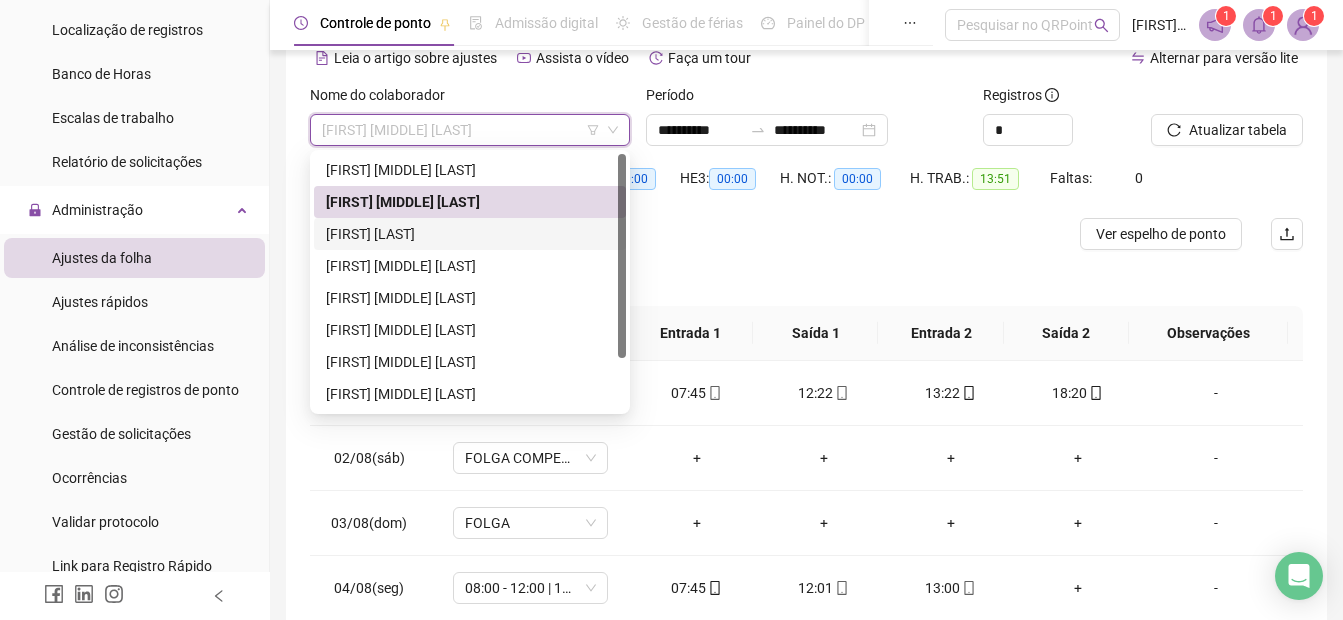 click on "[FIRST] [LAST]" at bounding box center (470, 234) 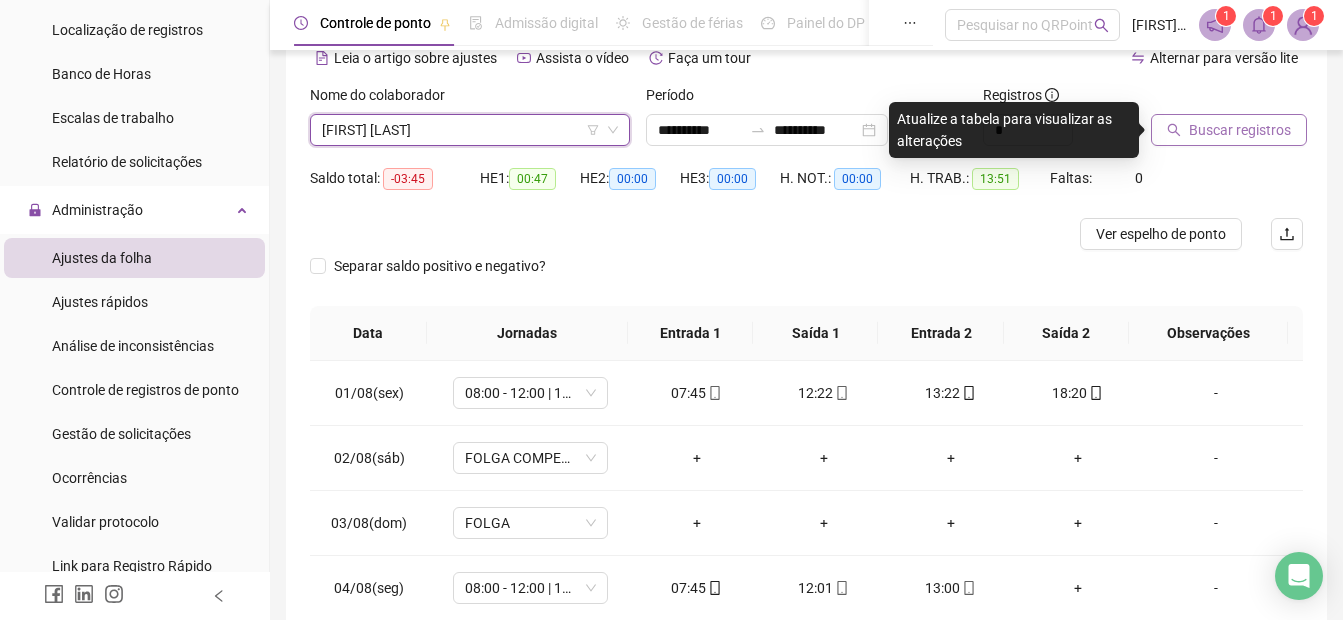 click on "Buscar registros" at bounding box center (1240, 130) 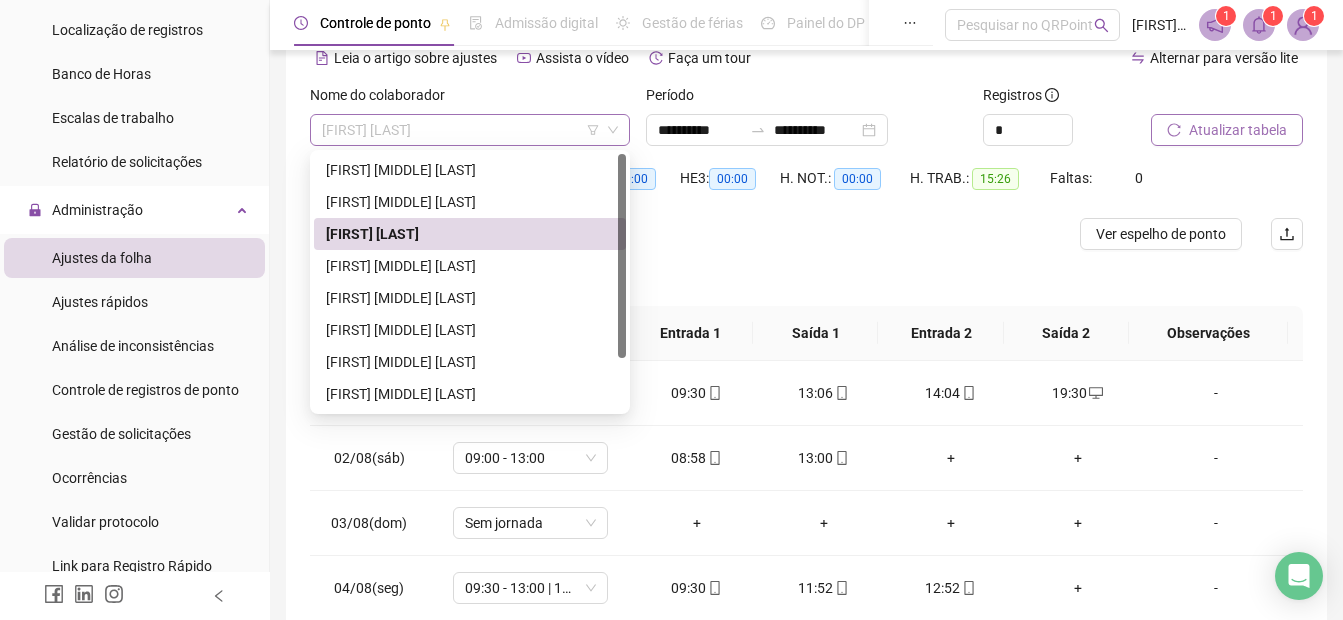 click on "[FIRST] [LAST]" at bounding box center (470, 130) 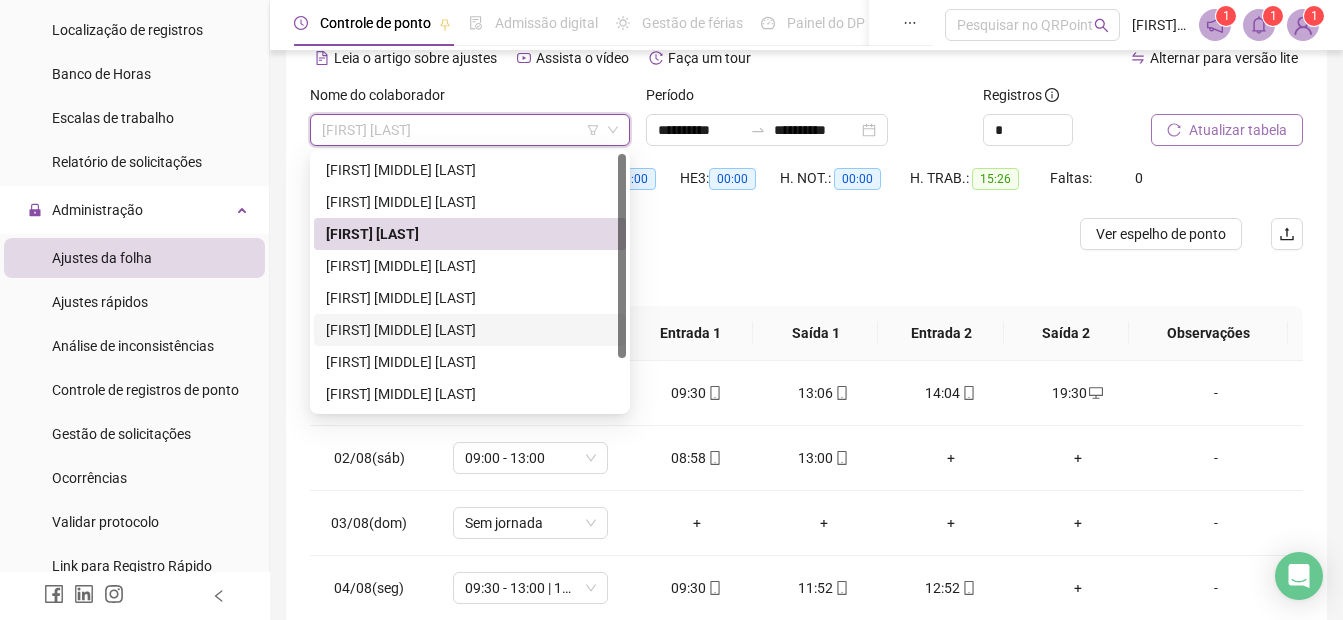 click on "[FIRST] [MIDDLE] [LAST]" at bounding box center [470, 330] 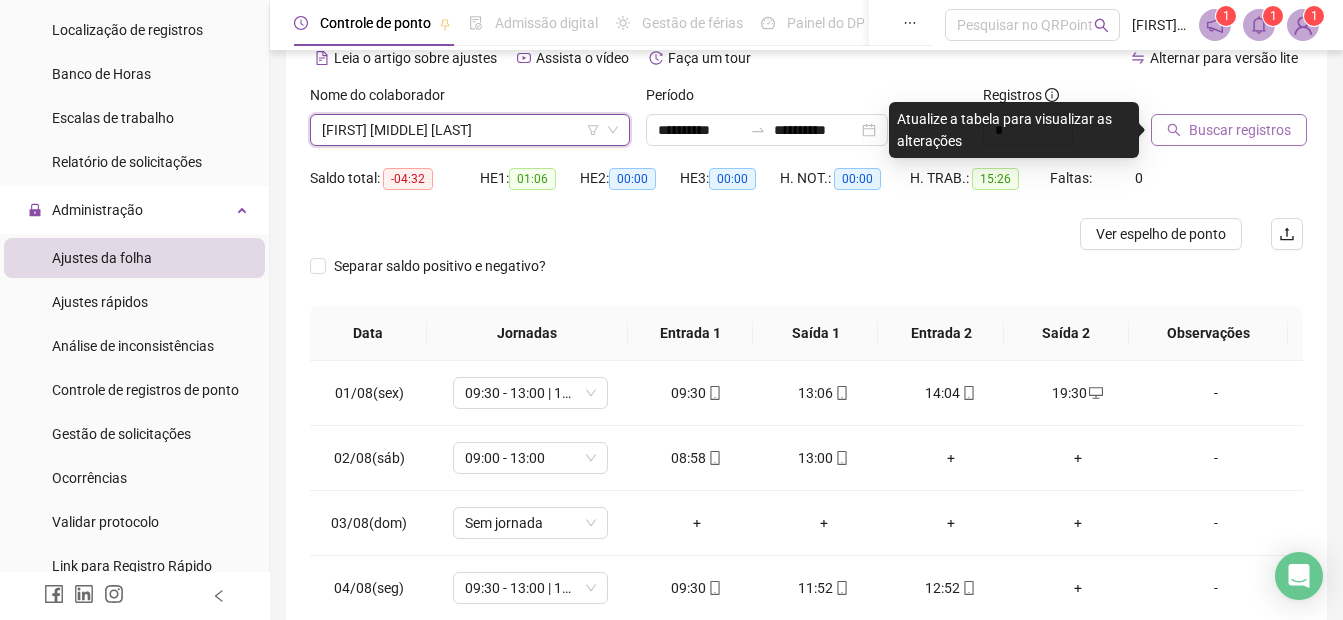 drag, startPoint x: 1292, startPoint y: 125, endPoint x: 1244, endPoint y: 138, distance: 49.729267 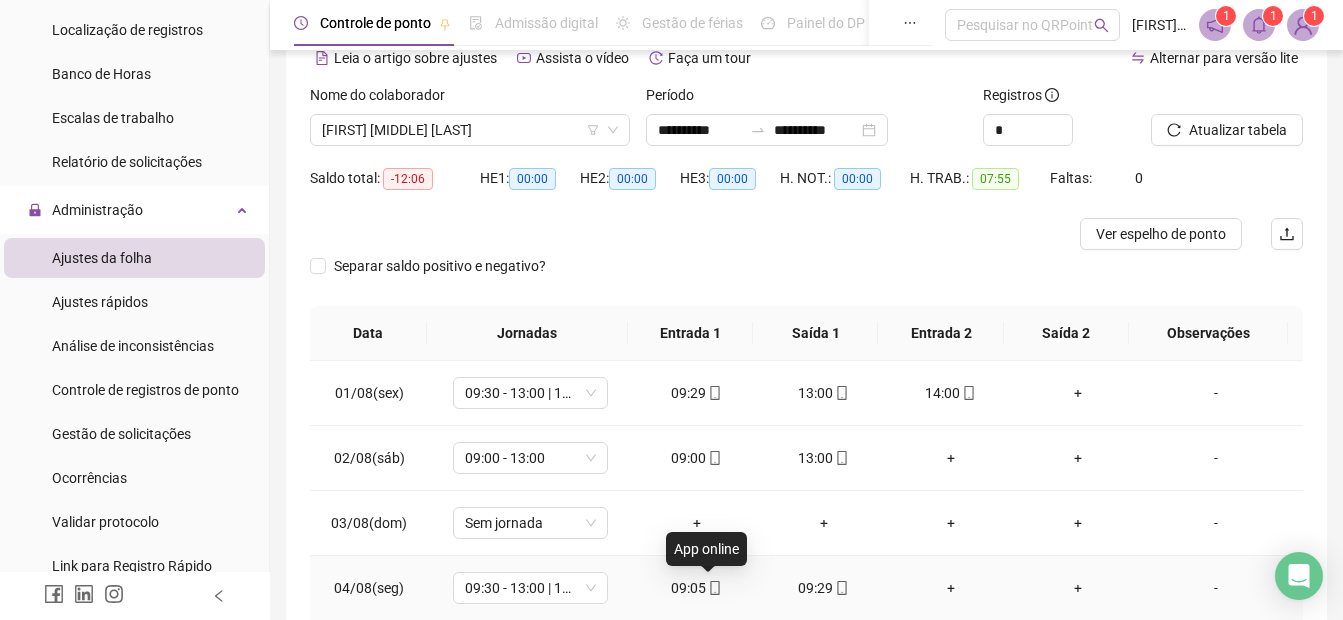 click 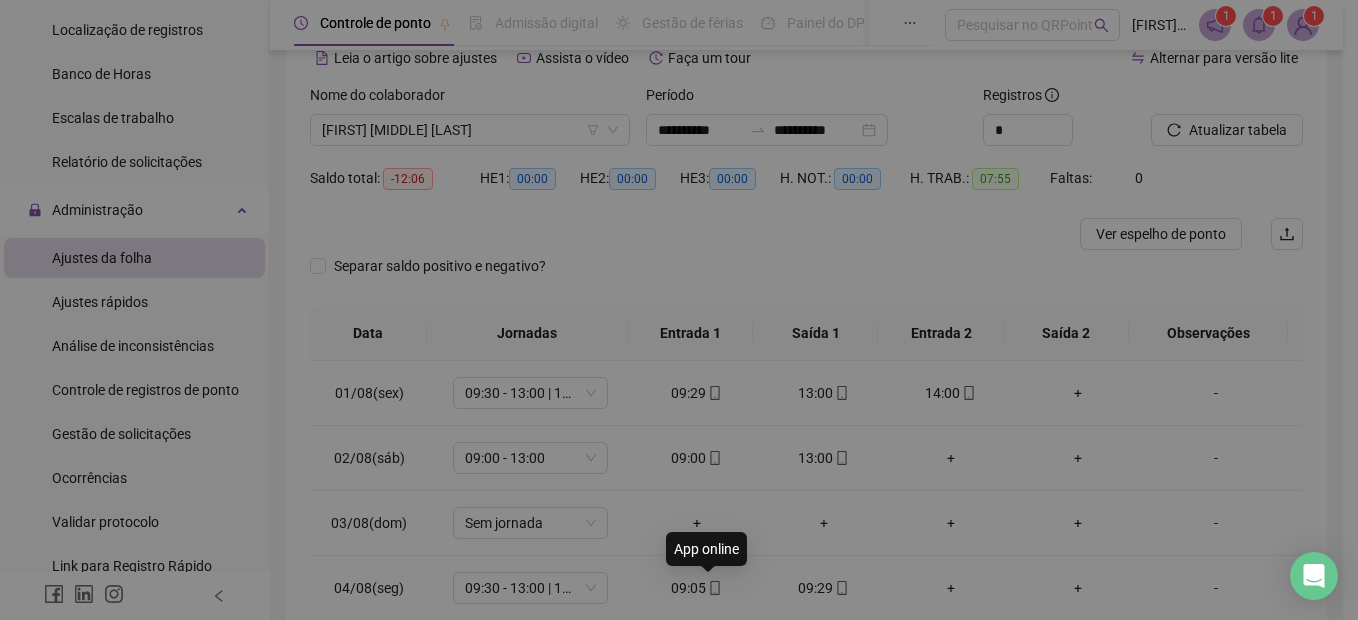 type on "**********" 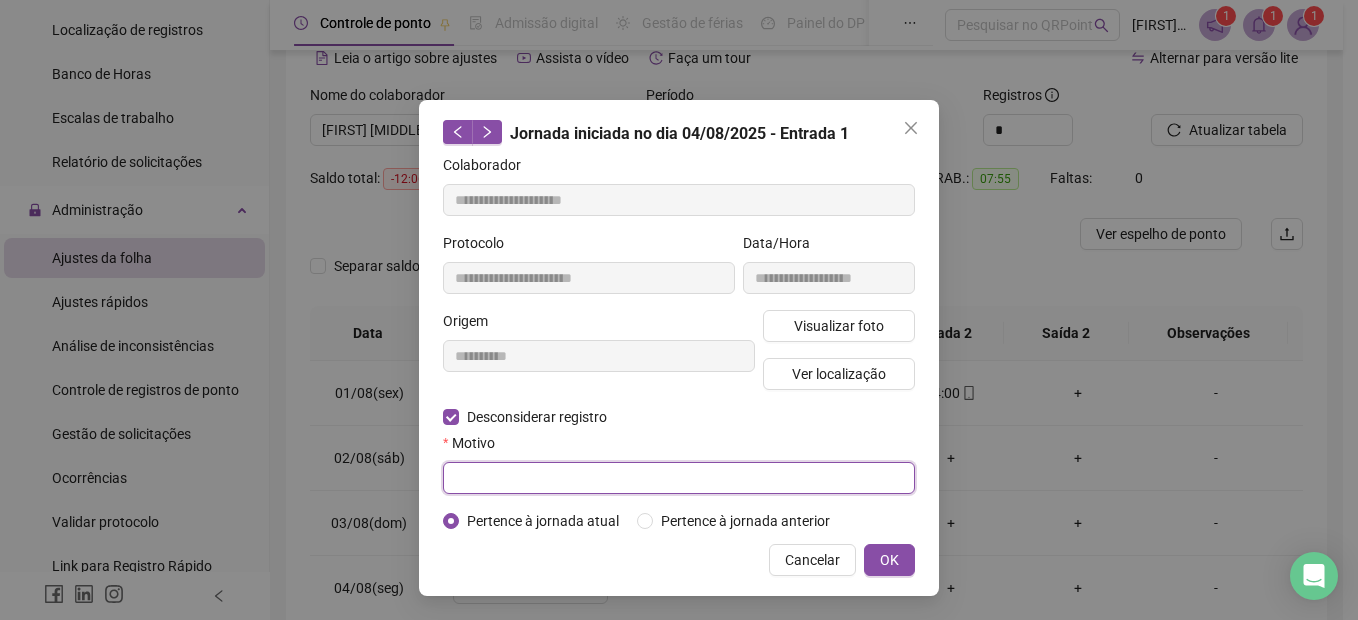 click at bounding box center (679, 478) 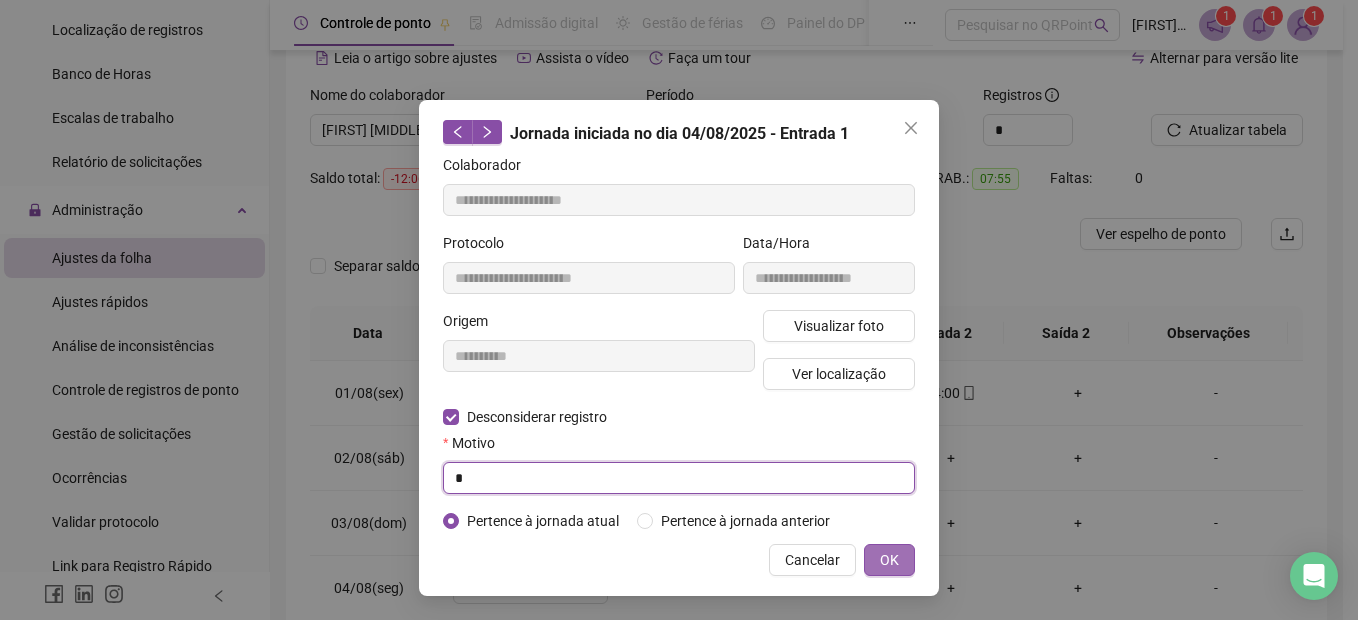 type on "*" 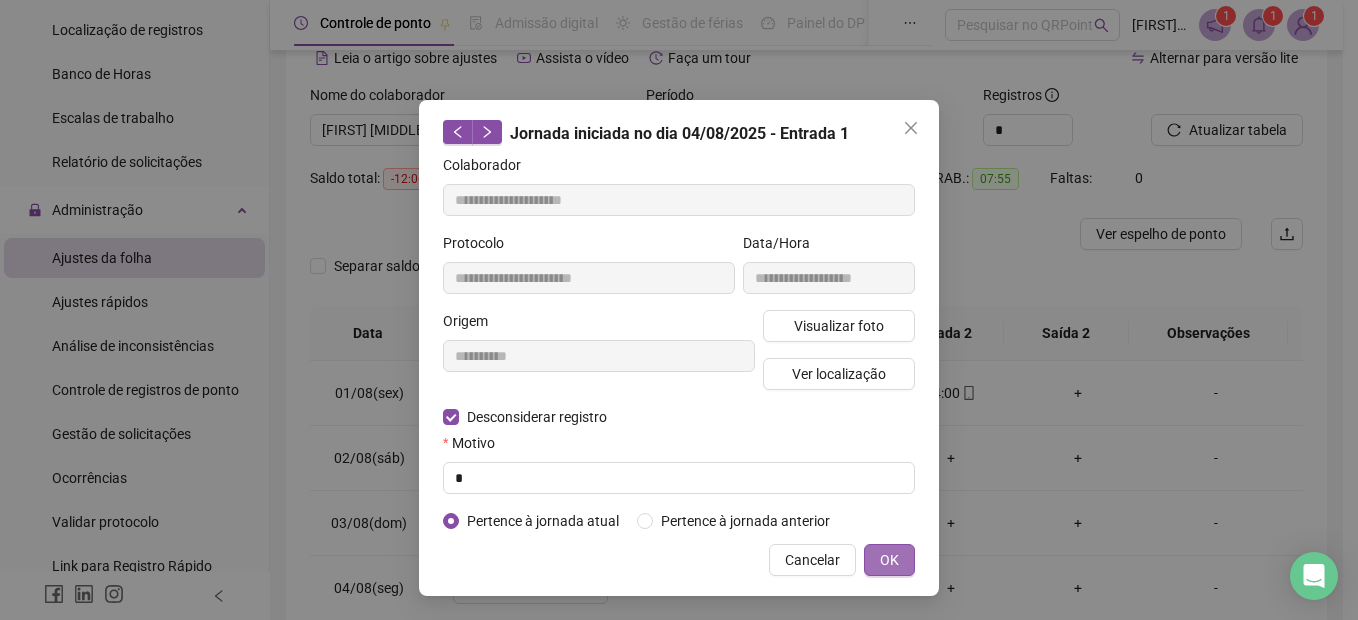 click on "OK" at bounding box center [889, 560] 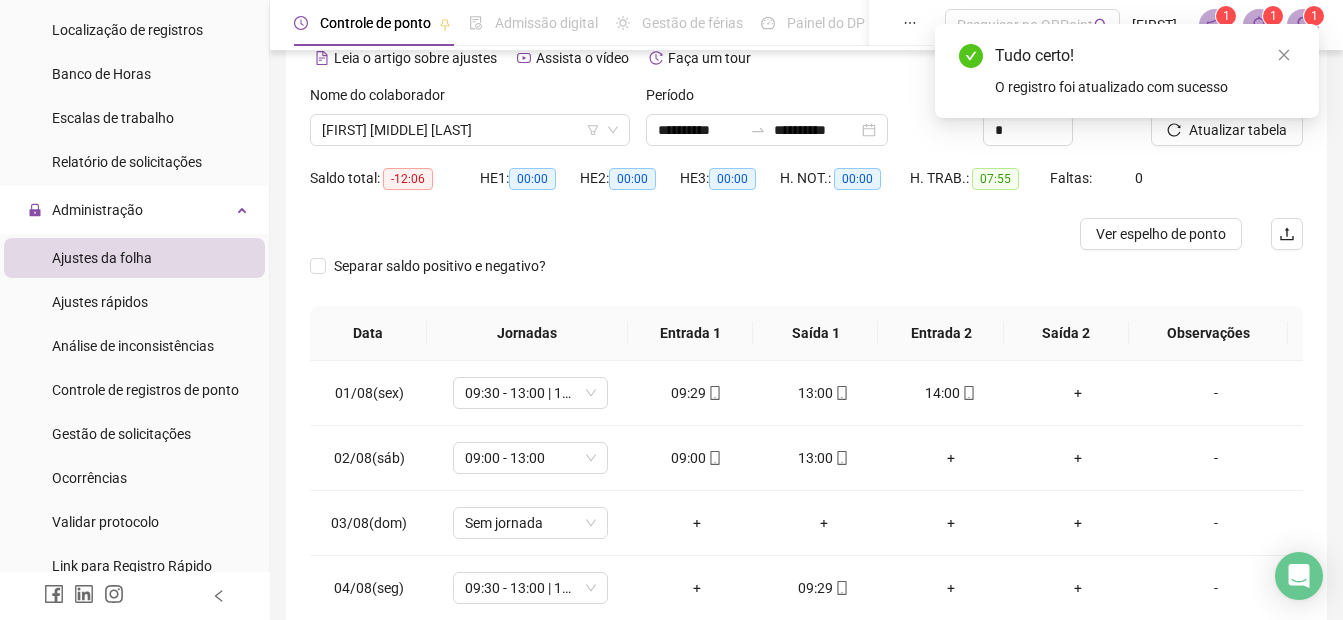 click on "Tudo certo! O registro foi atualizado com sucesso" at bounding box center (1127, 71) 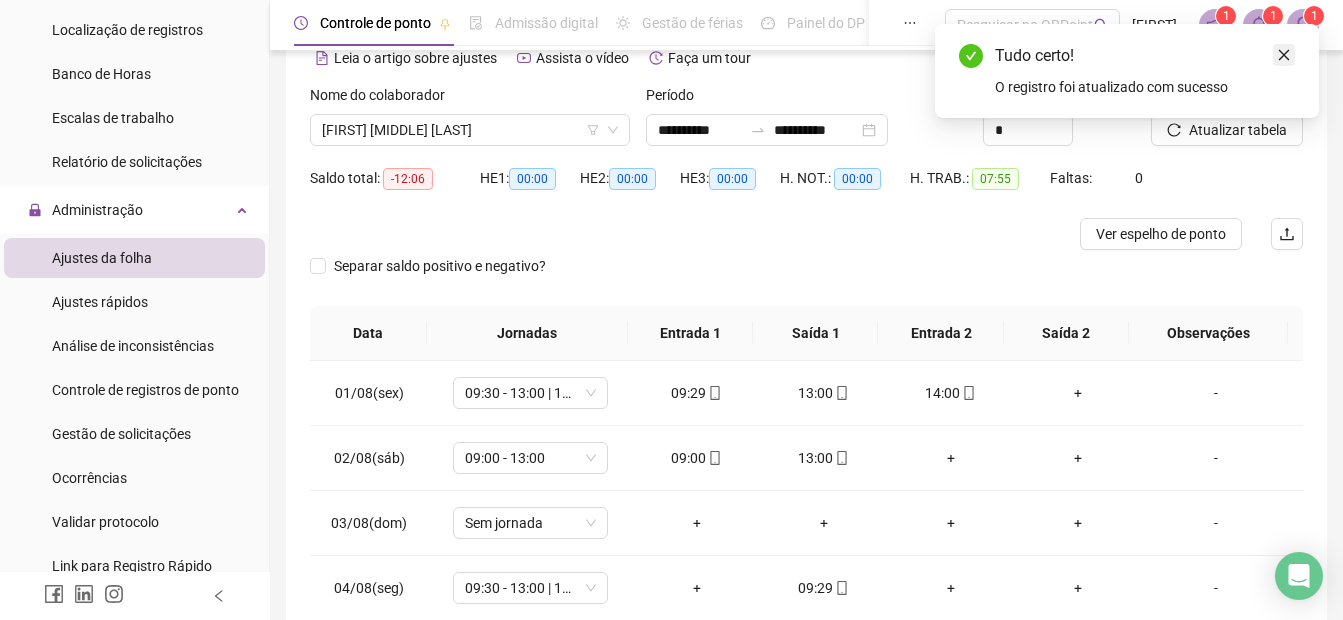 click 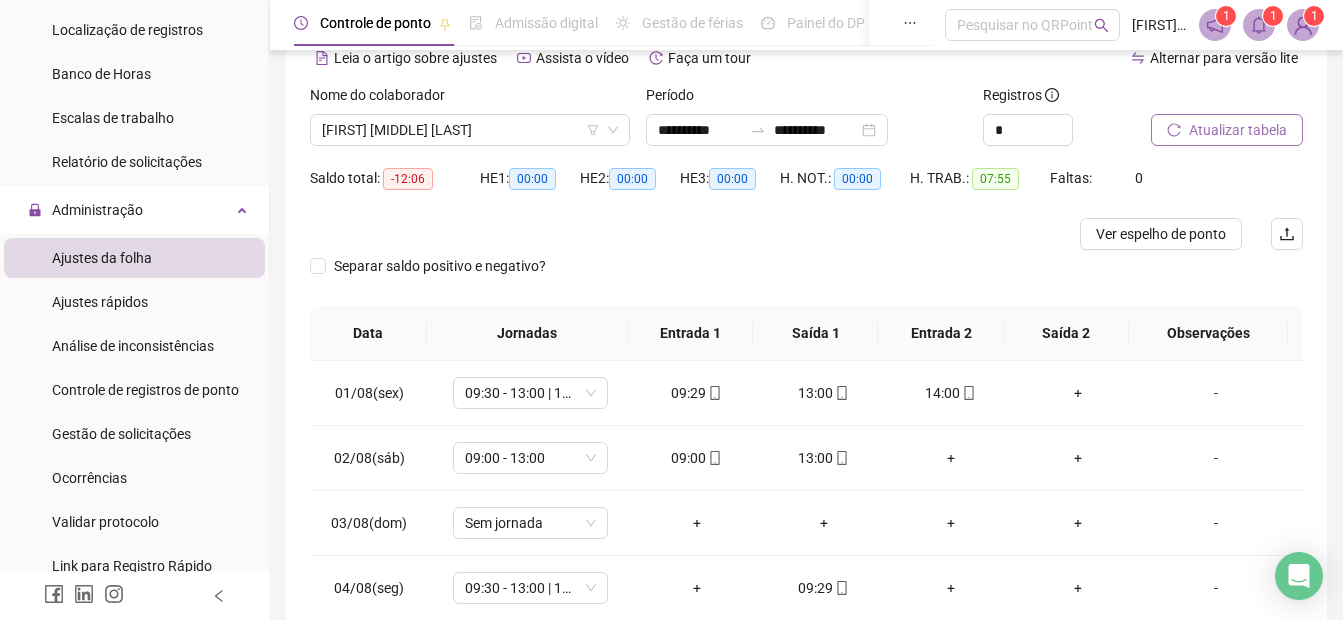 click on "Atualizar tabela" at bounding box center [1238, 130] 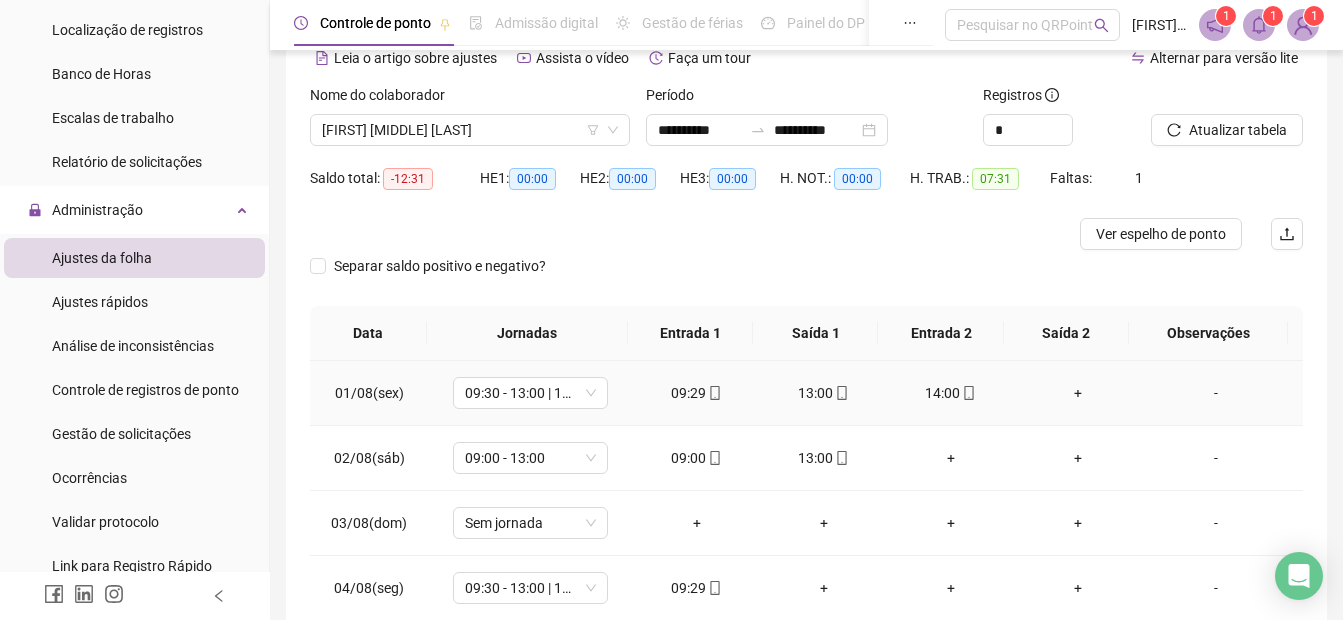 click on "+" at bounding box center (1077, 393) 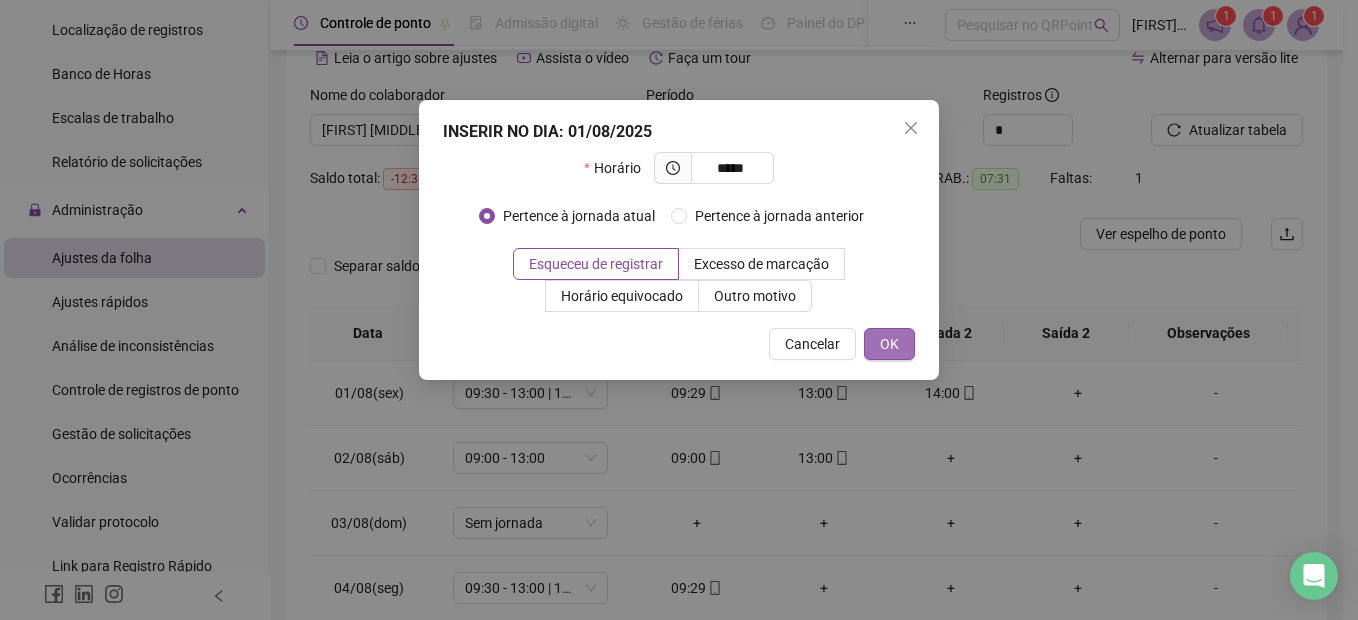 type on "*****" 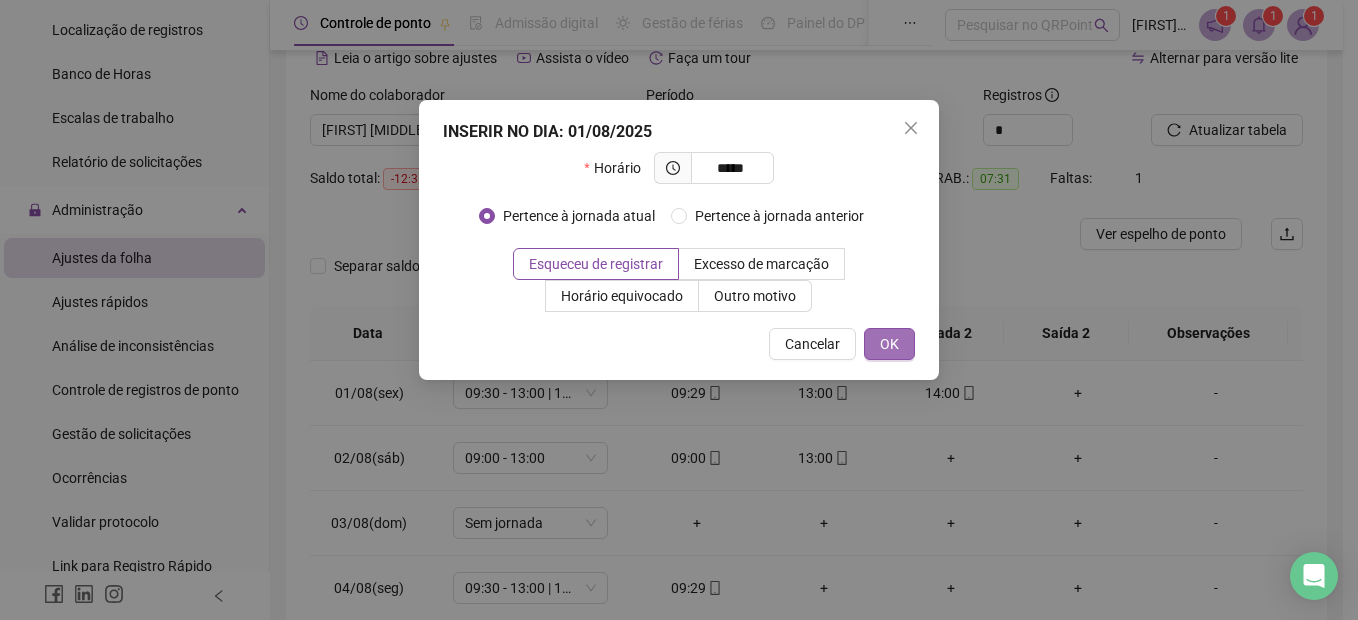 click on "OK" at bounding box center (889, 344) 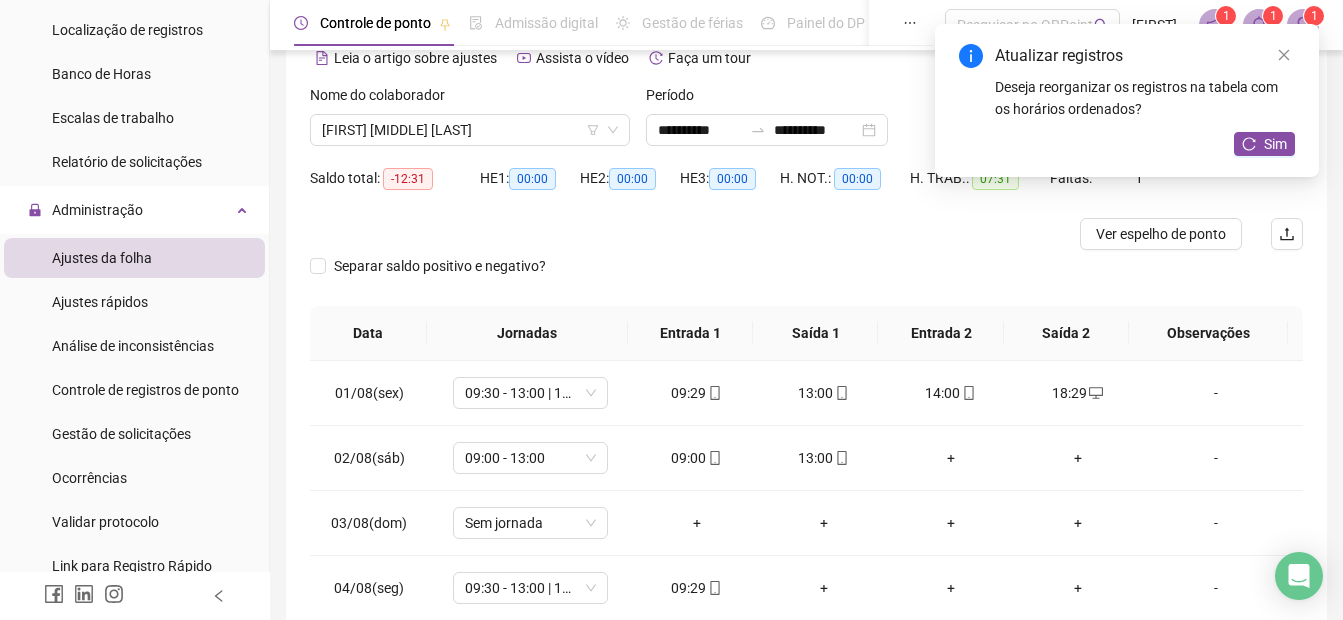 click on "Atualizar registros Deseja reorganizar os registros na tabela com os horários ordenados? Sim" at bounding box center (1127, 100) 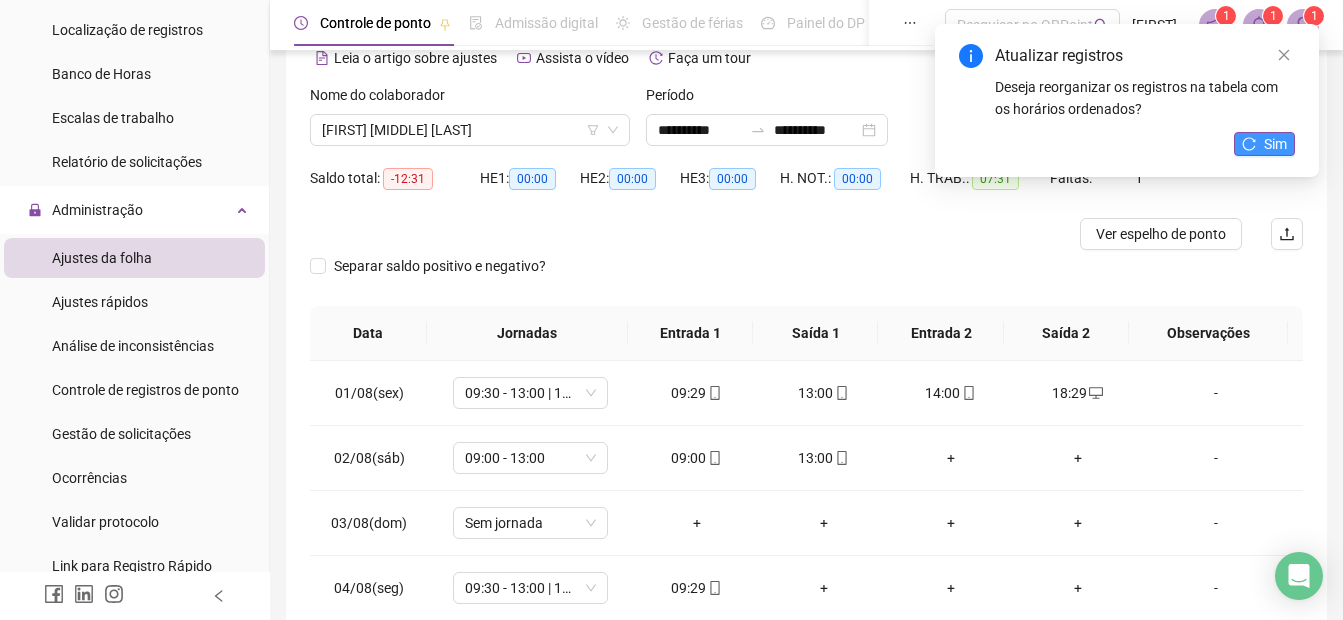click on "Sim" at bounding box center [1275, 144] 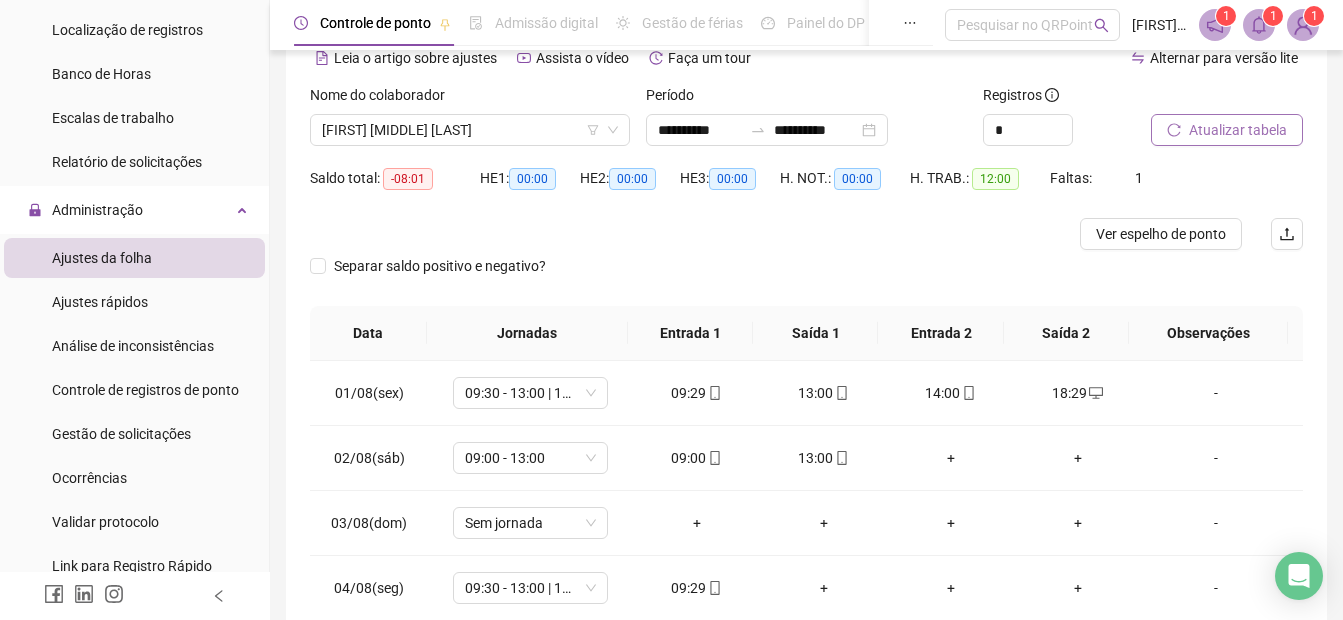 click on "Atualizar tabela" at bounding box center [1238, 130] 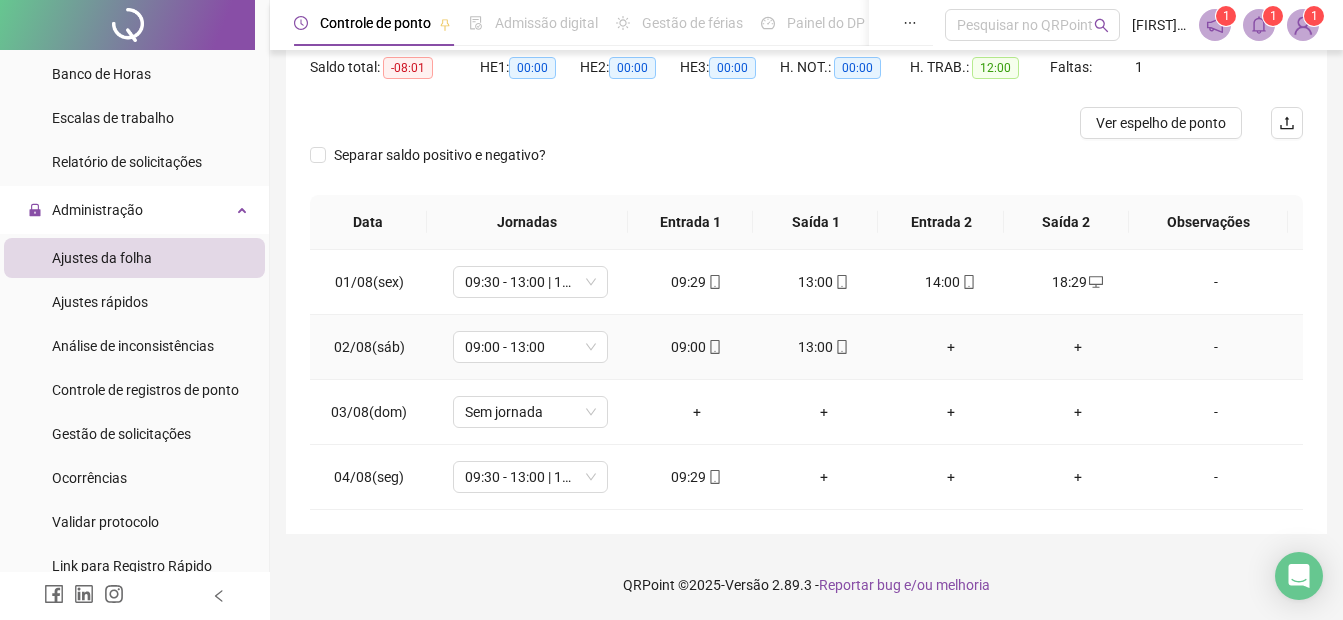 scroll, scrollTop: 11, scrollLeft: 0, axis: vertical 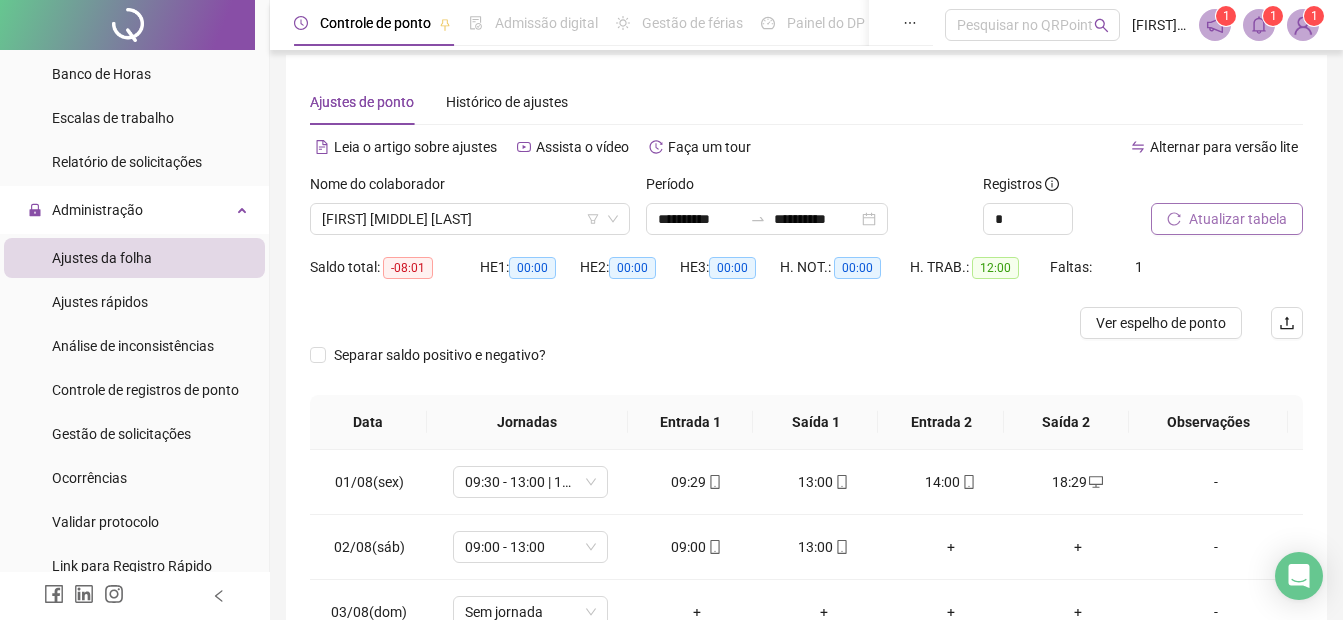 click on "Atualizar tabela" at bounding box center [1238, 219] 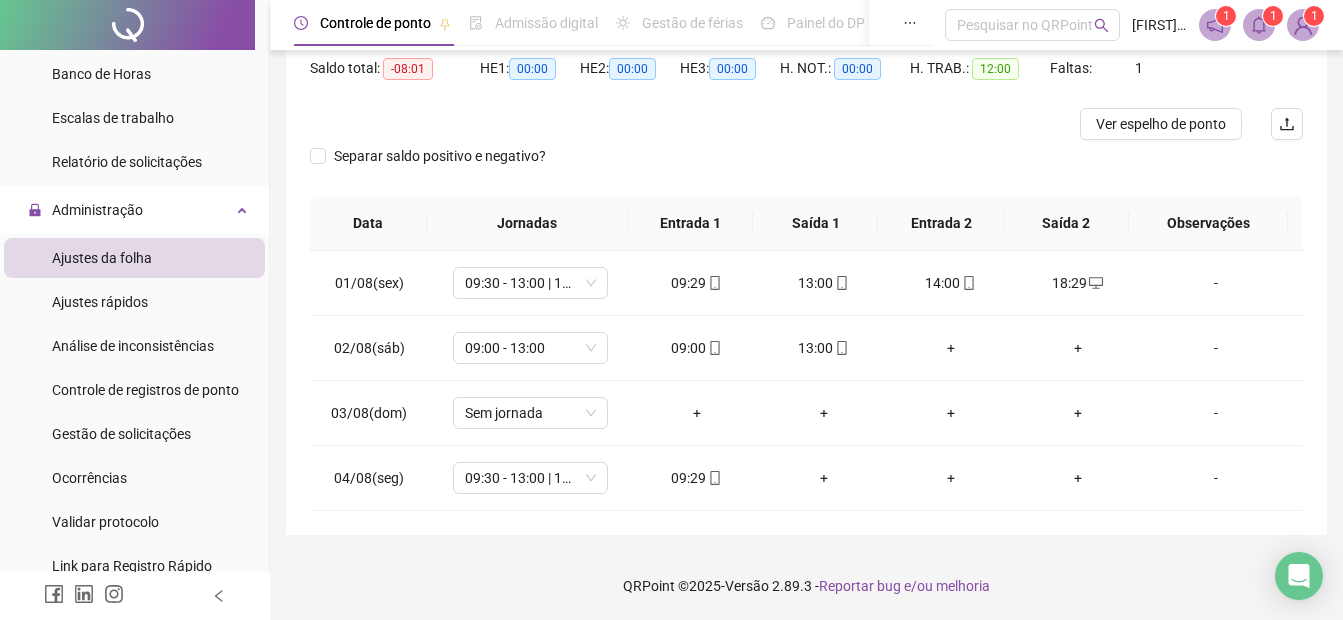 scroll, scrollTop: 211, scrollLeft: 0, axis: vertical 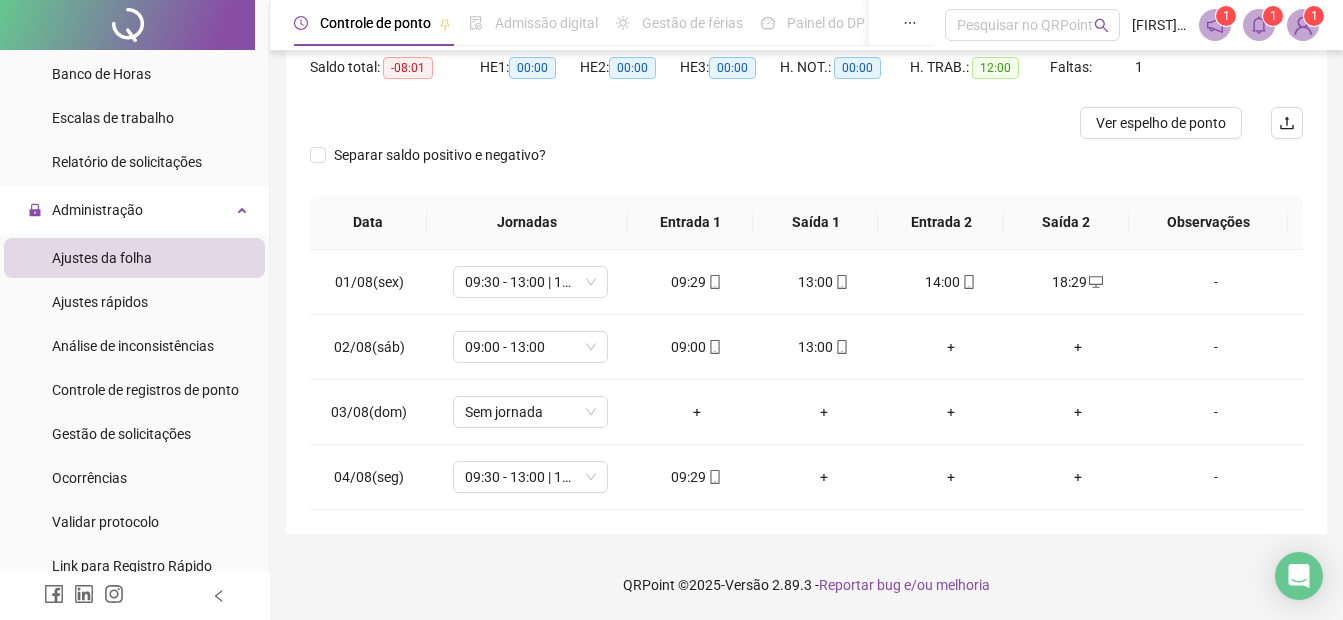 click on "1" at bounding box center [1139, 67] 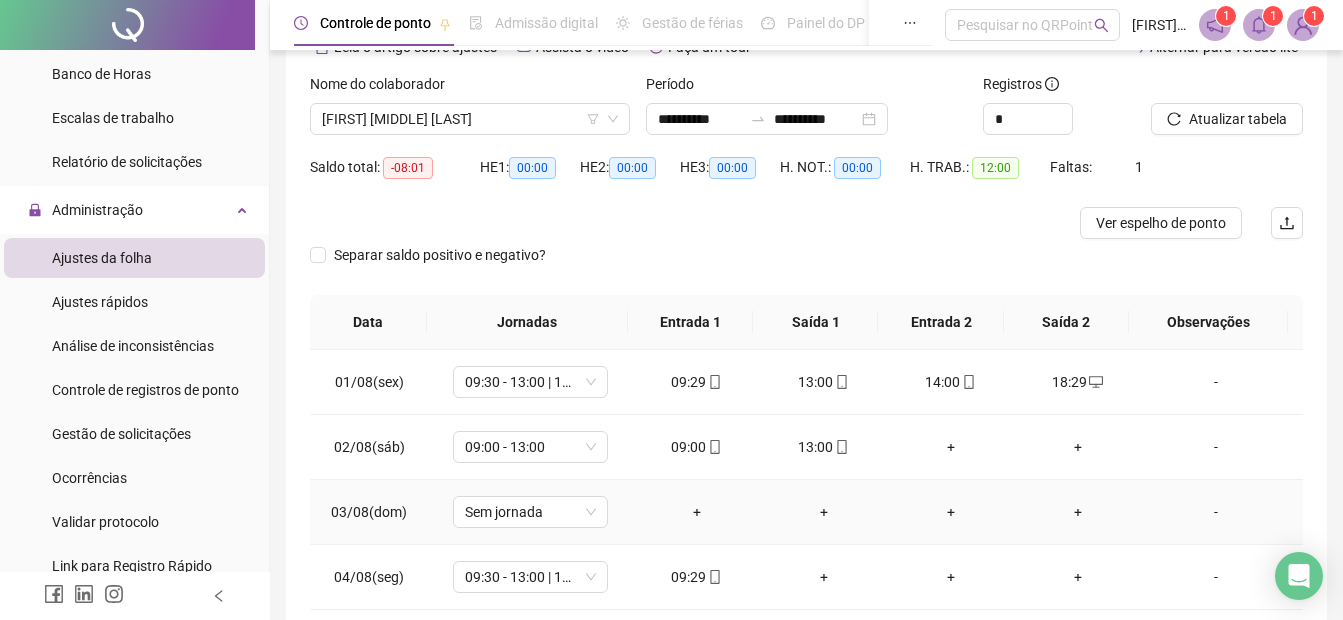 scroll, scrollTop: 0, scrollLeft: 0, axis: both 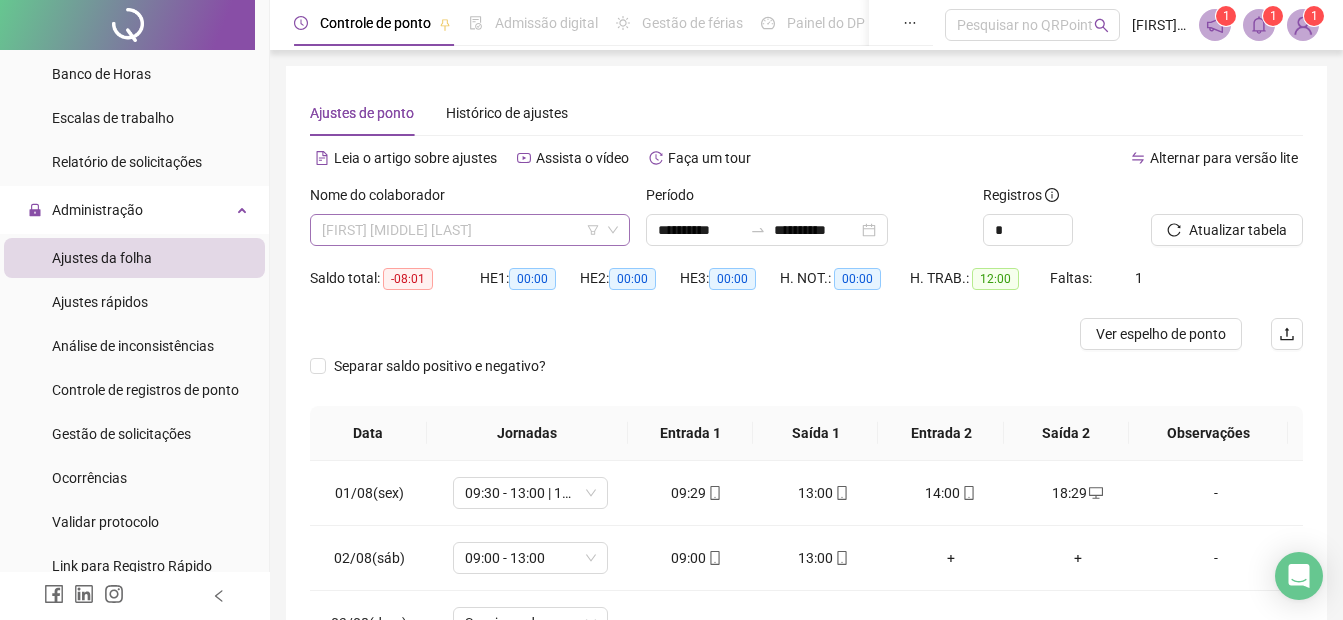 click on "[FIRST] [MIDDLE] [LAST]" at bounding box center [470, 230] 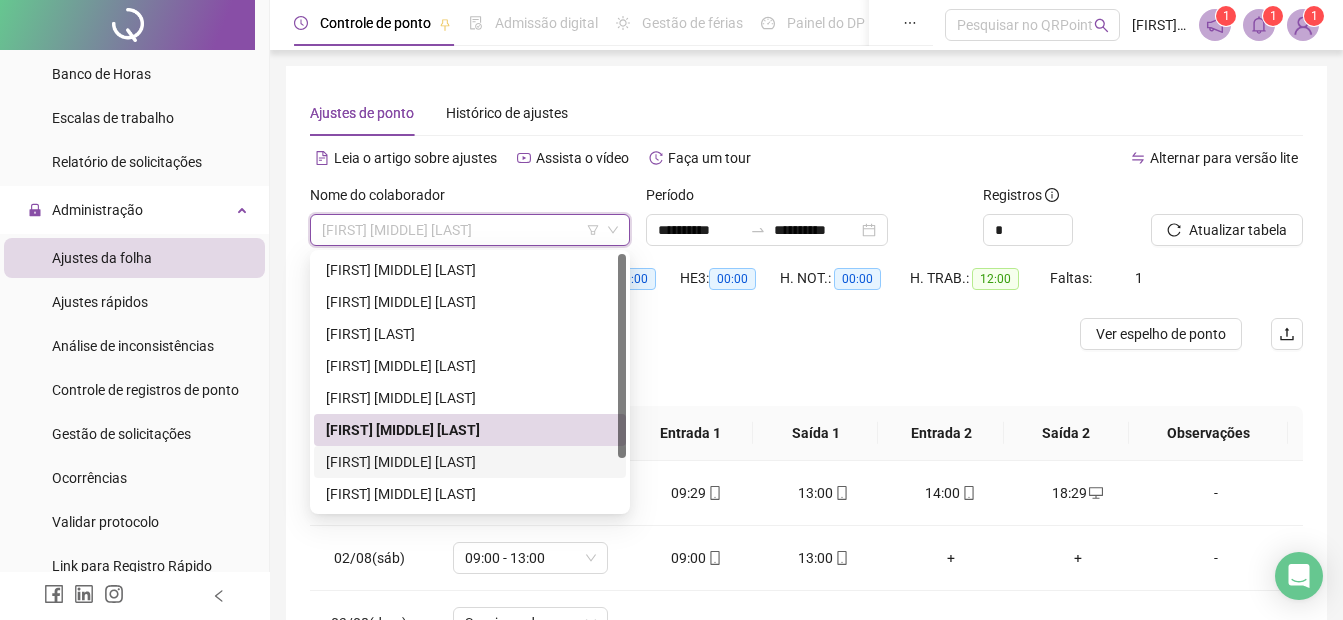 click on "[FIRST] [MIDDLE] [LAST]" at bounding box center [470, 462] 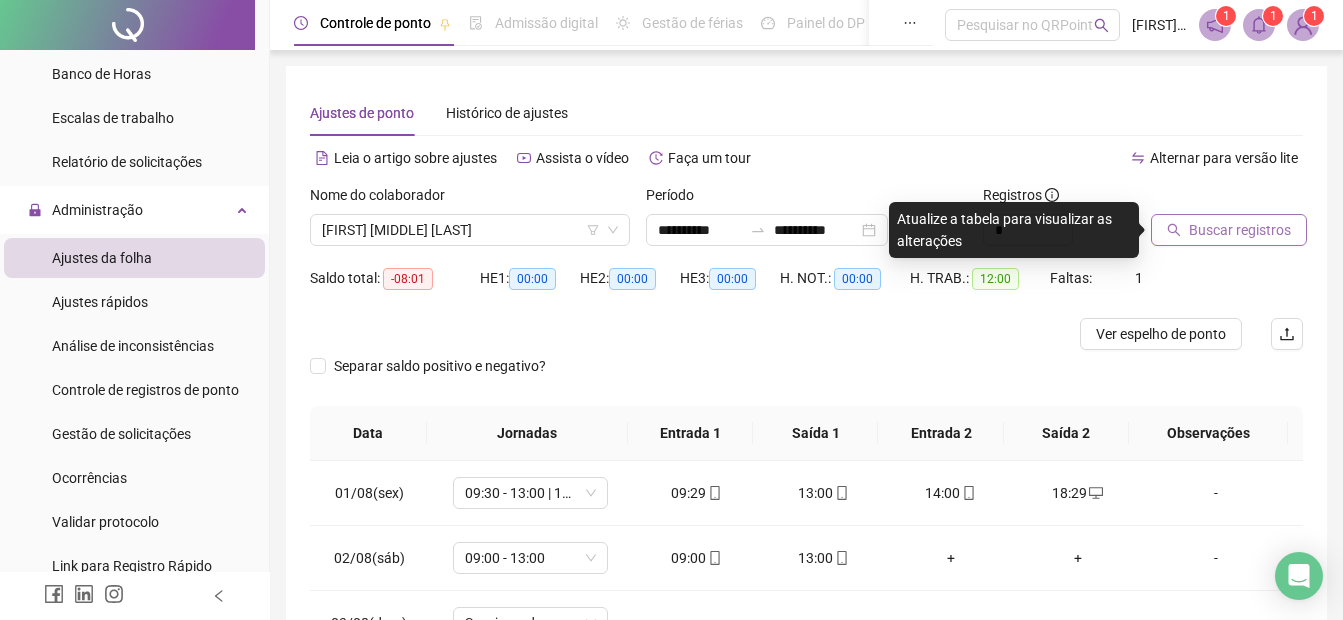 click on "Buscar registros" at bounding box center (1240, 230) 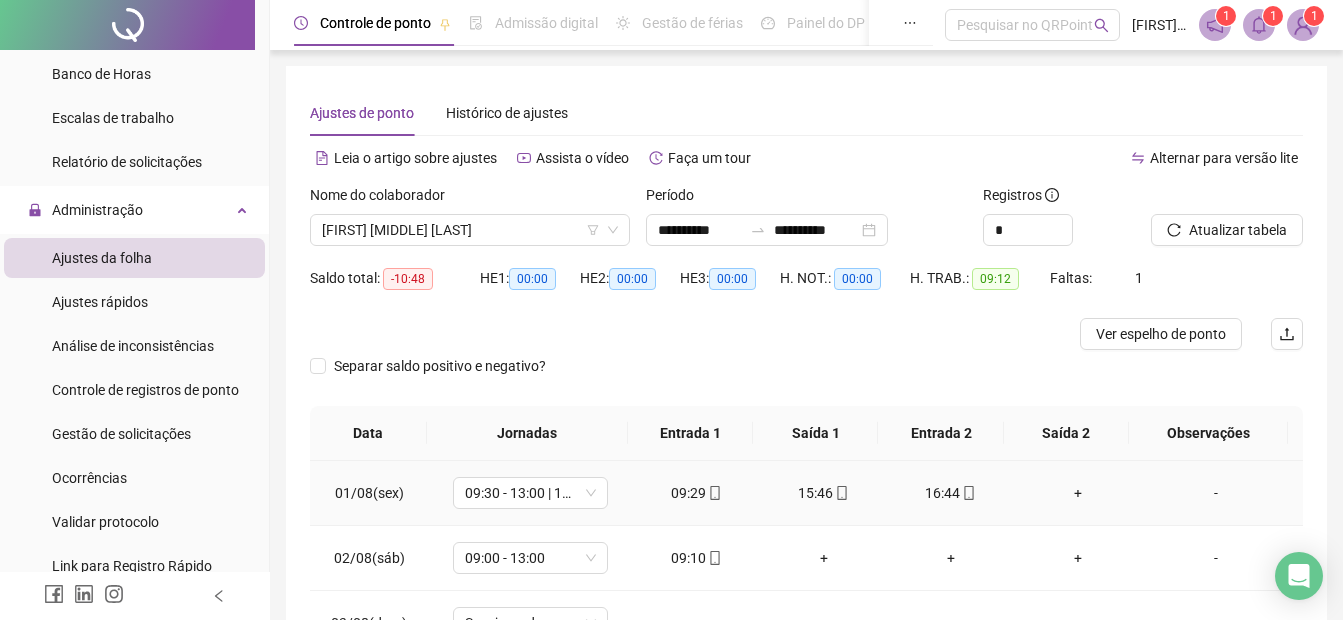 click on "+" at bounding box center [1077, 493] 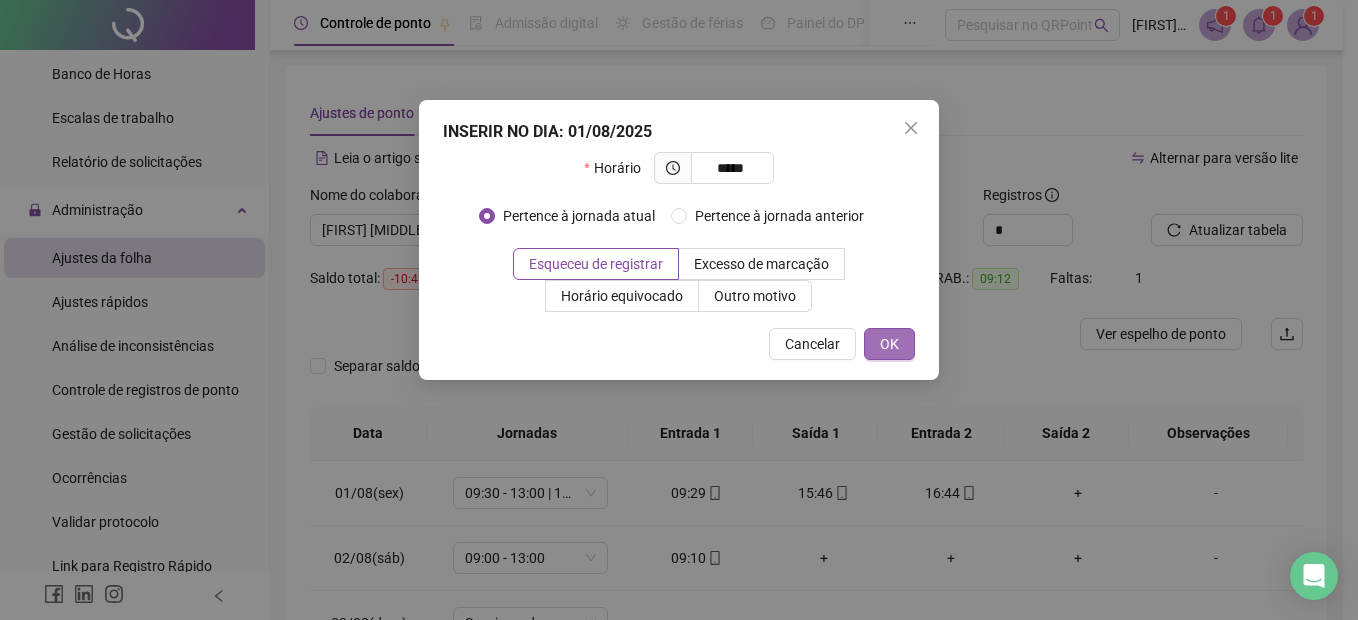 type on "*****" 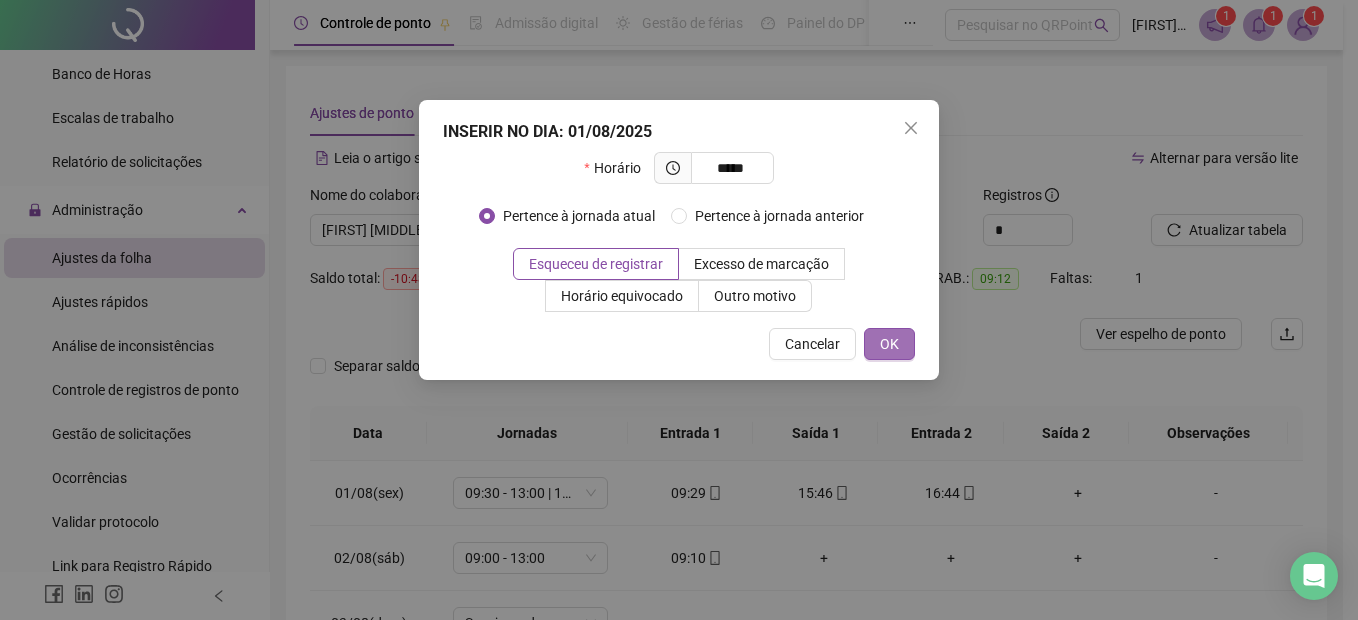 click on "OK" at bounding box center (889, 344) 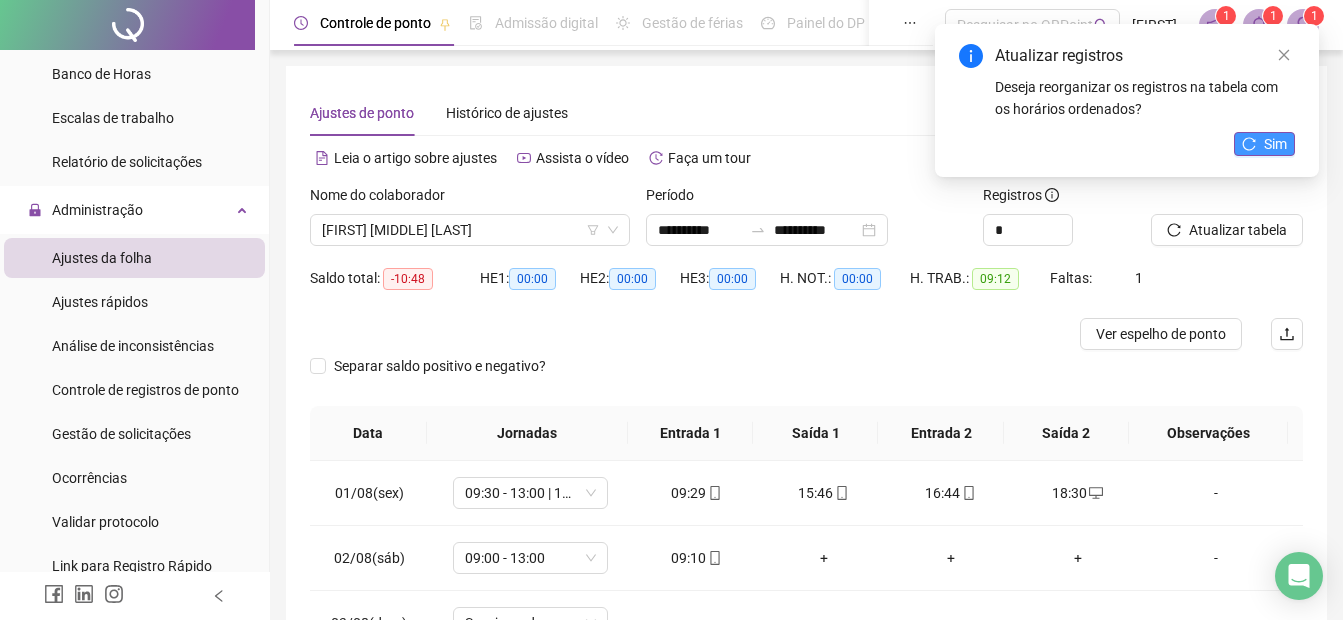 click on "Sim" at bounding box center [1275, 144] 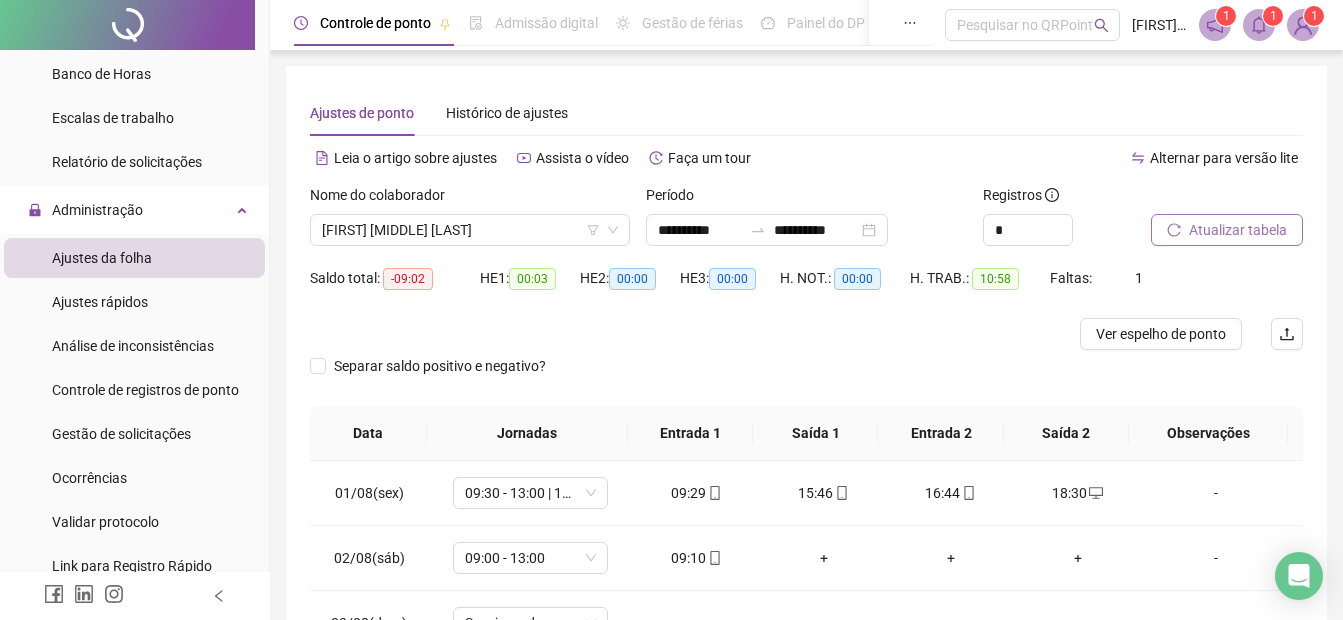 click on "Atualizar tabela" at bounding box center (1238, 230) 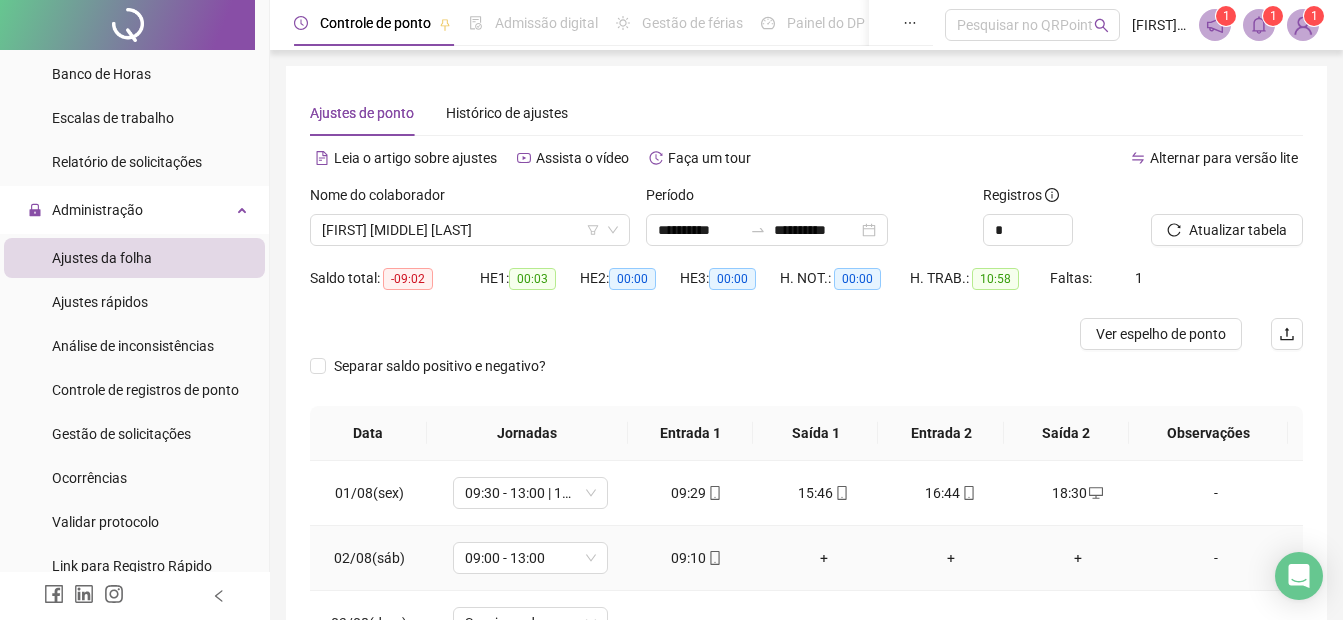 click on "+" at bounding box center [823, 558] 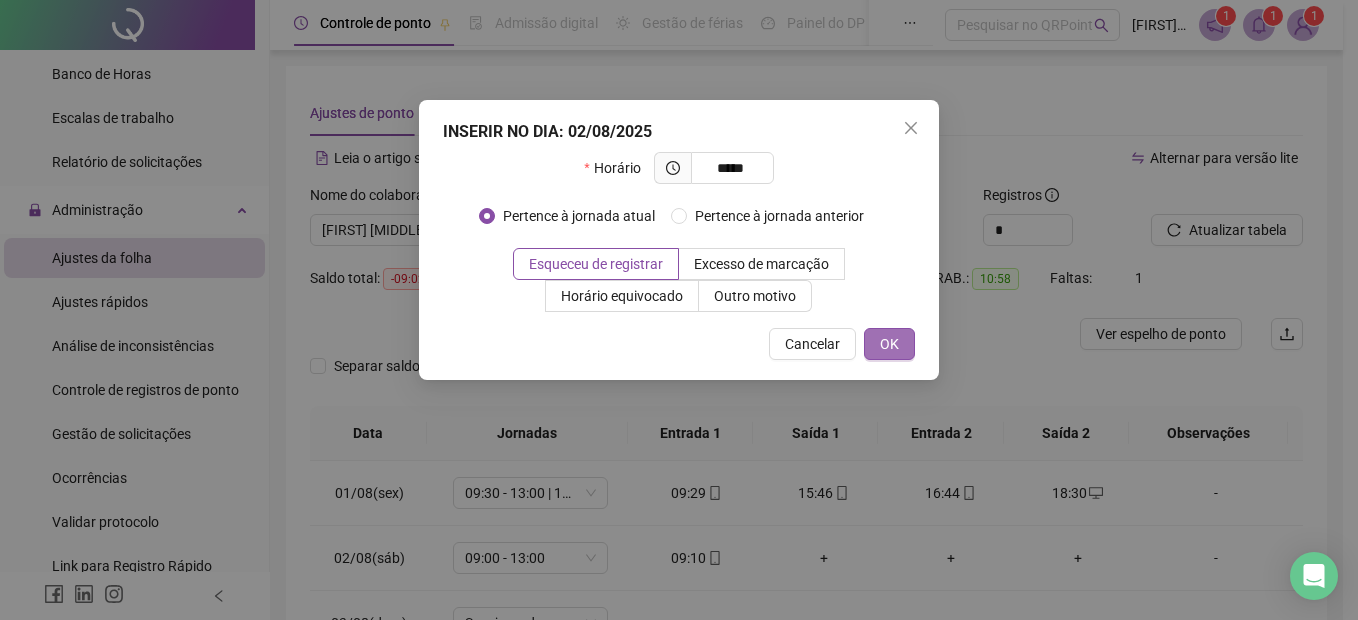 type on "*****" 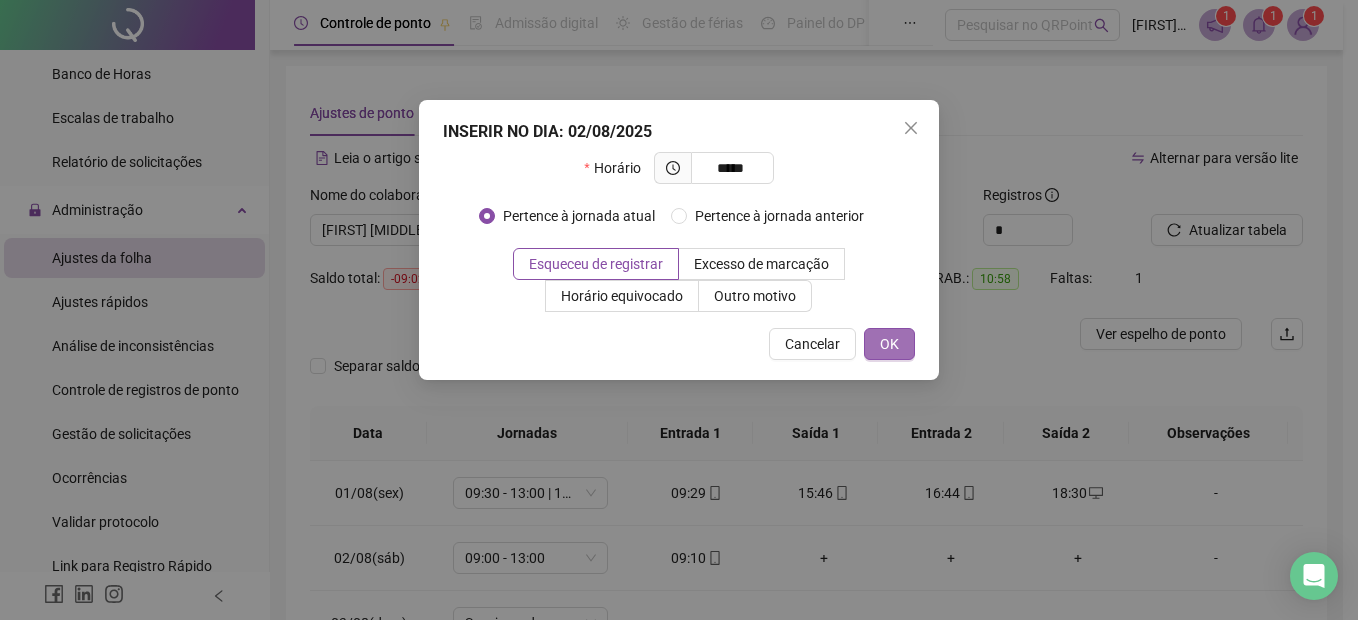 click on "OK" at bounding box center [889, 344] 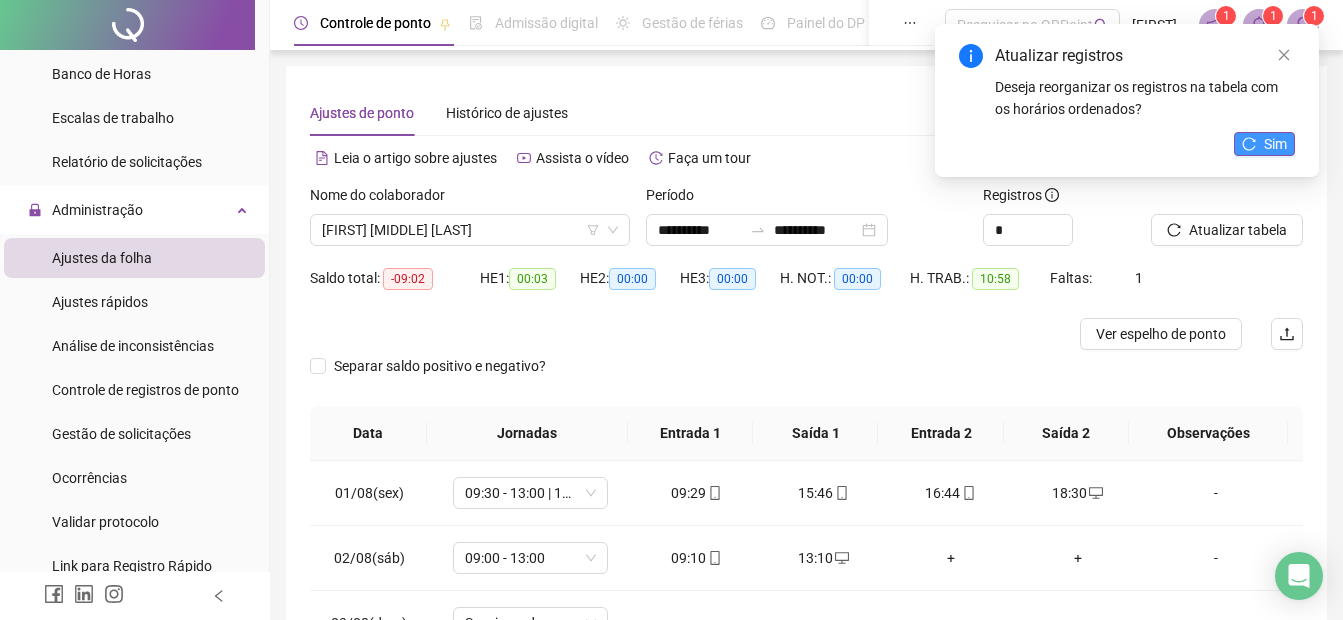 click on "Sim" at bounding box center (1275, 144) 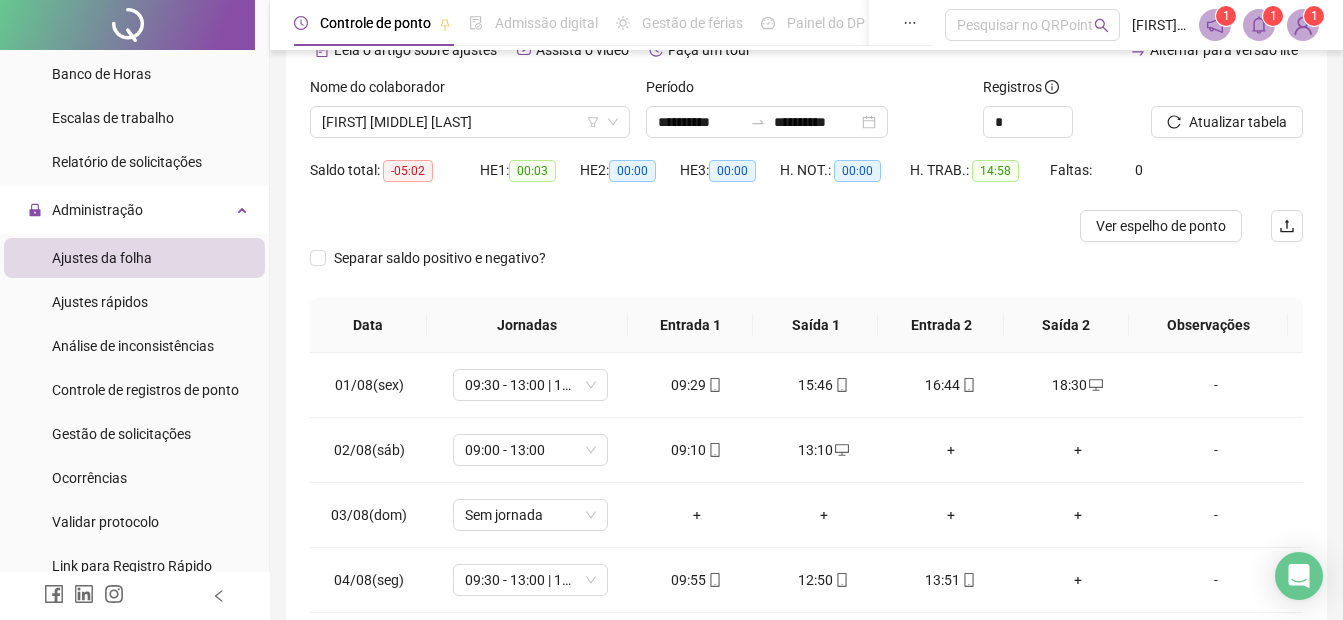 scroll, scrollTop: 211, scrollLeft: 0, axis: vertical 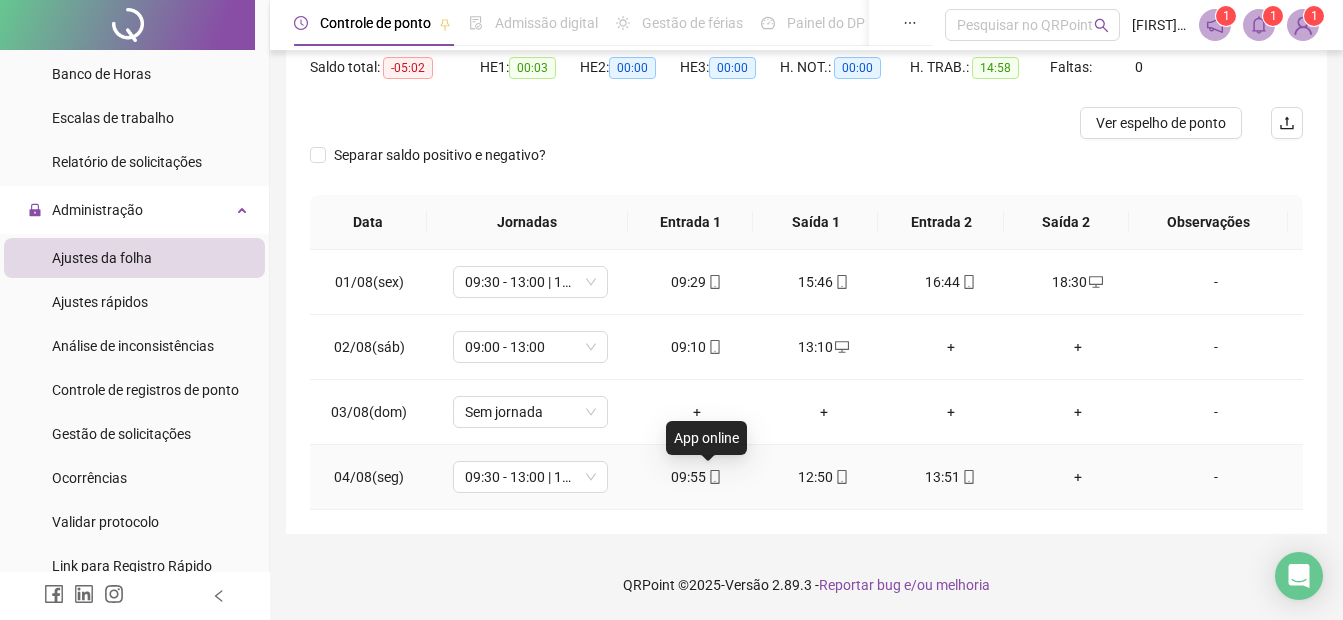 click 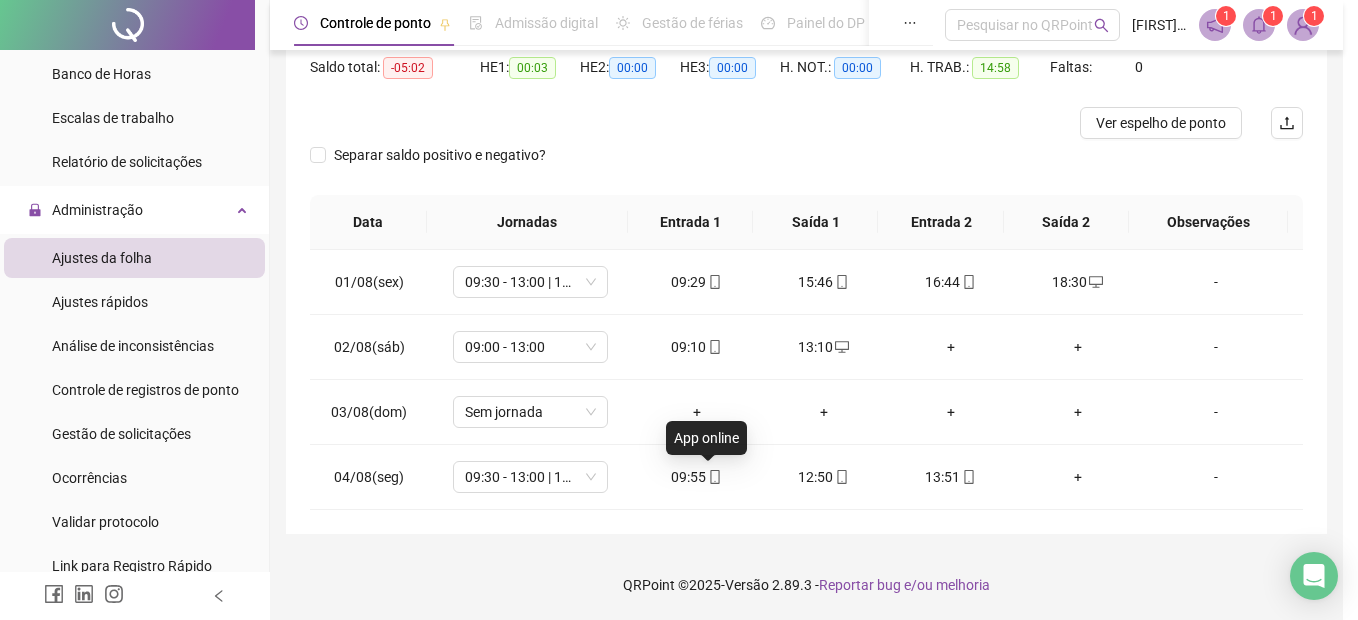 type on "**********" 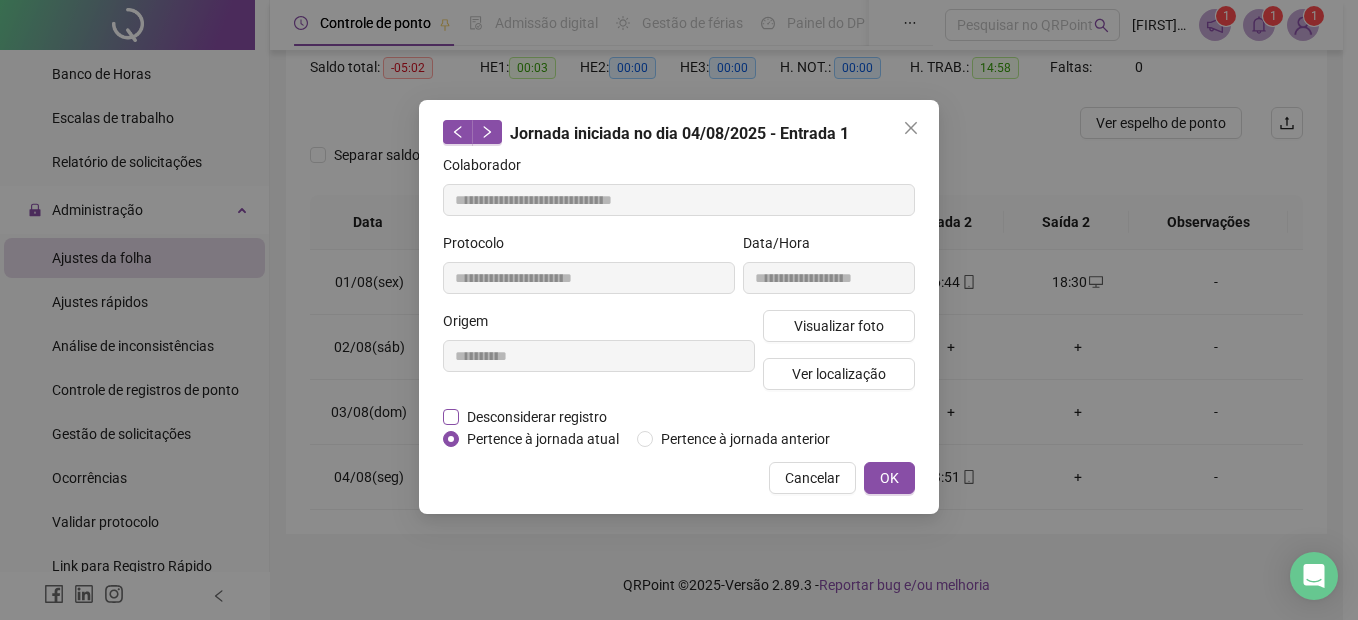 click on "Desconsiderar registro" at bounding box center (537, 417) 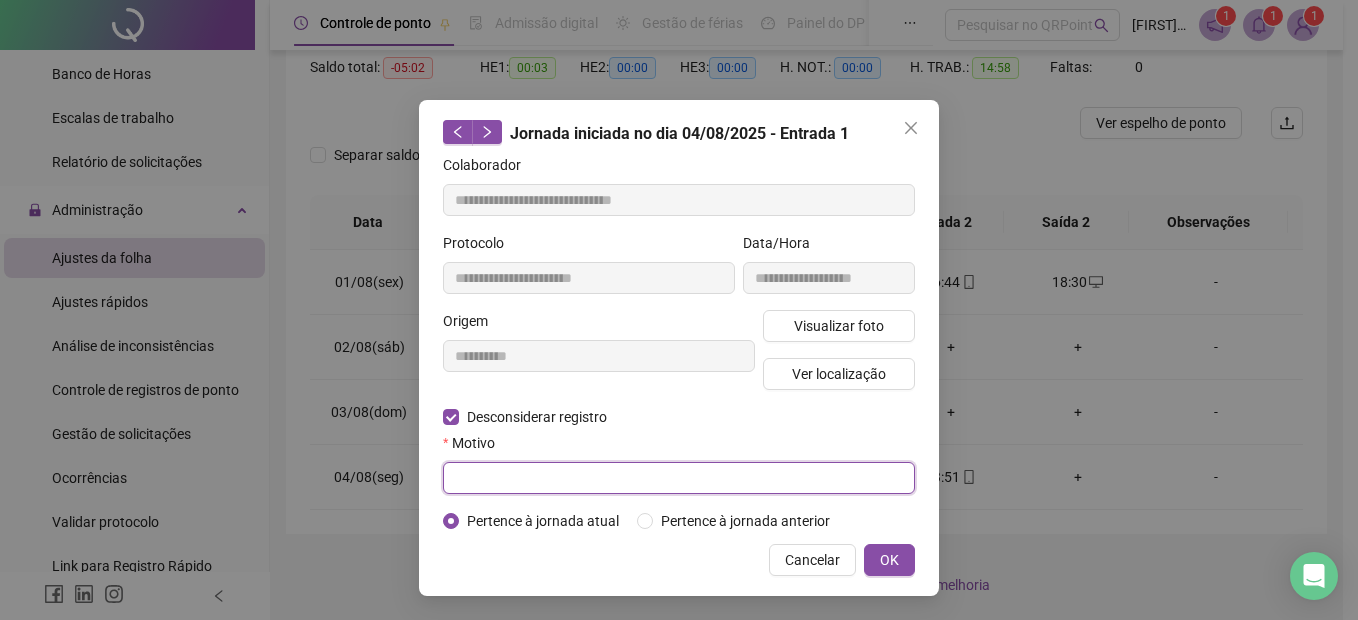 click at bounding box center (679, 478) 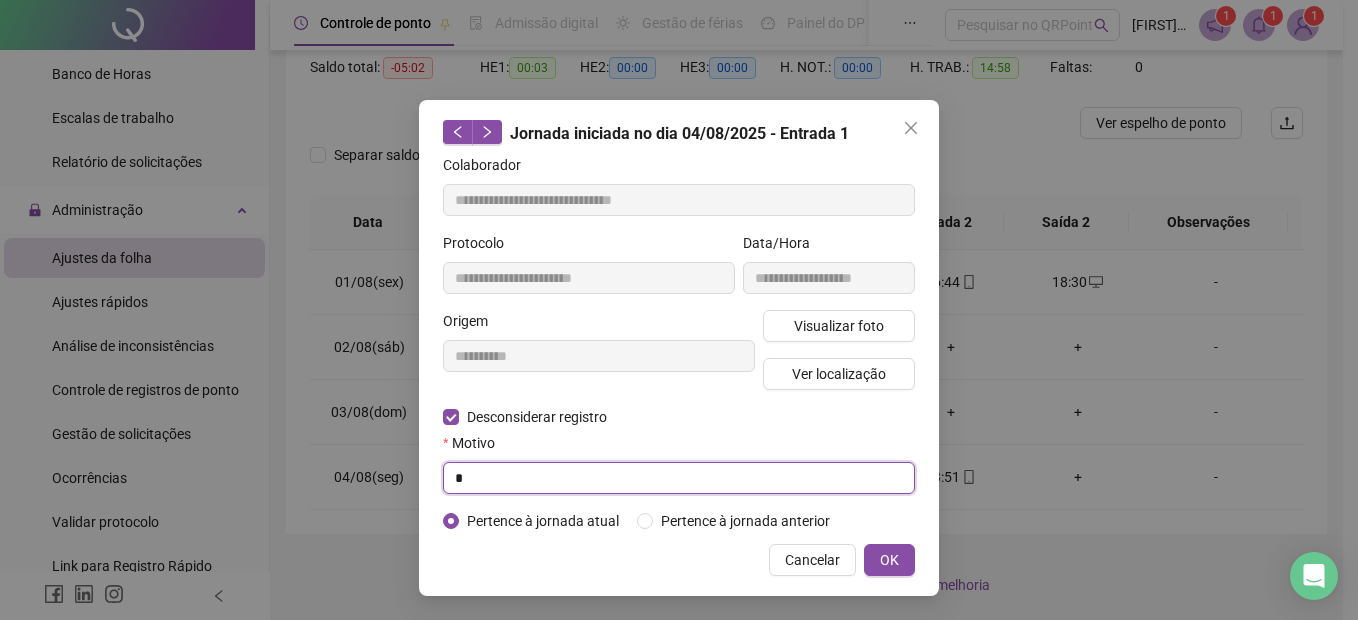 type on "*" 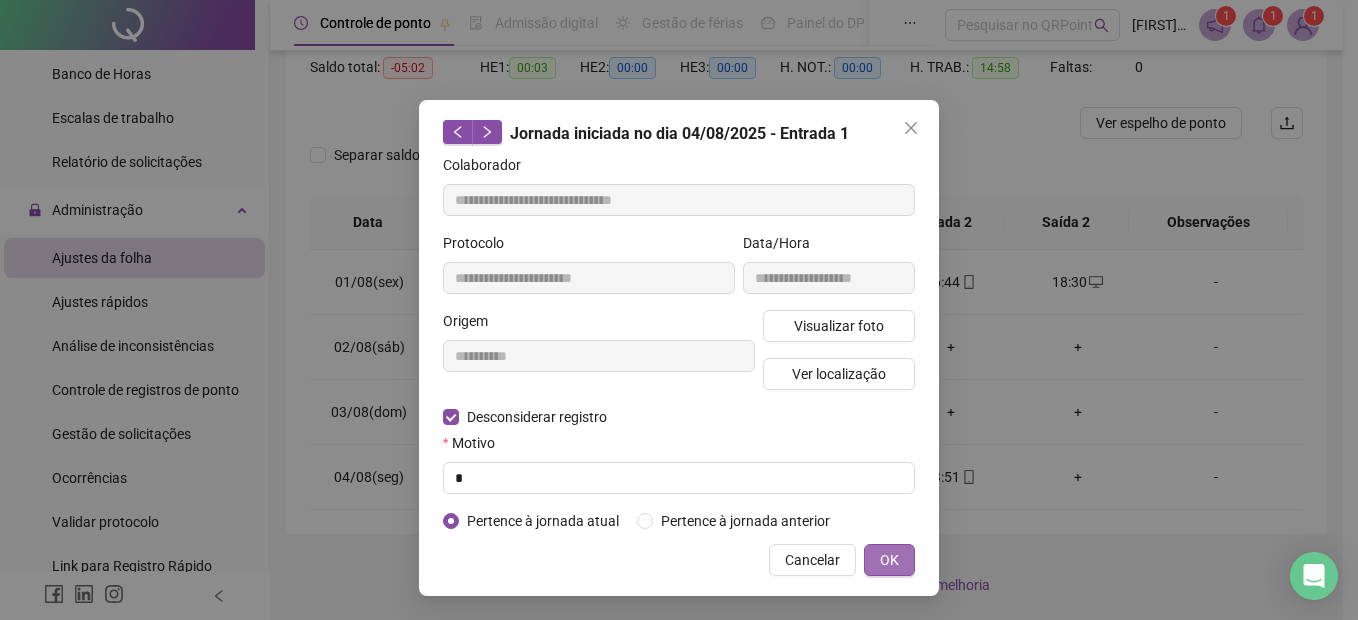 click on "OK" at bounding box center [889, 560] 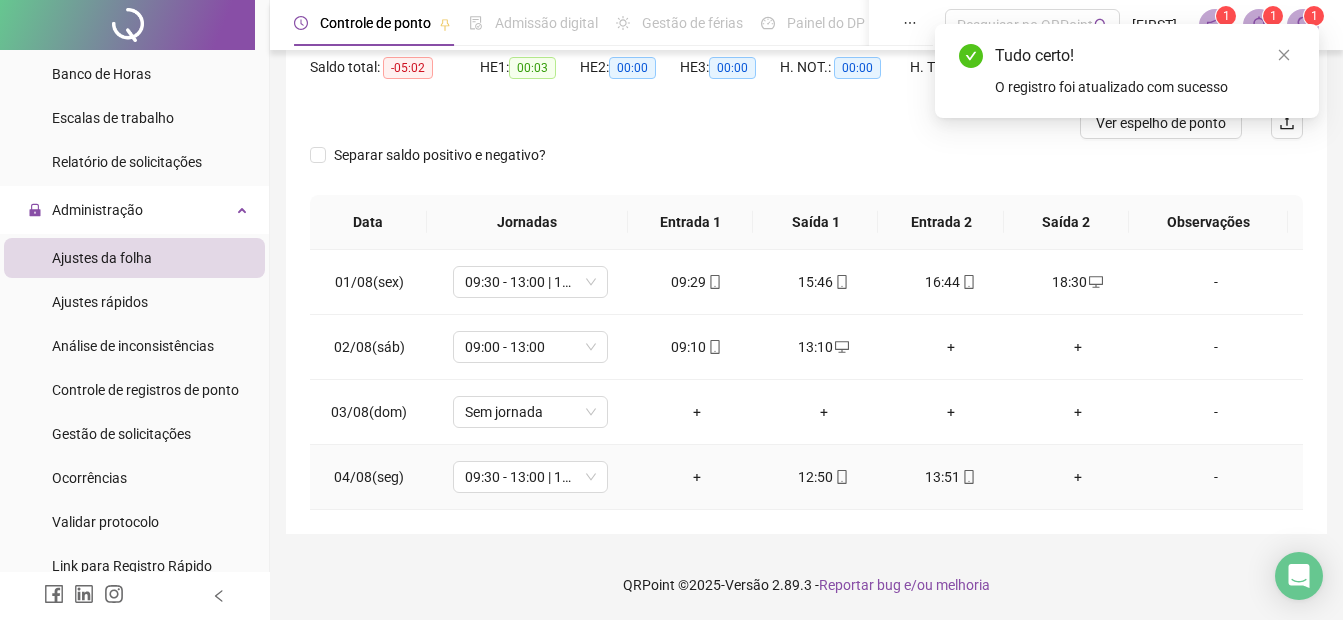 click on "+" at bounding box center [696, 477] 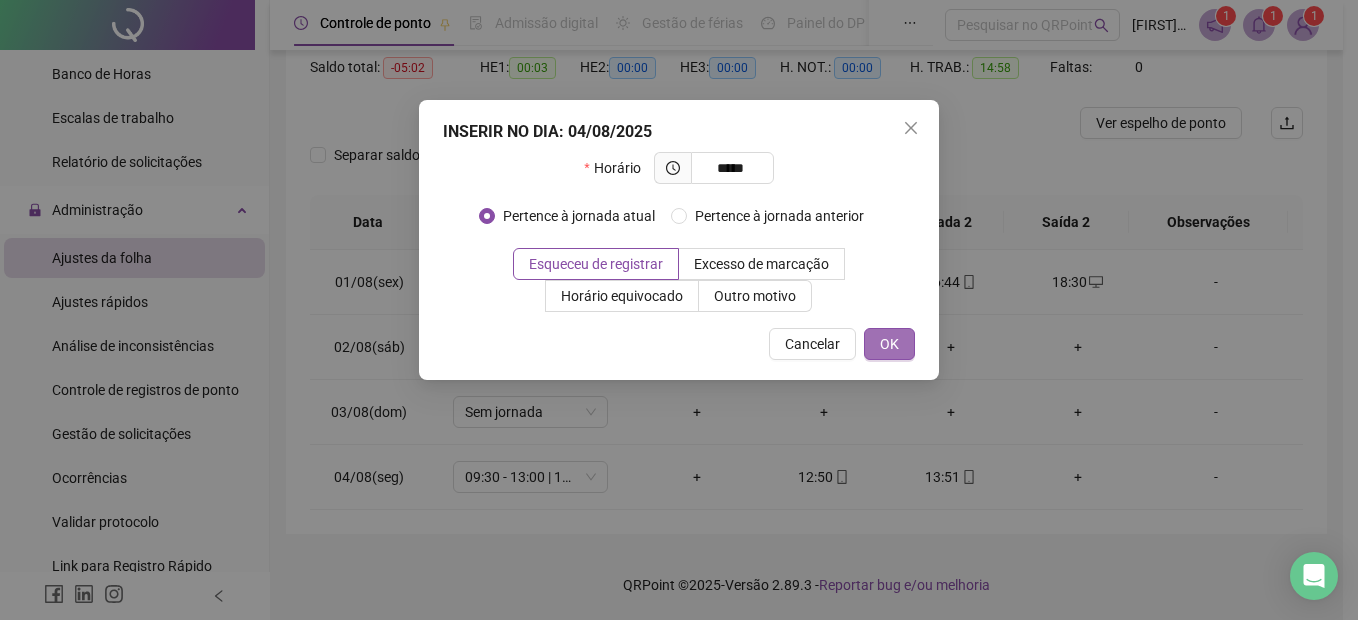type on "*****" 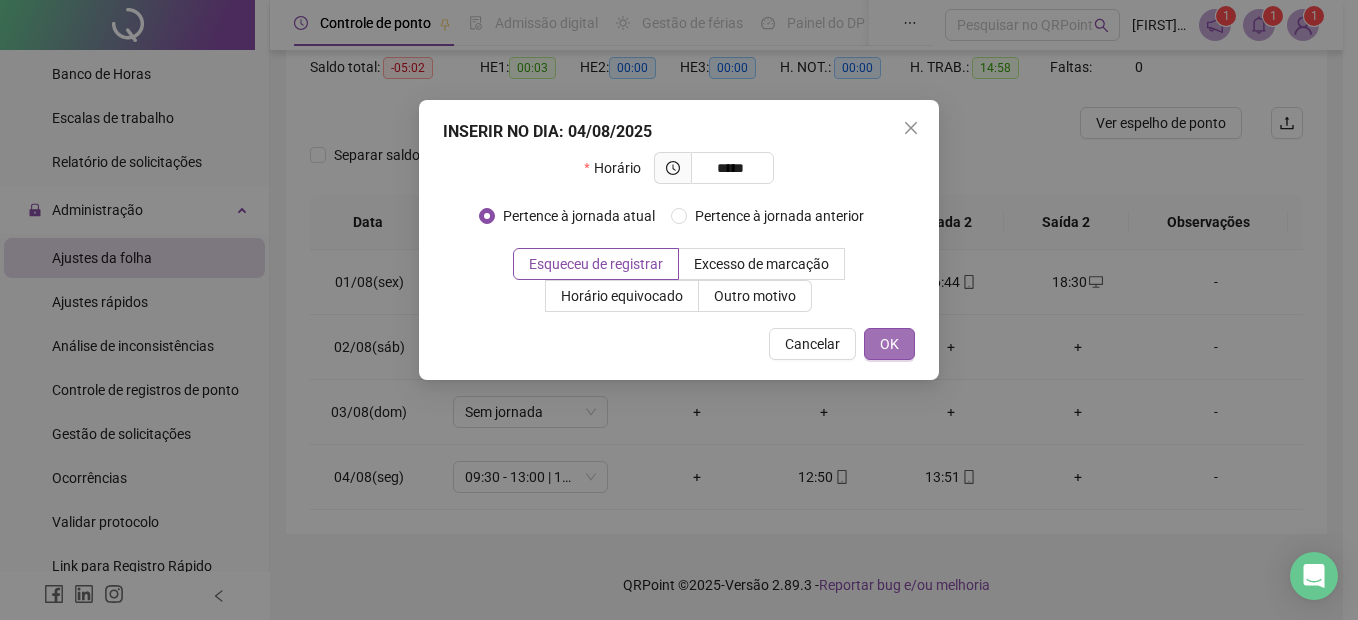 click on "OK" at bounding box center [889, 344] 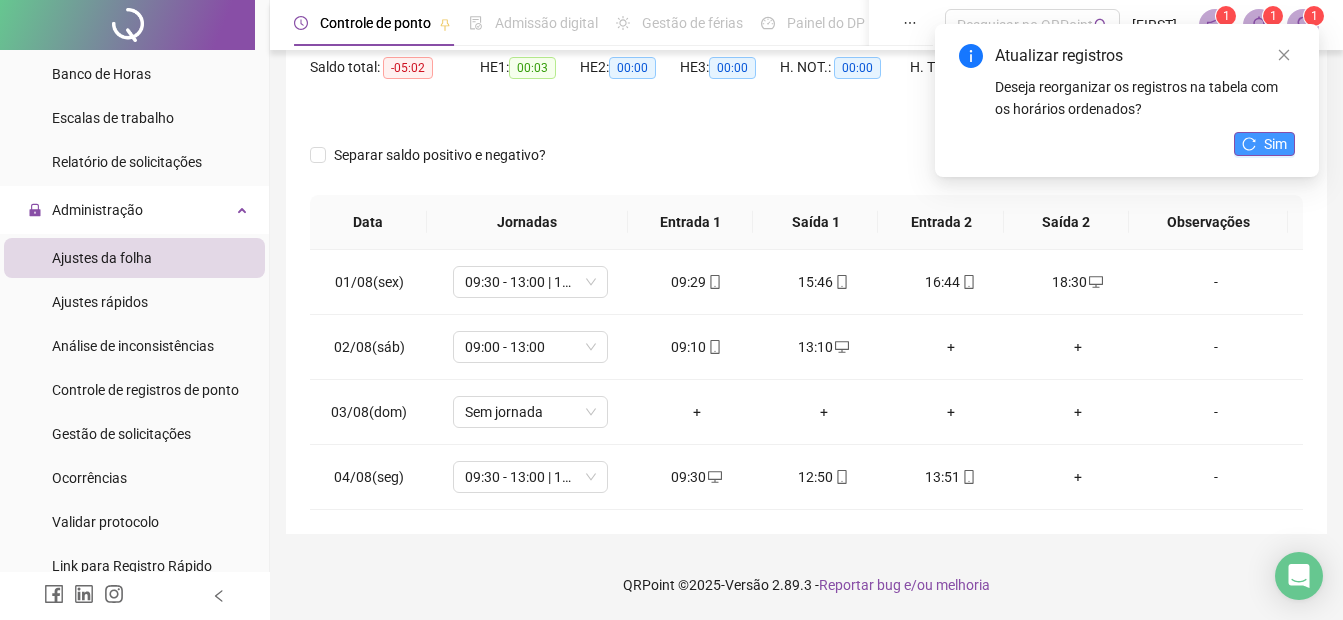 click on "Sim" at bounding box center [1275, 144] 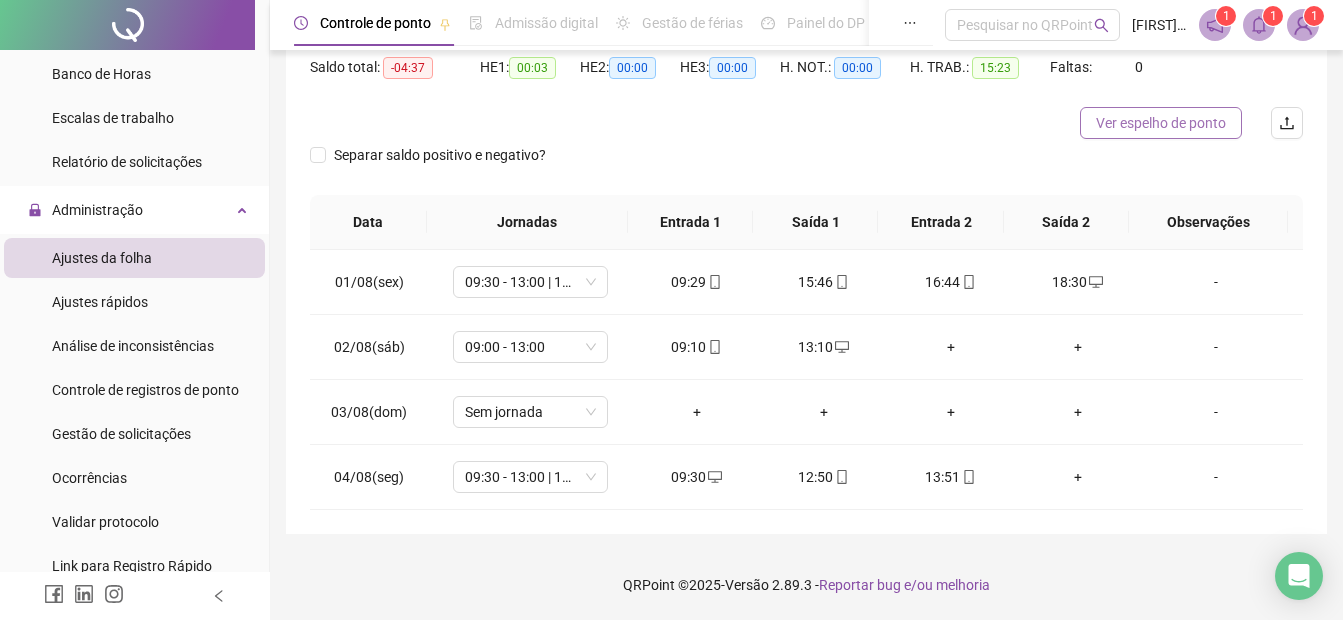 click on "Ver espelho de ponto" at bounding box center (1161, 123) 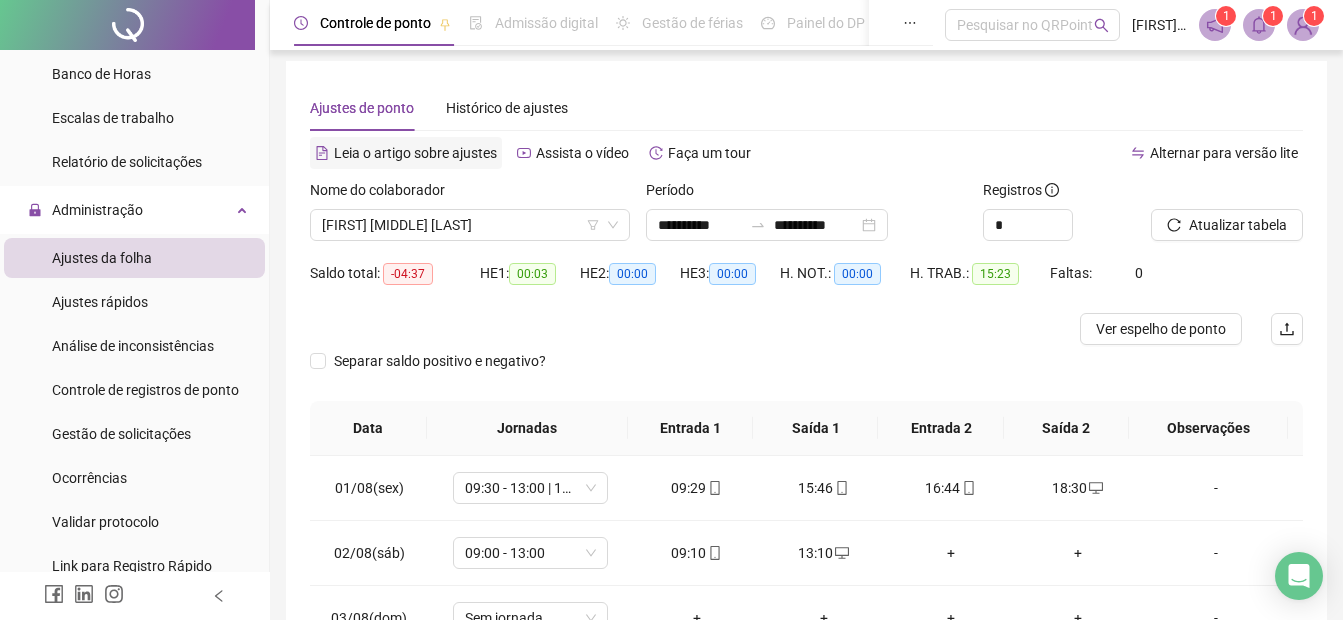 scroll, scrollTop: 0, scrollLeft: 0, axis: both 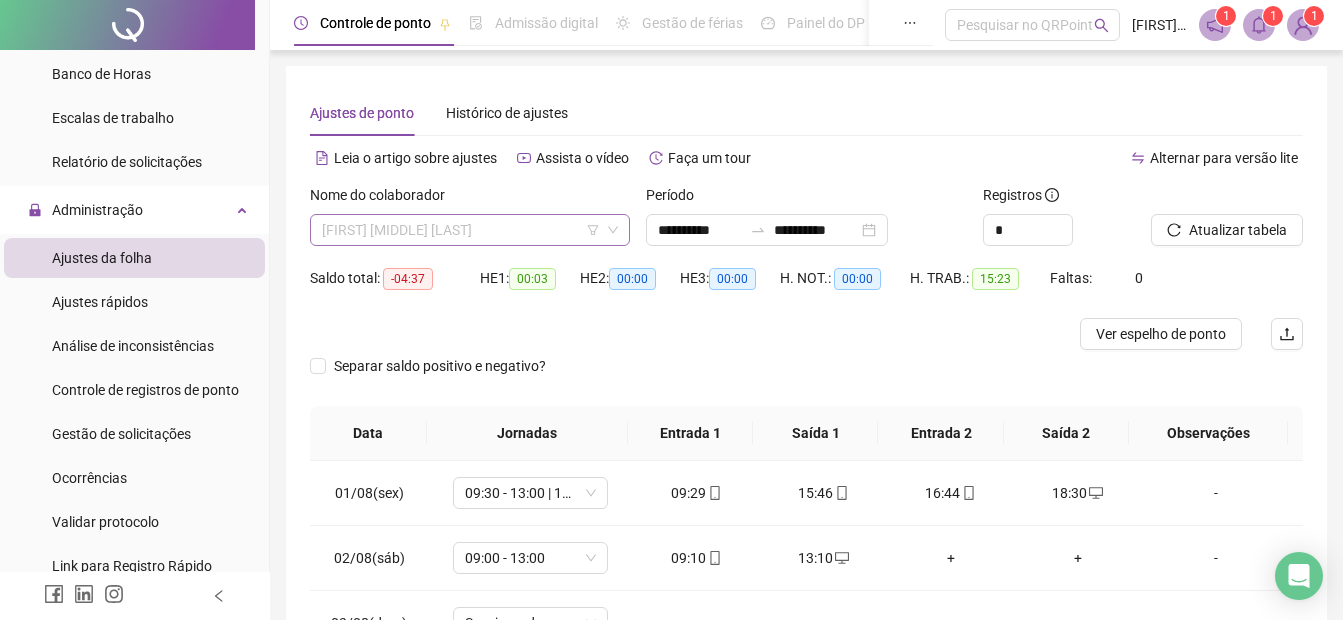 click on "[FIRST] [MIDDLE] [LAST]" at bounding box center (470, 230) 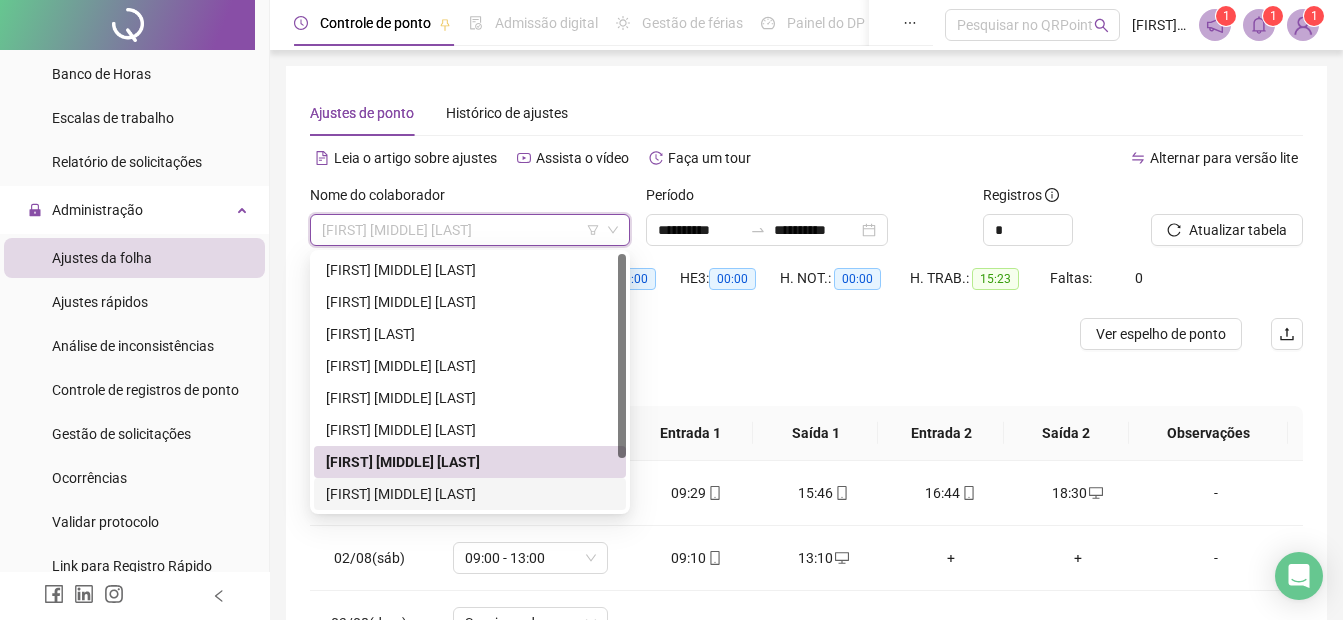 click on "[FIRST] [MIDDLE] [LAST]" at bounding box center (470, 494) 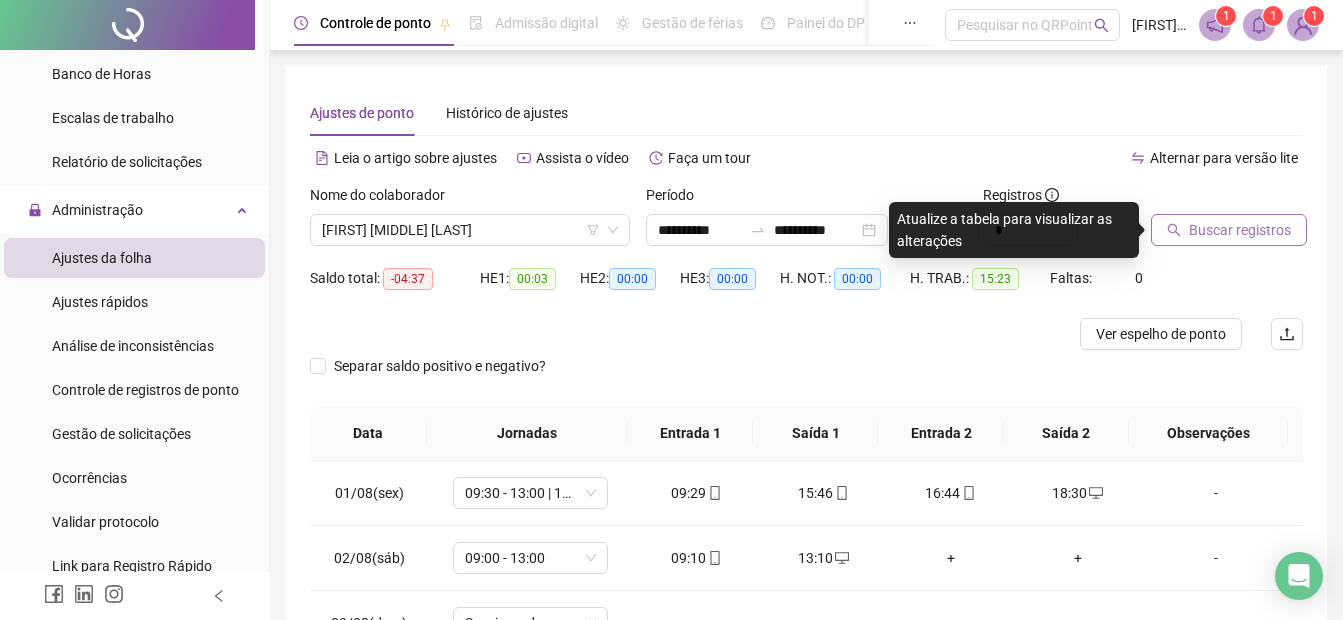 click on "Buscar registros" at bounding box center [1240, 230] 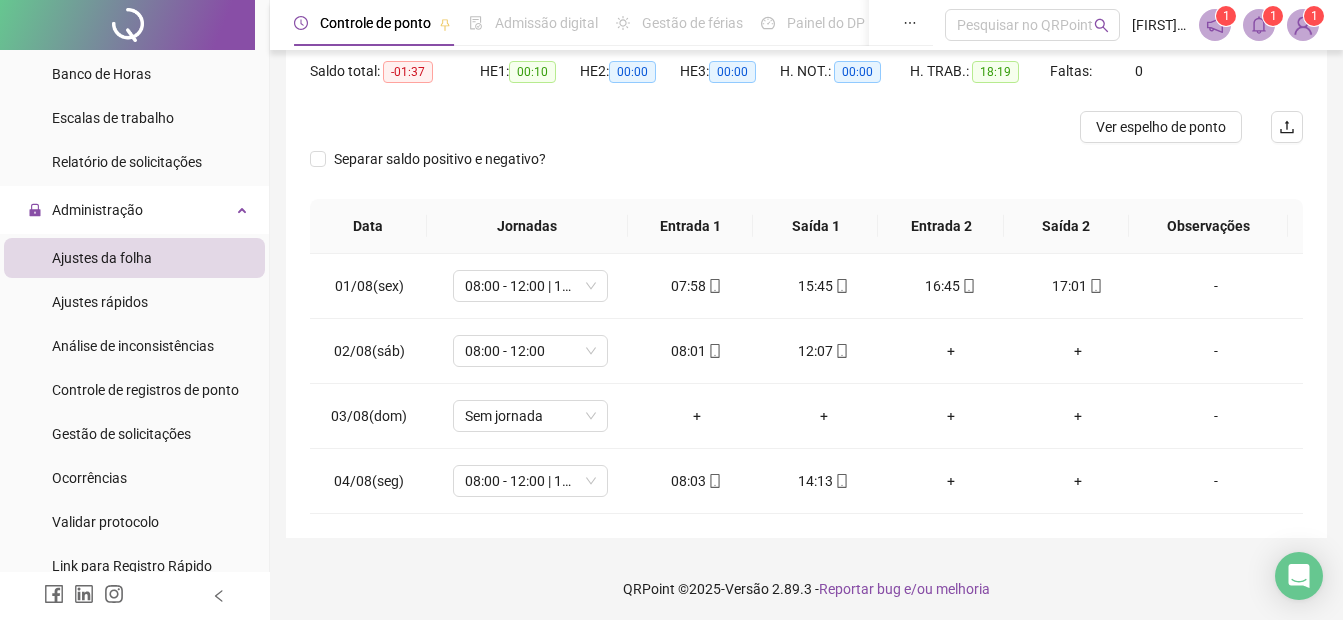 scroll, scrollTop: 211, scrollLeft: 0, axis: vertical 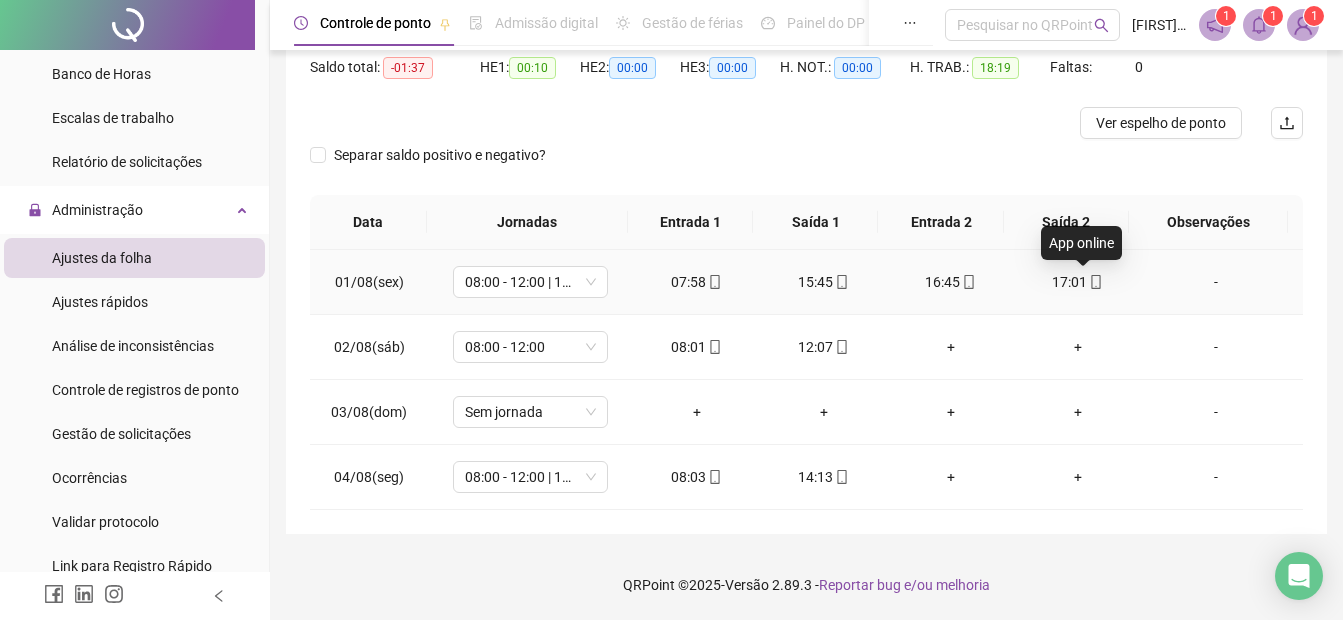 click 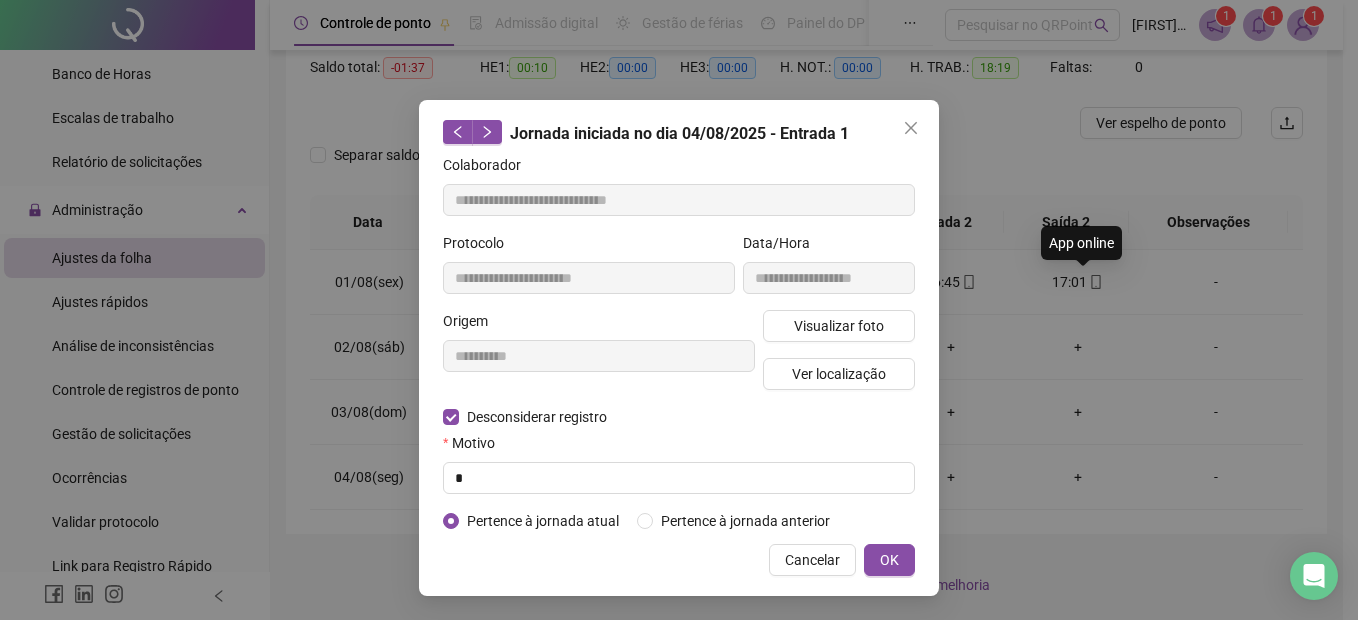 type on "**********" 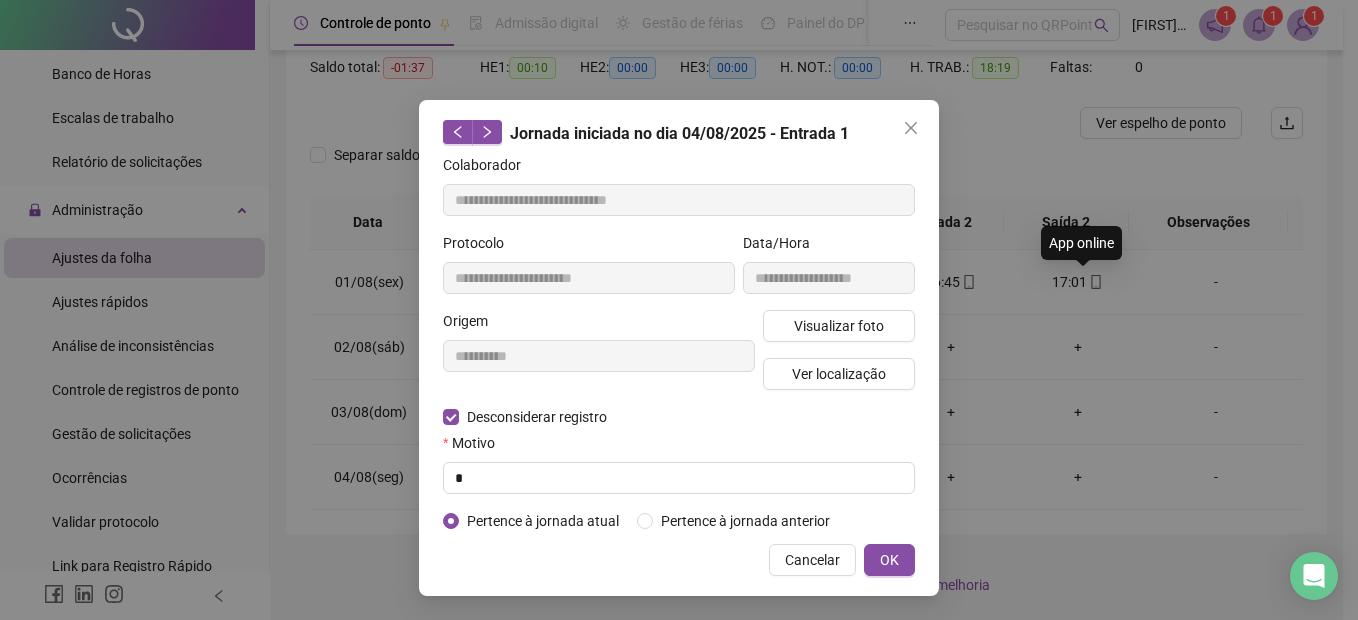type on "**********" 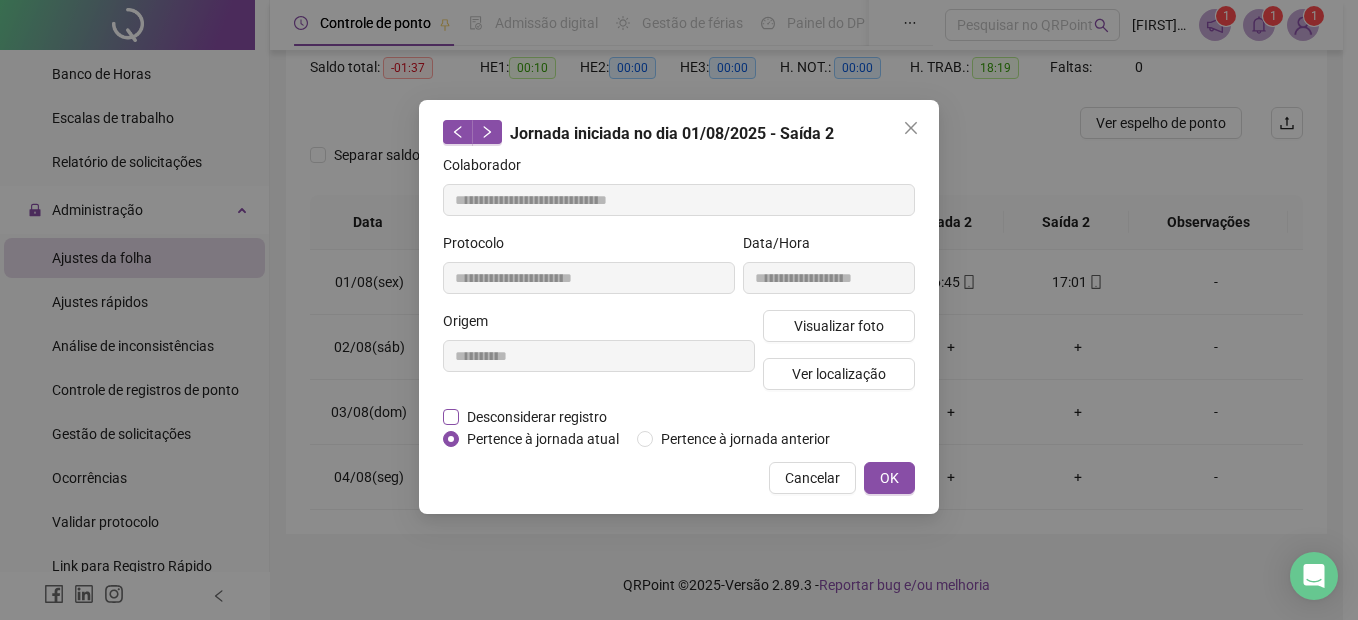 click on "Desconsiderar registro" at bounding box center (537, 417) 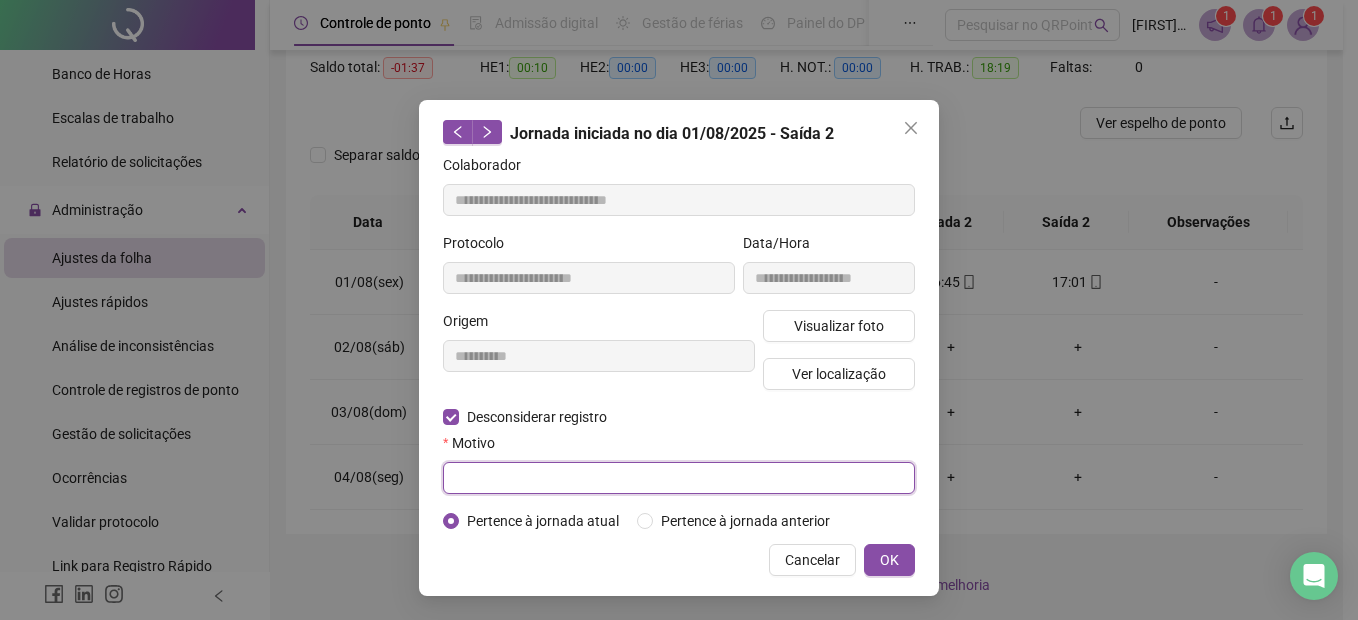 click at bounding box center [679, 478] 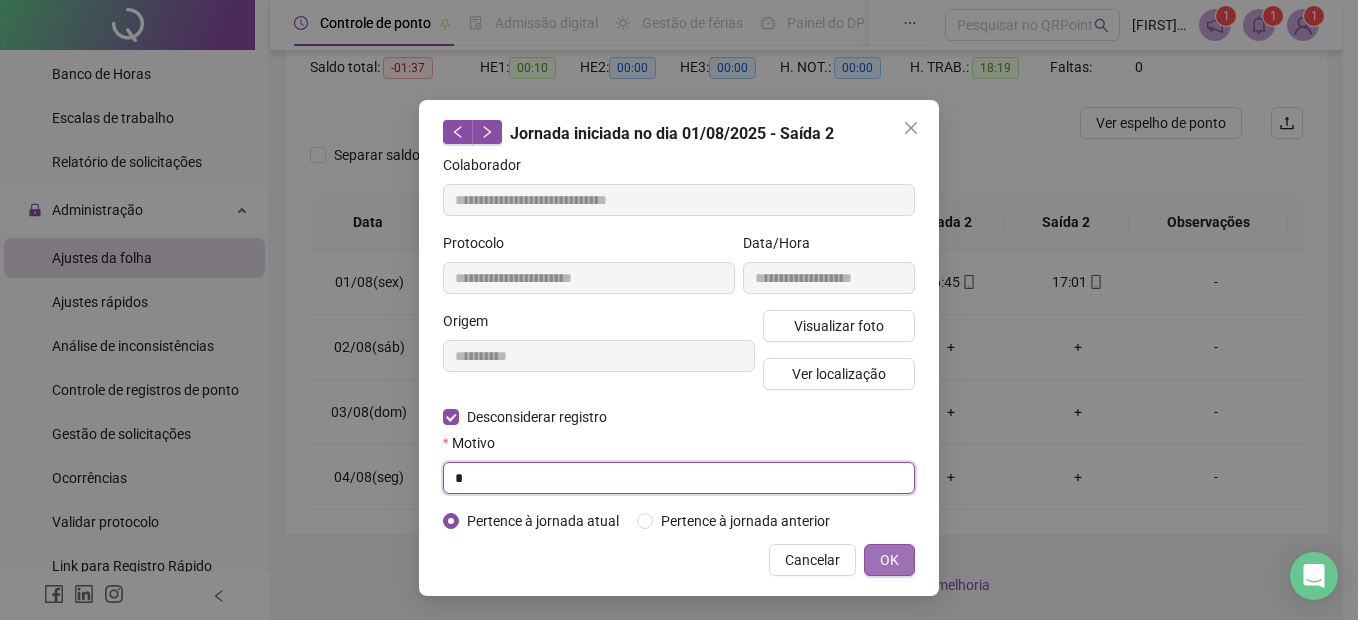 type on "*" 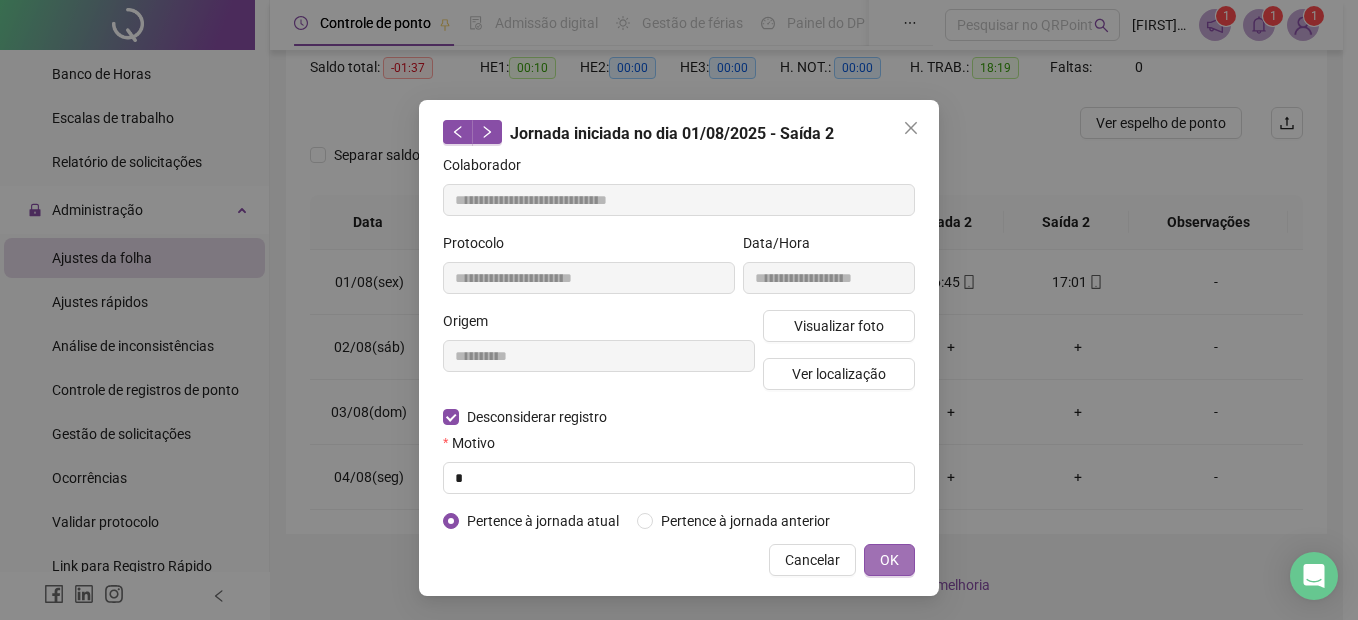 click on "OK" at bounding box center (889, 560) 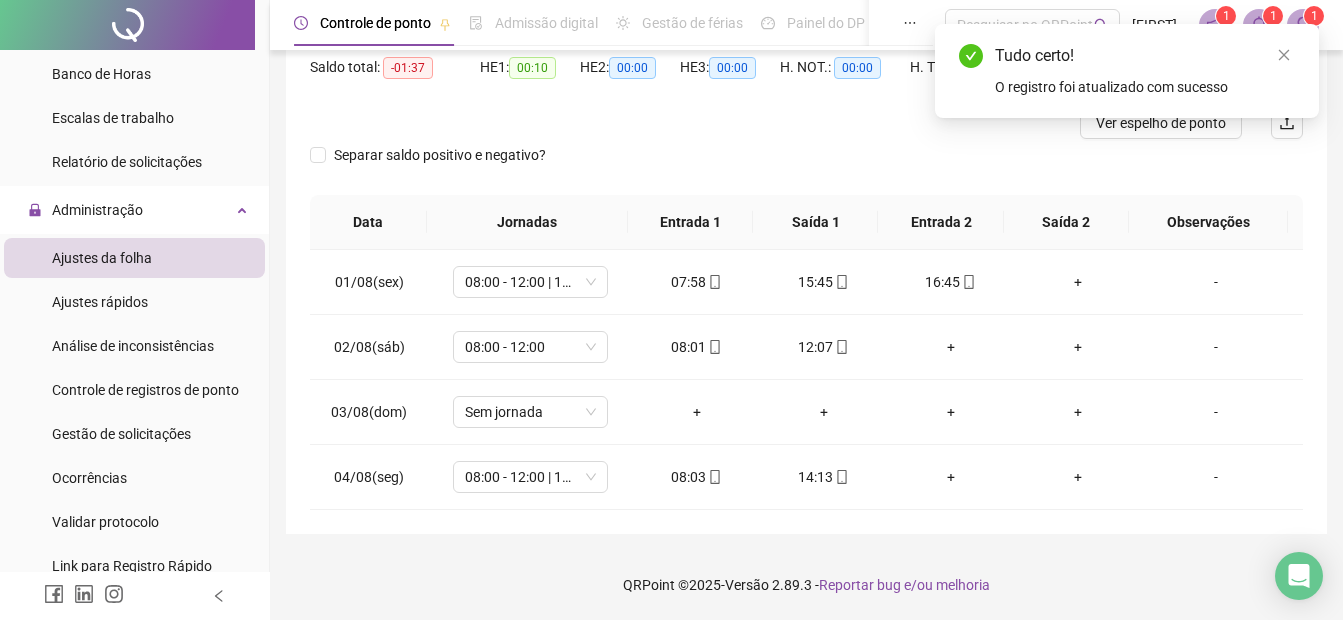 drag, startPoint x: 1289, startPoint y: 51, endPoint x: 1059, endPoint y: 229, distance: 290.83328 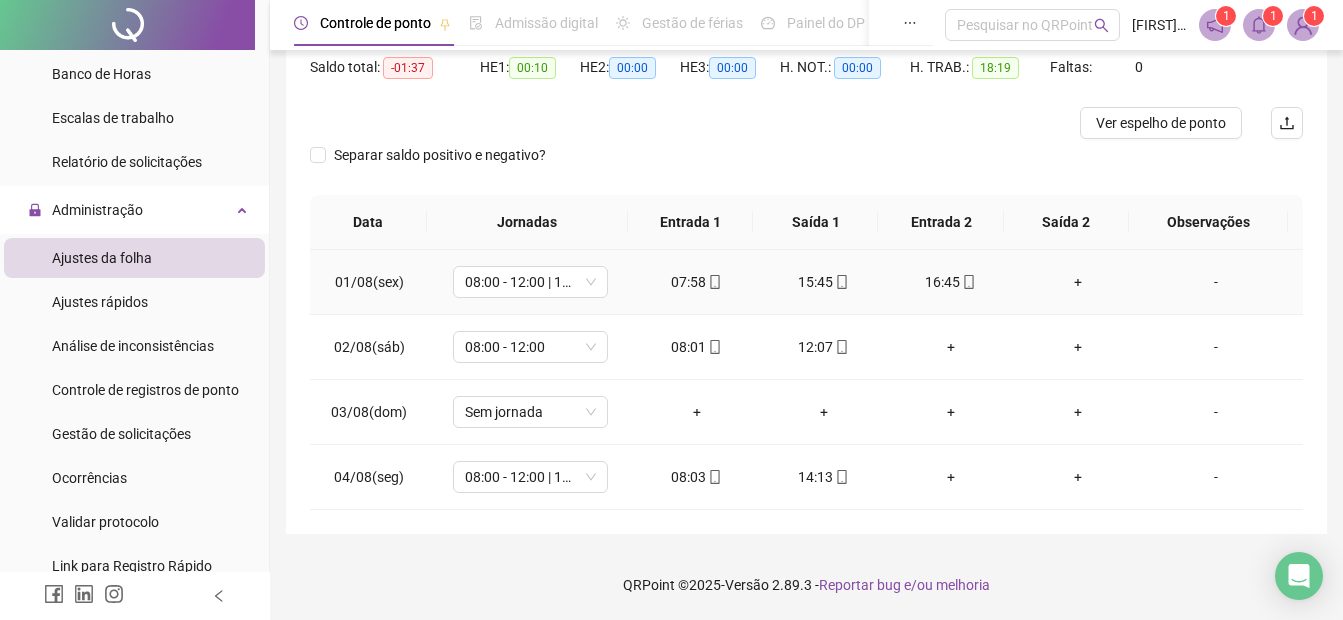 click on "+" at bounding box center (1077, 282) 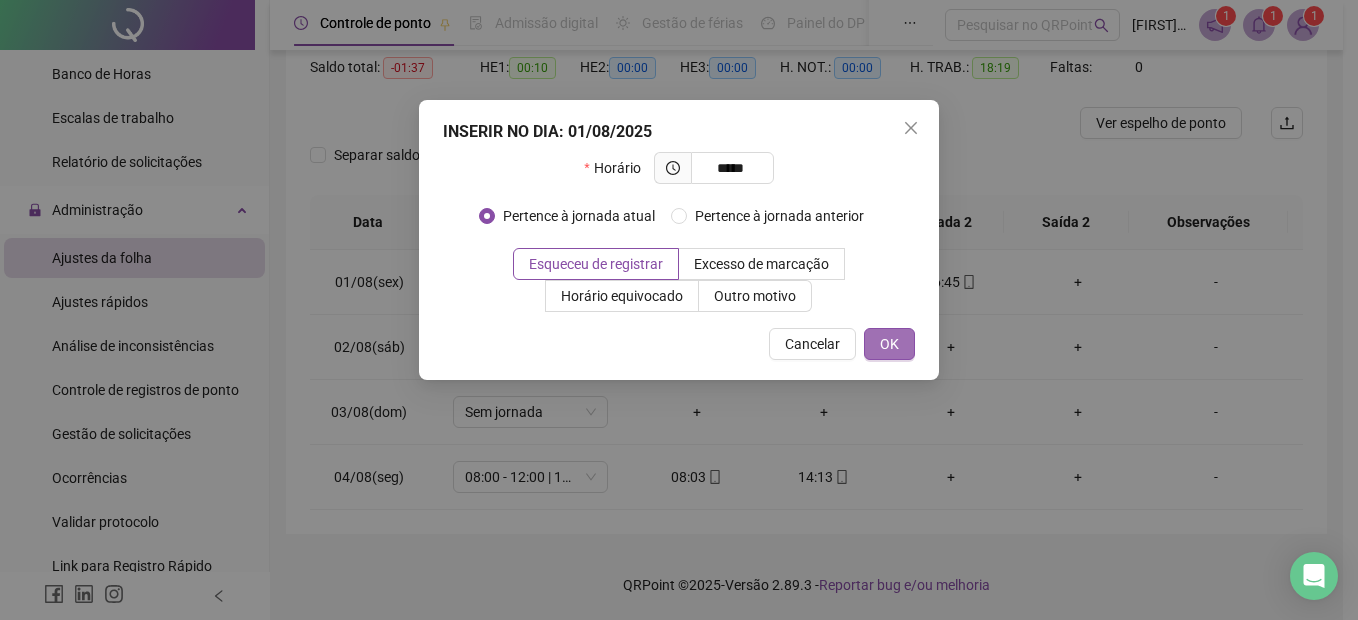 type on "*****" 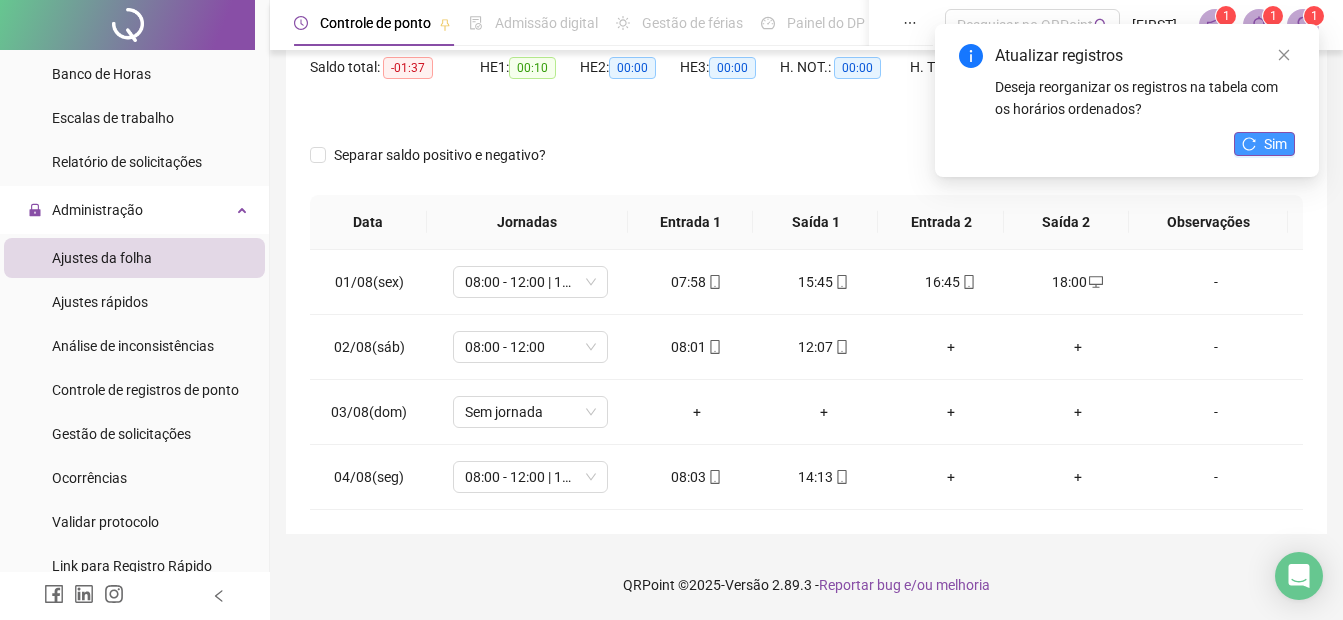 click on "Sim" at bounding box center (1275, 144) 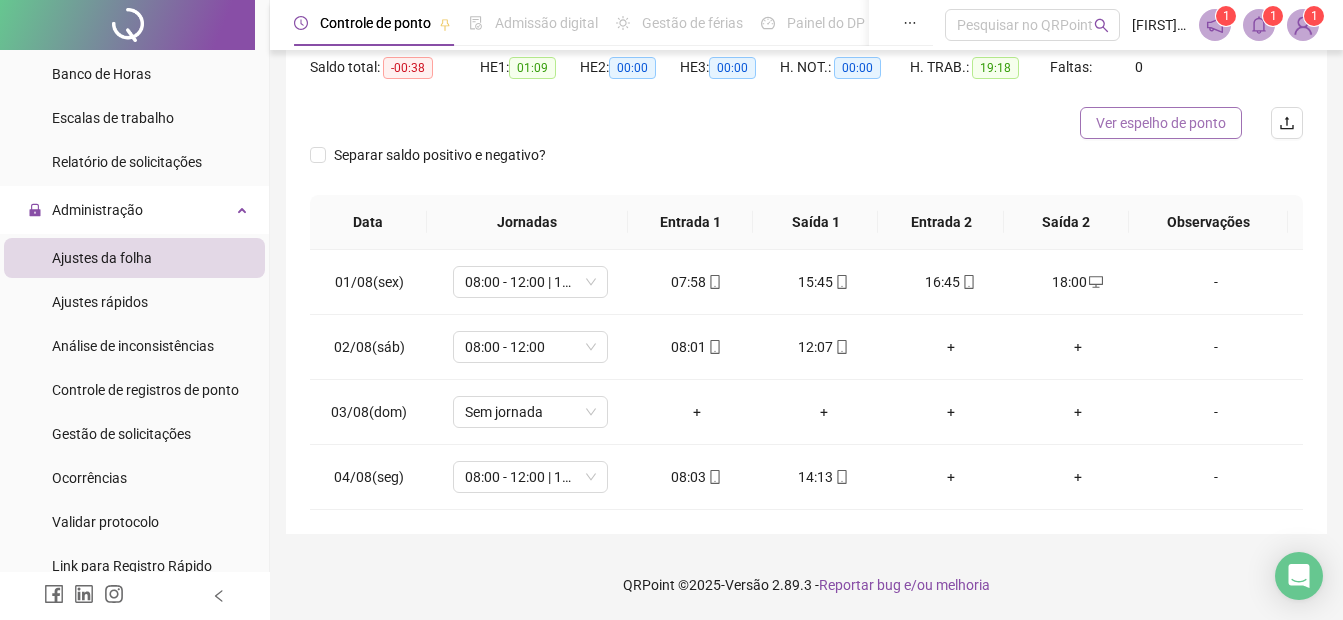 click on "Ver espelho de ponto" at bounding box center (1161, 123) 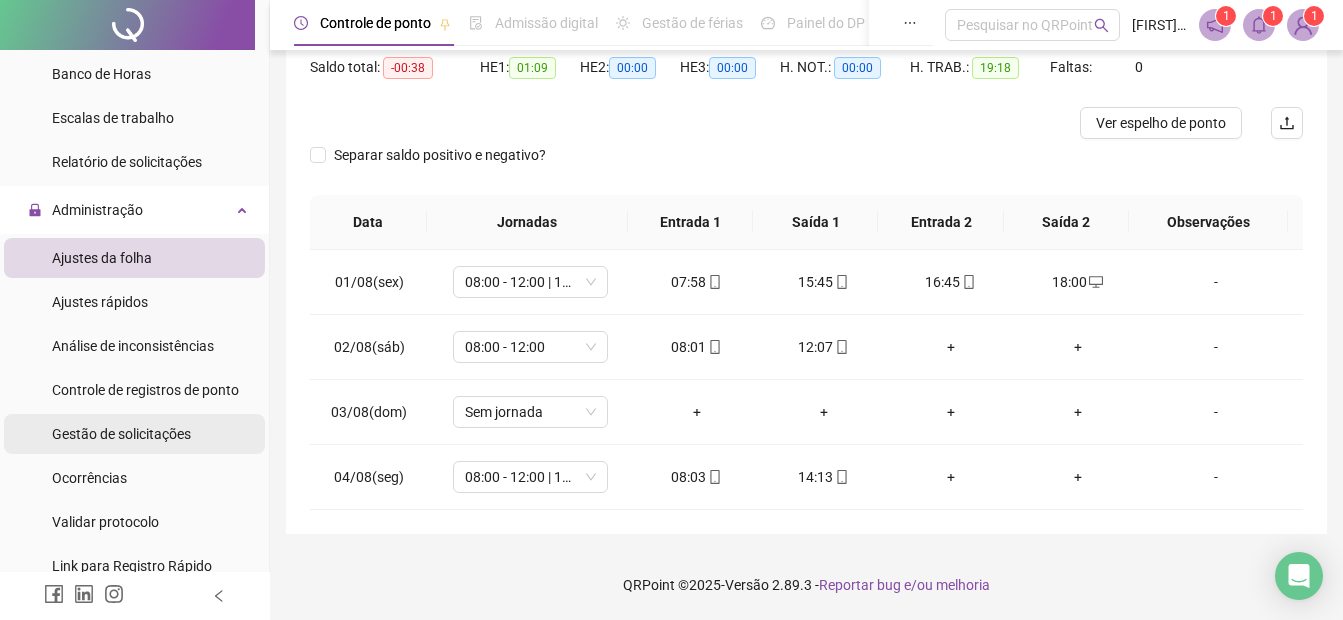 click on "Gestão de solicitações" at bounding box center [121, 434] 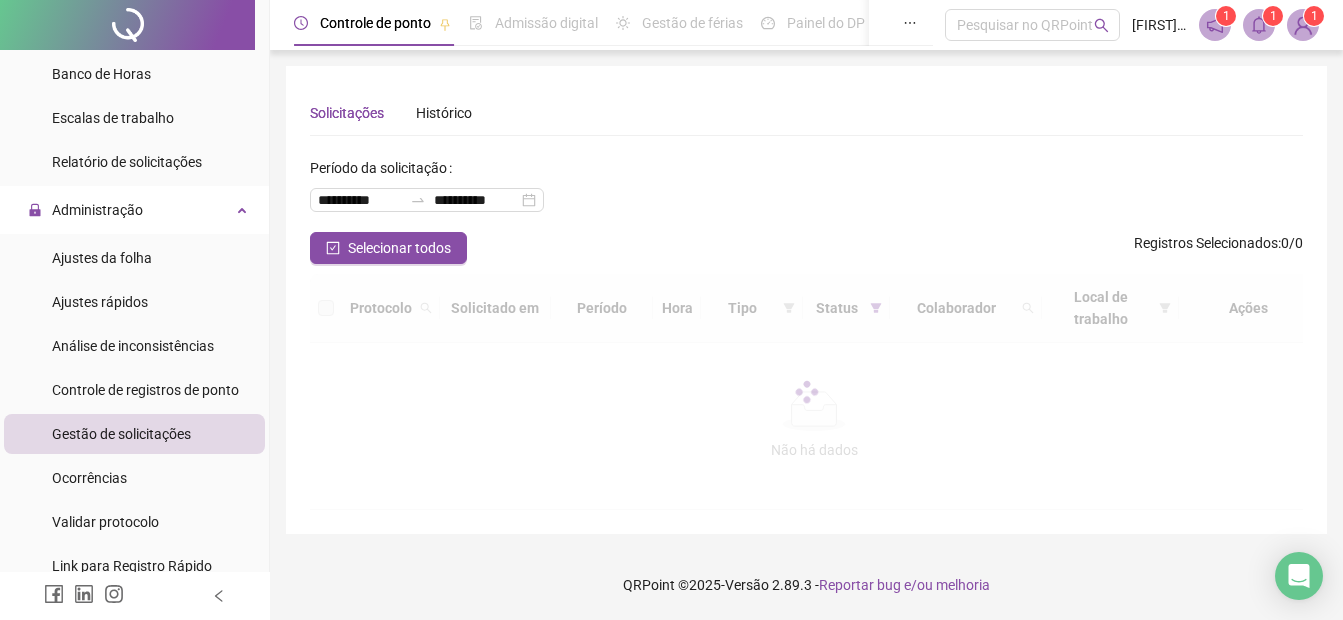scroll, scrollTop: 0, scrollLeft: 0, axis: both 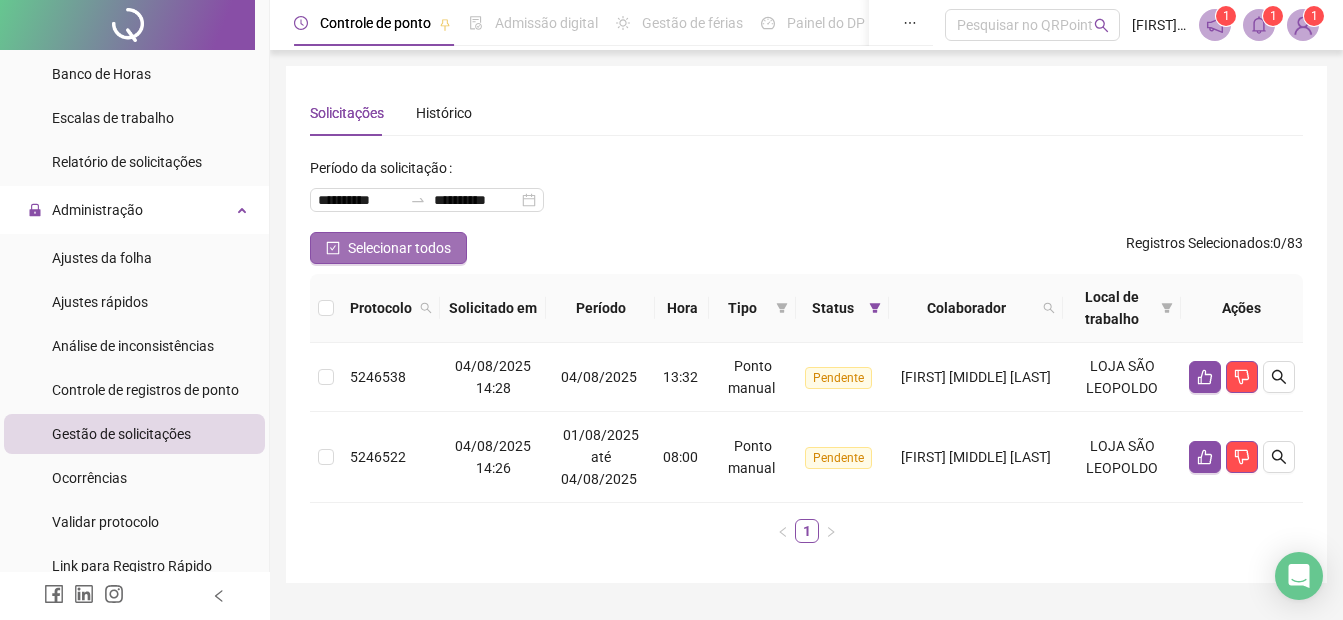 click on "Selecionar todos" at bounding box center [399, 248] 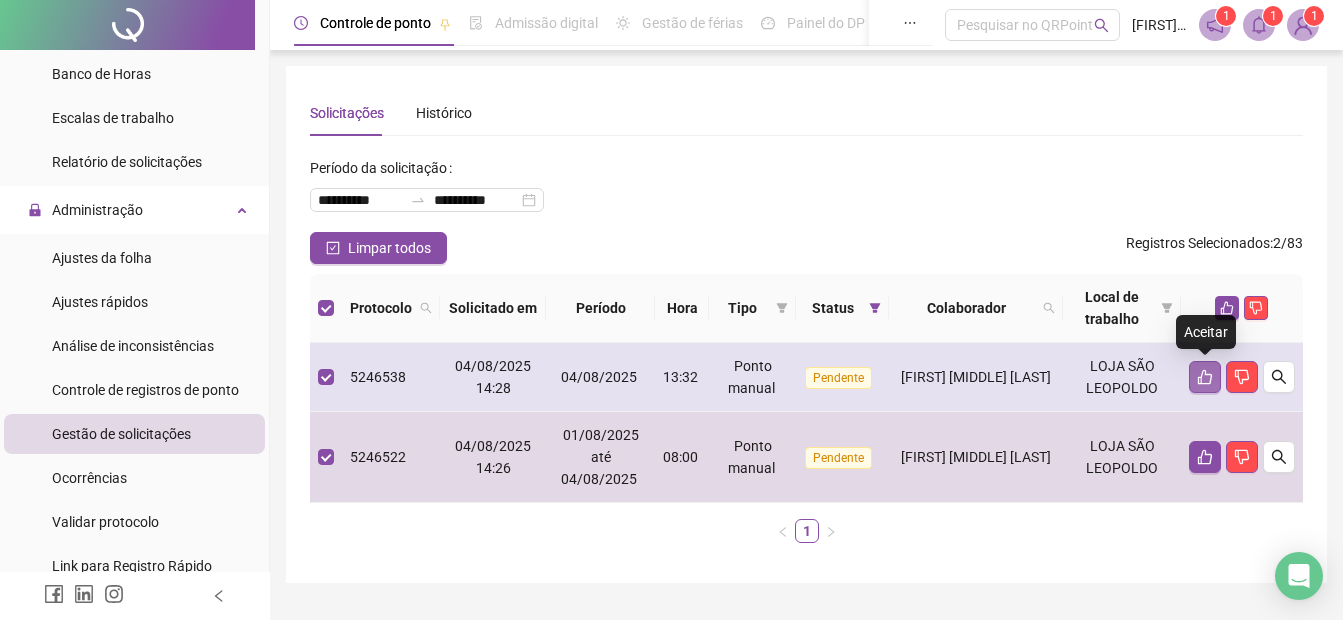 click 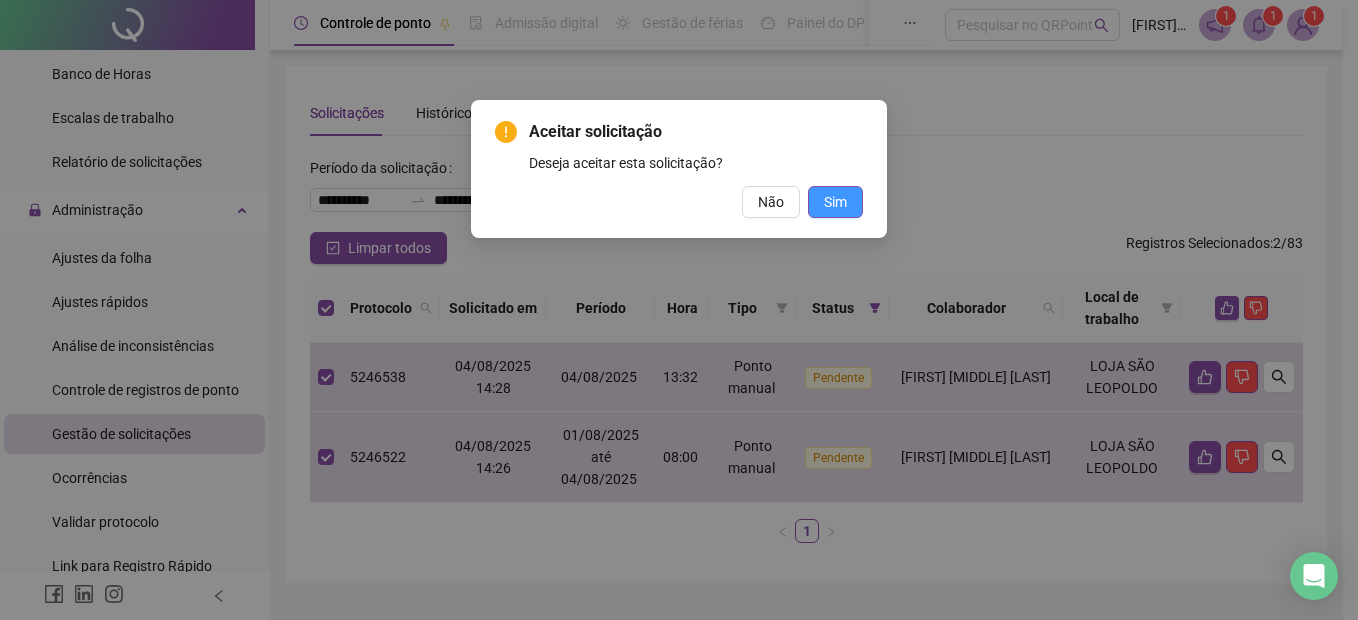 click on "Sim" at bounding box center [835, 202] 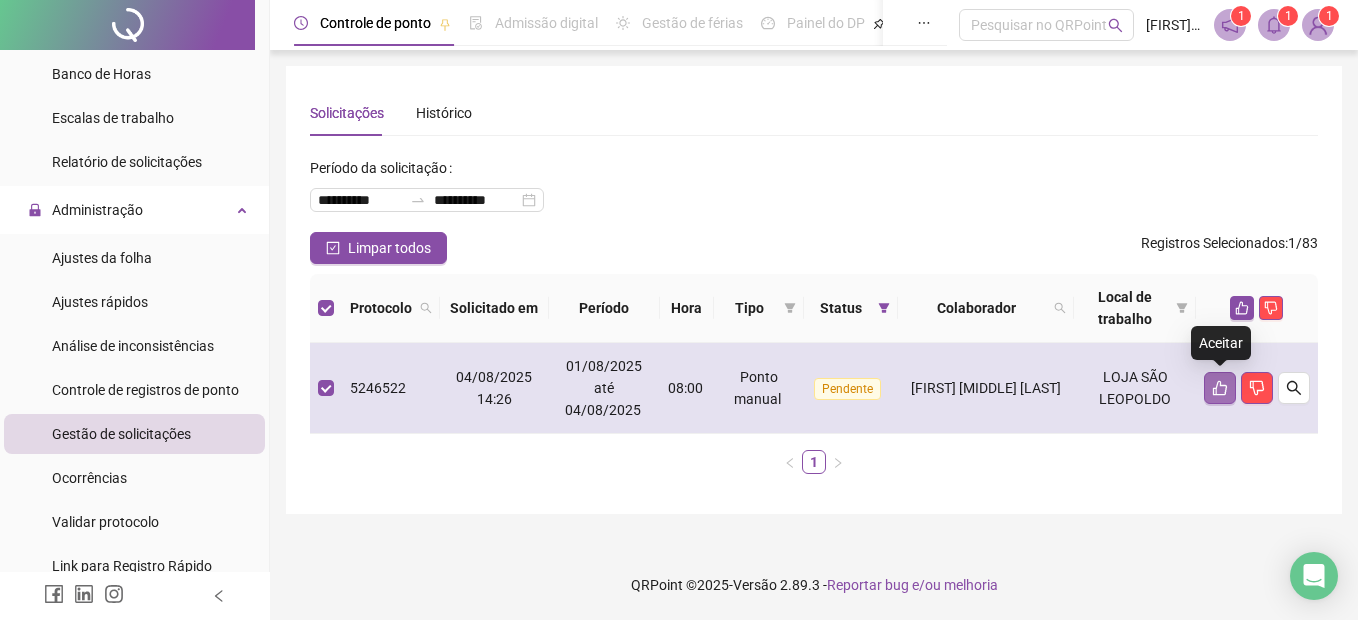 click at bounding box center (1220, 388) 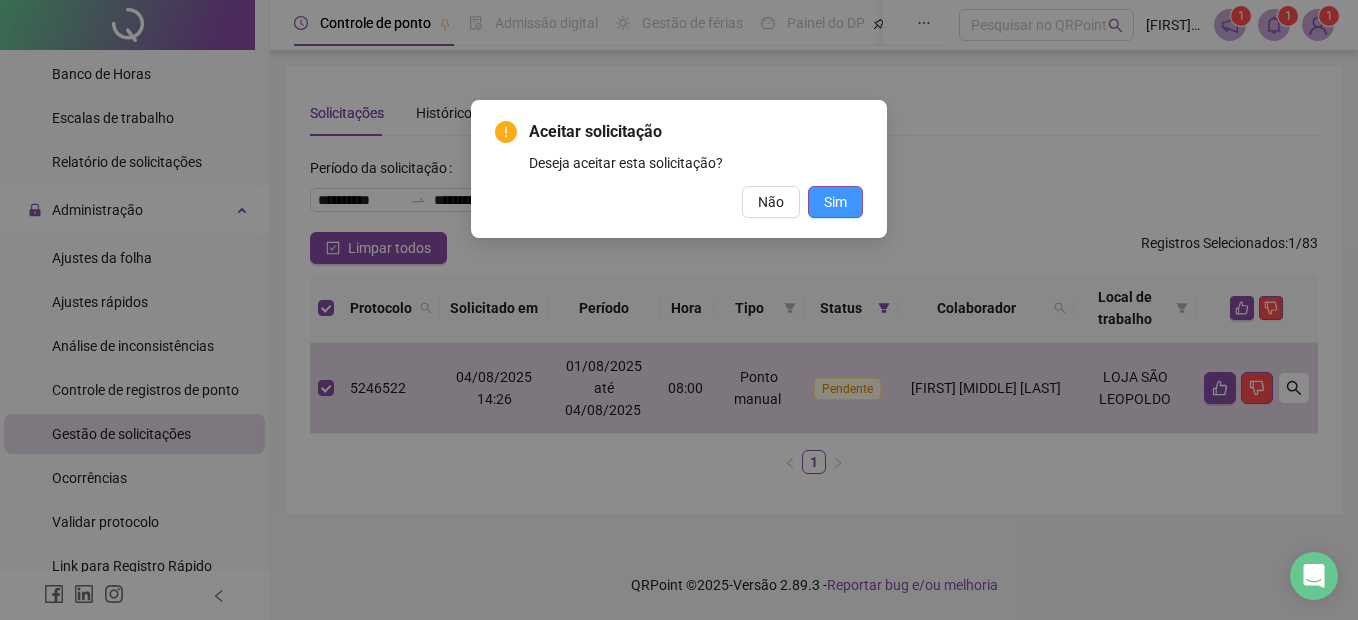 click on "Sim" at bounding box center (835, 202) 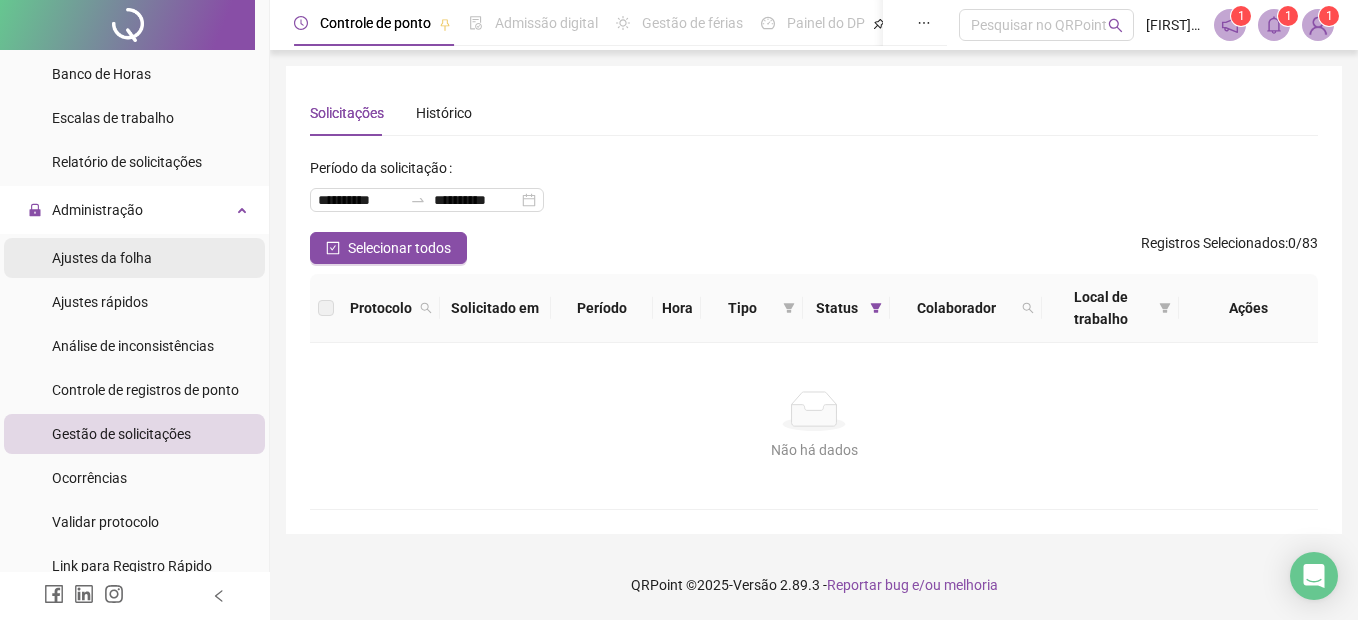 click on "Ajustes da folha" at bounding box center [102, 258] 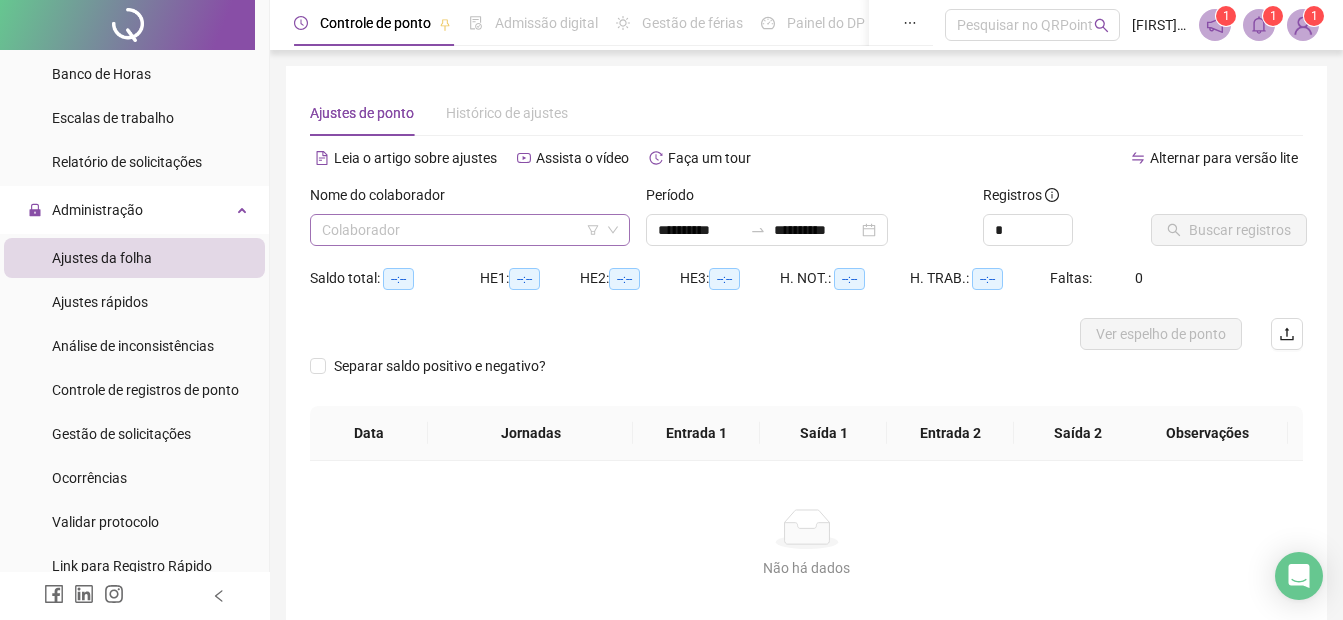 click at bounding box center (461, 230) 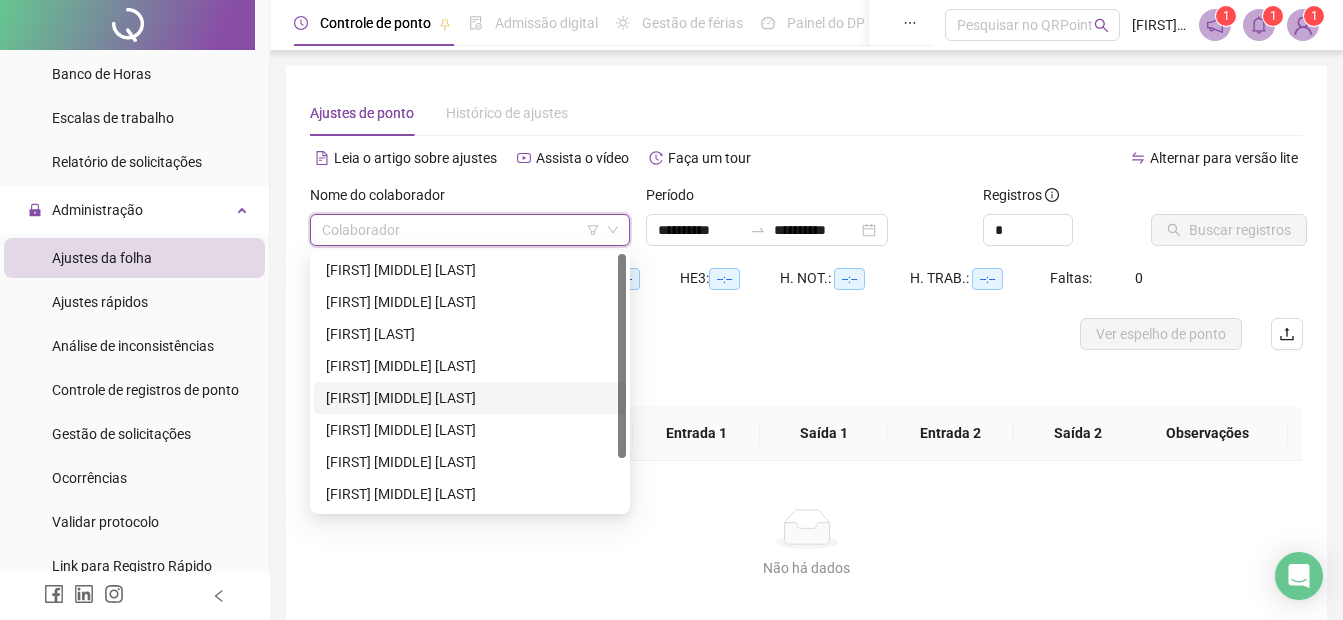 click on "[FIRST] [MIDDLE] [LAST]" at bounding box center (470, 398) 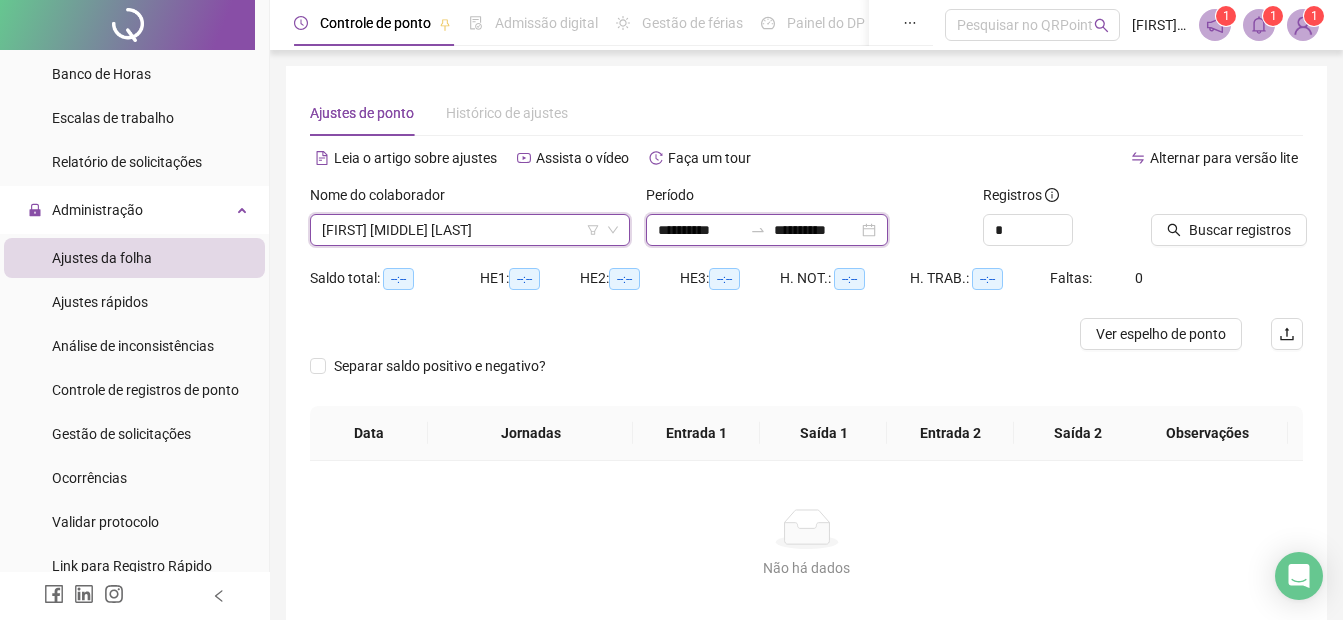 click on "**********" at bounding box center [700, 230] 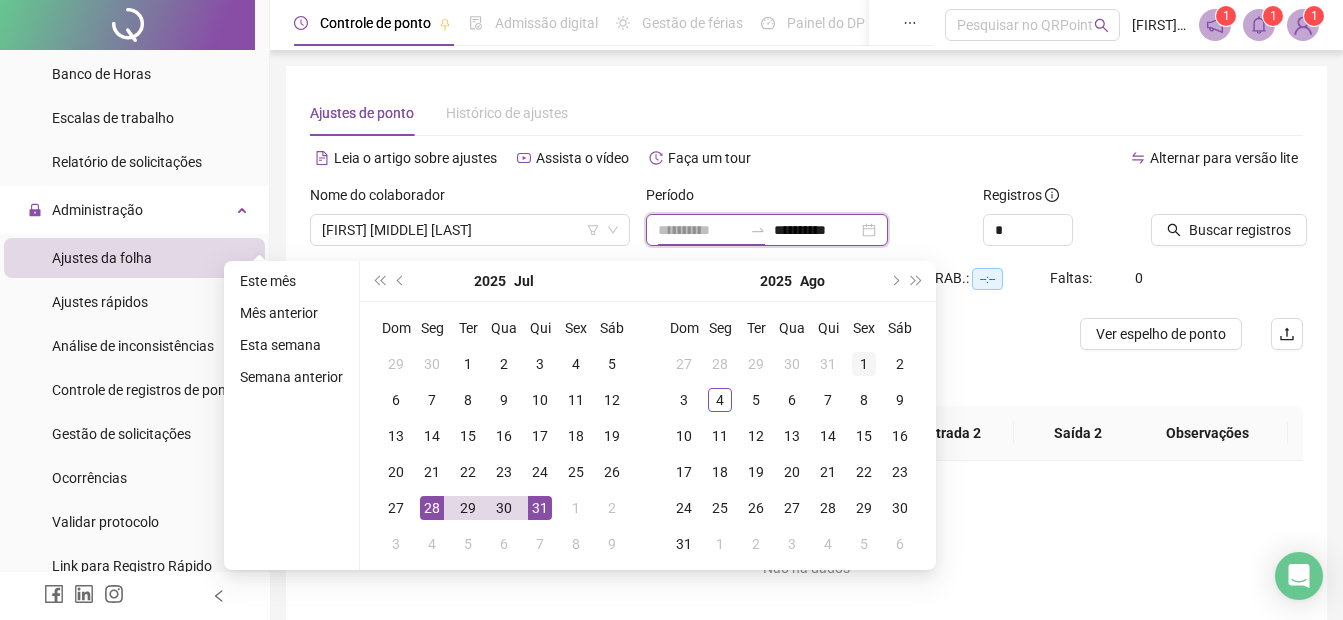 type on "**********" 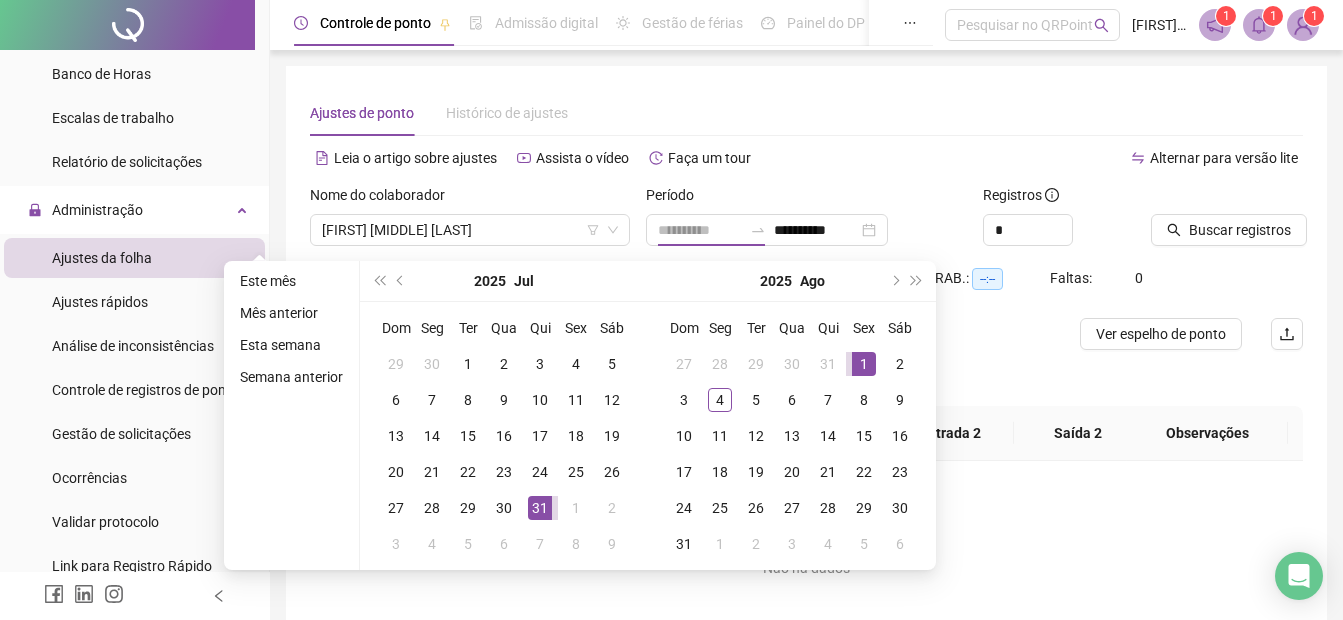 click on "1" at bounding box center [864, 364] 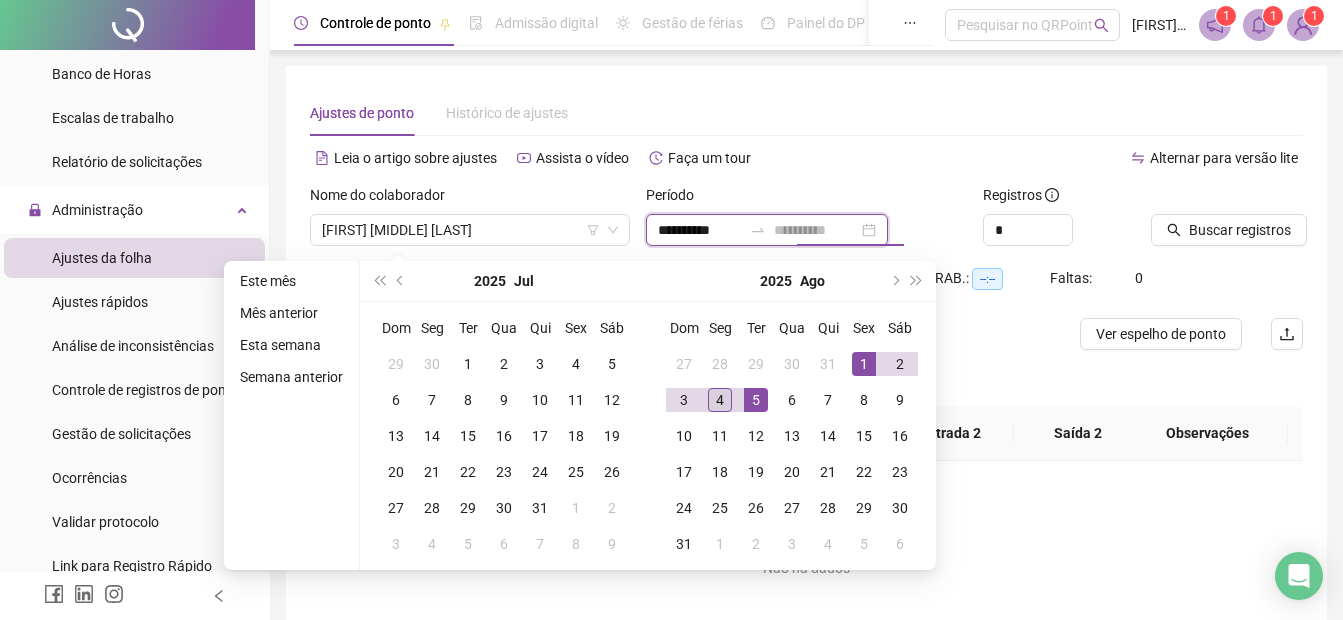 type on "**********" 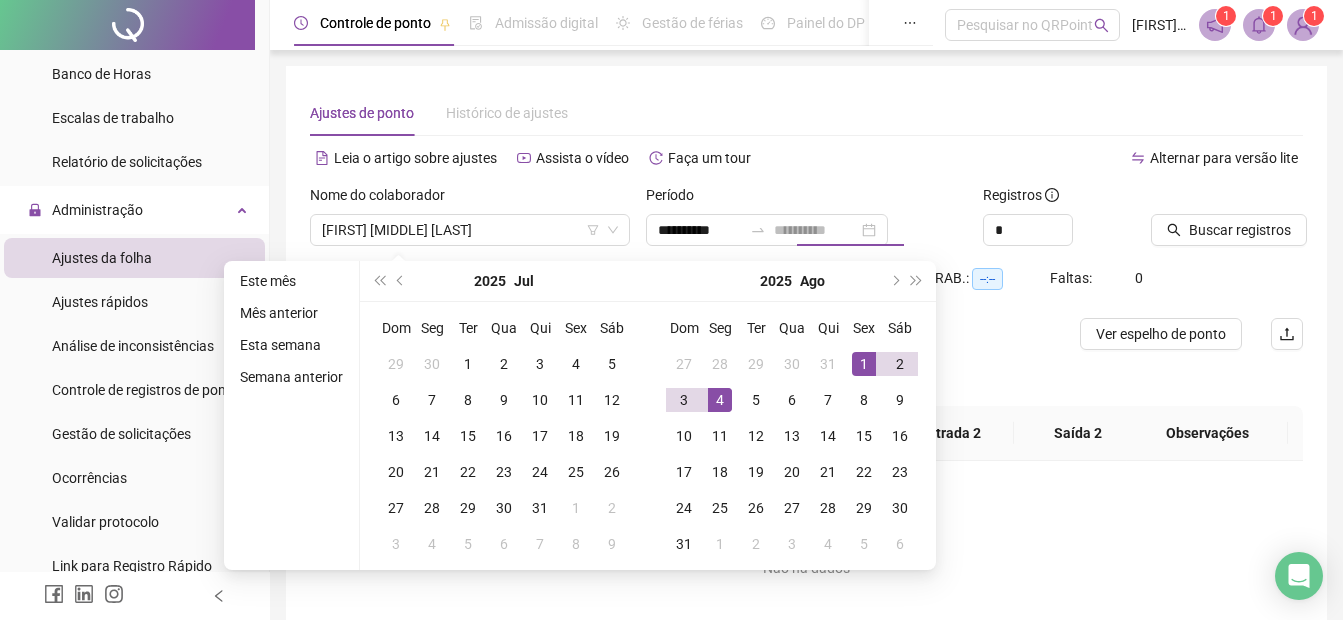click on "4" at bounding box center [720, 400] 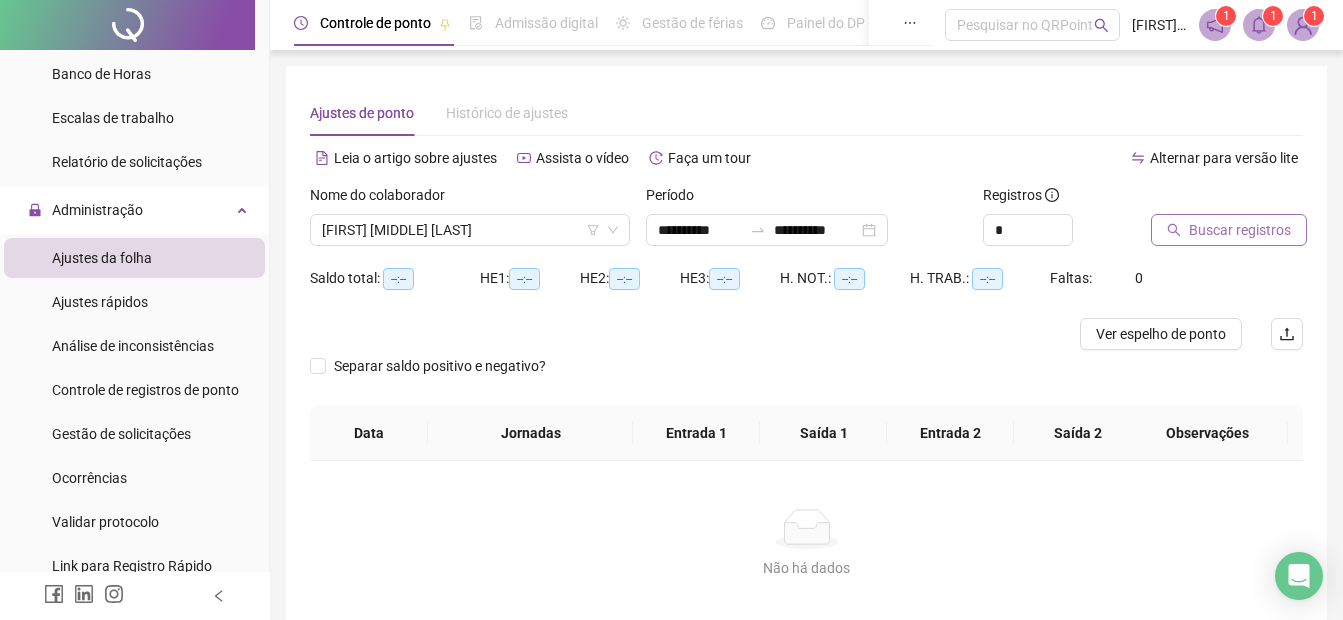 click on "Buscar registros" at bounding box center [1240, 230] 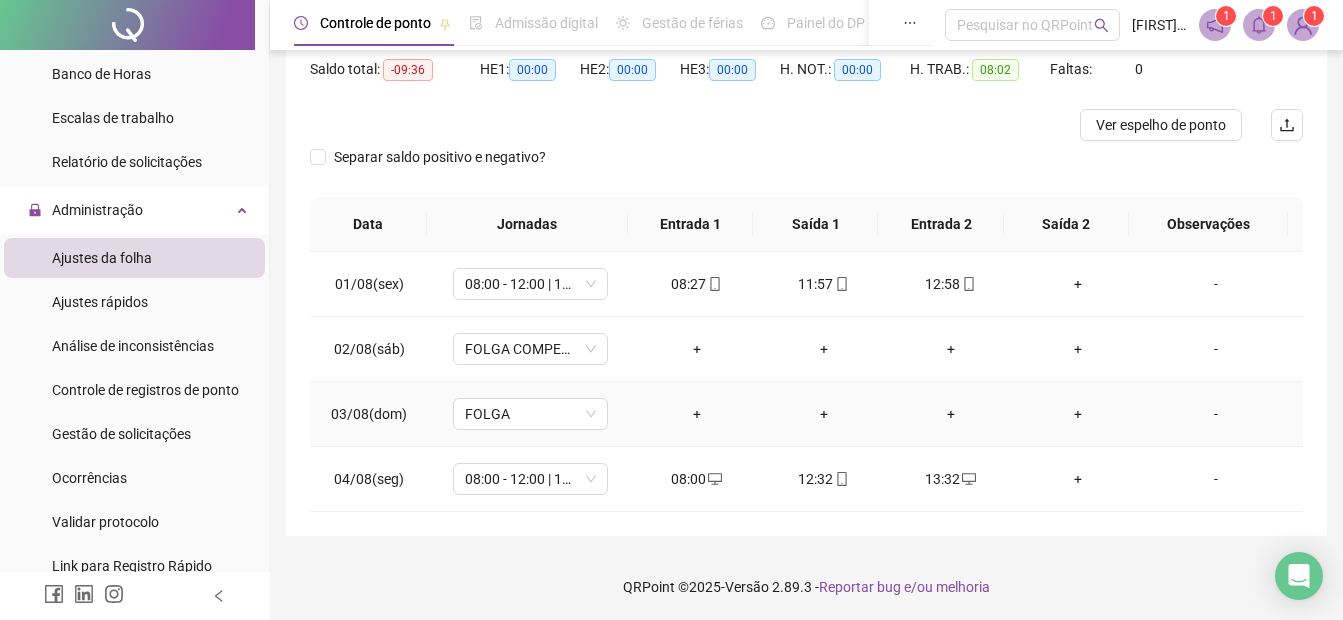 scroll, scrollTop: 211, scrollLeft: 0, axis: vertical 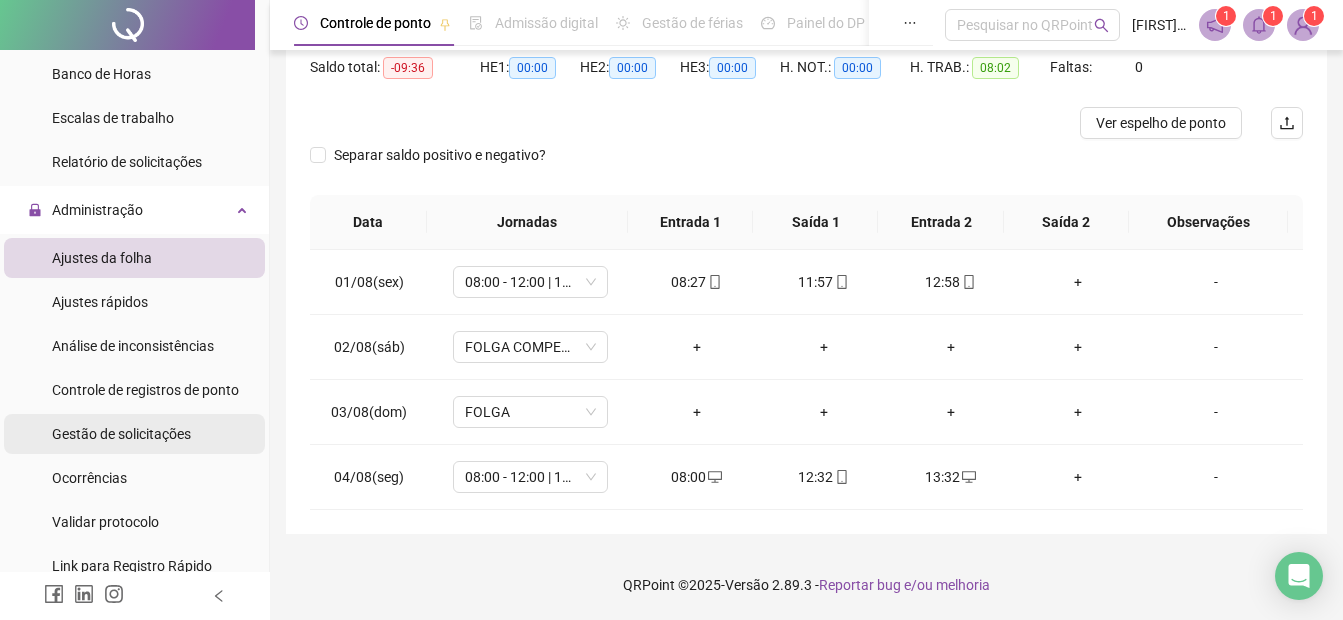 click on "Gestão de solicitações" at bounding box center [121, 434] 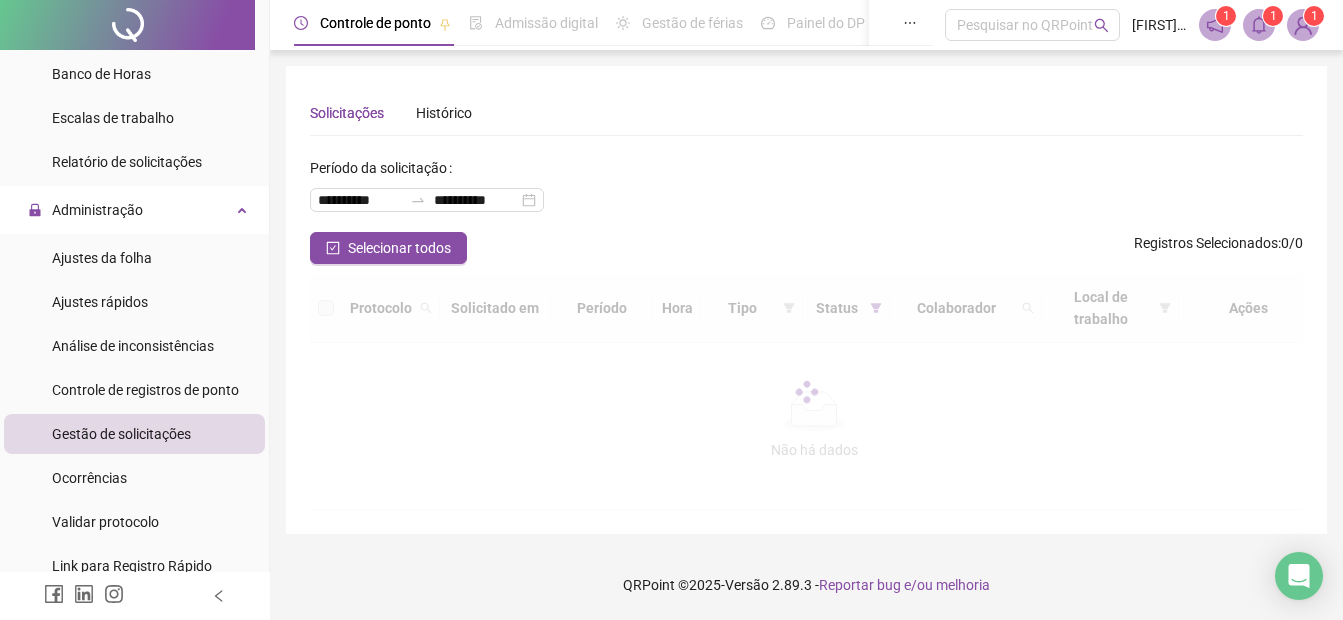 scroll, scrollTop: 0, scrollLeft: 0, axis: both 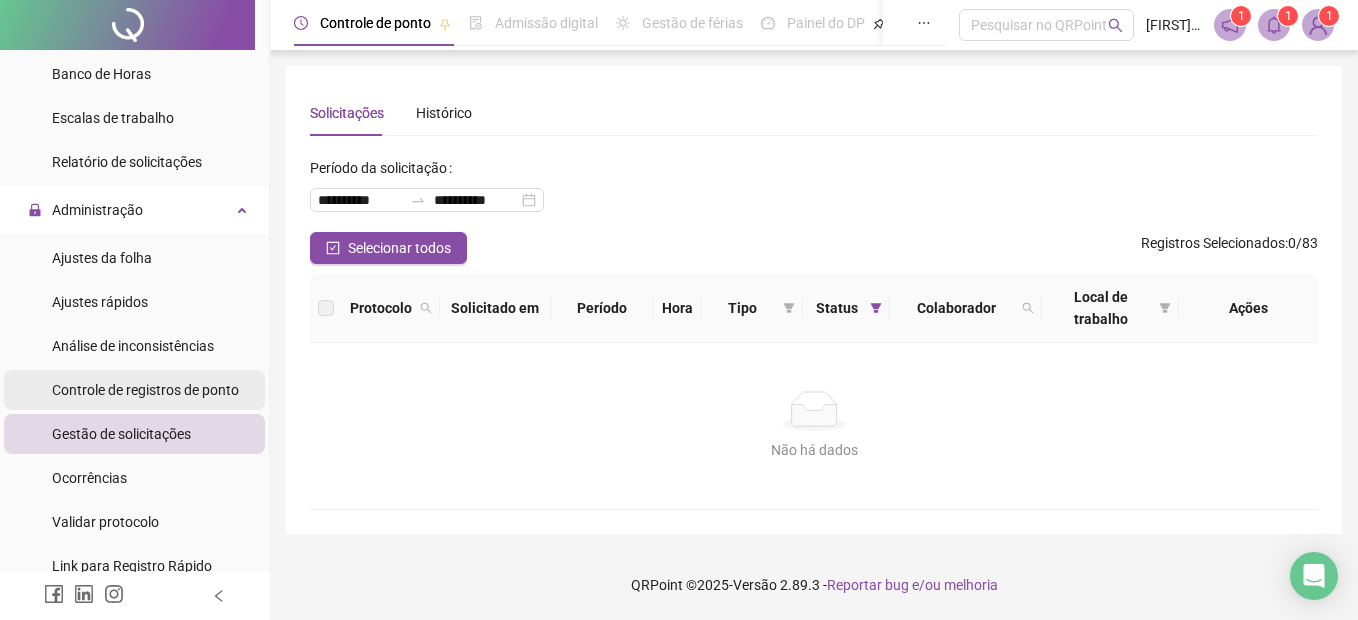 click on "Controle de registros de ponto" at bounding box center [145, 390] 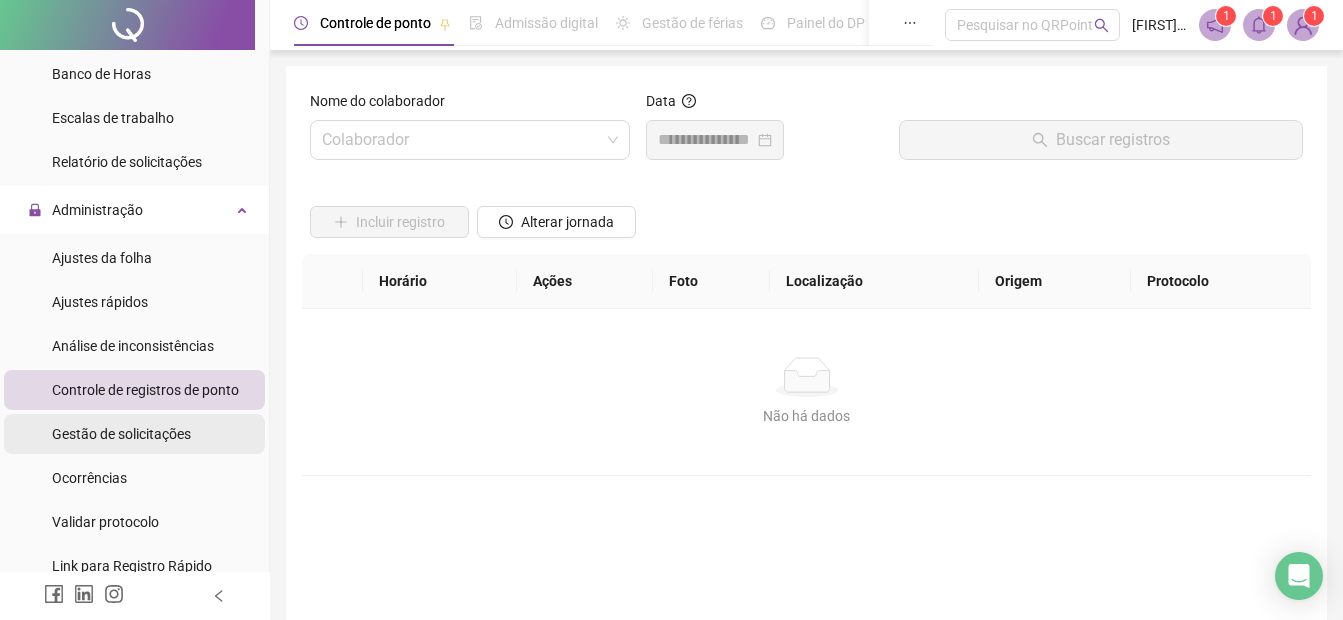 click on "Gestão de solicitações" at bounding box center (121, 434) 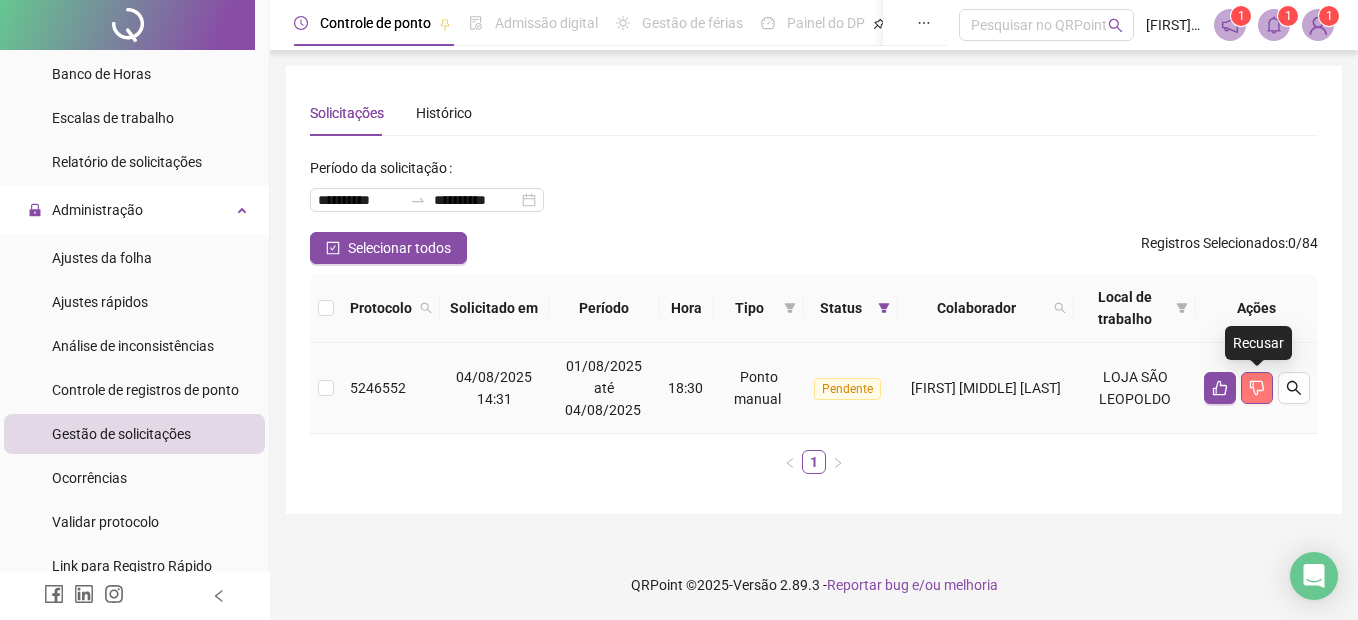 click 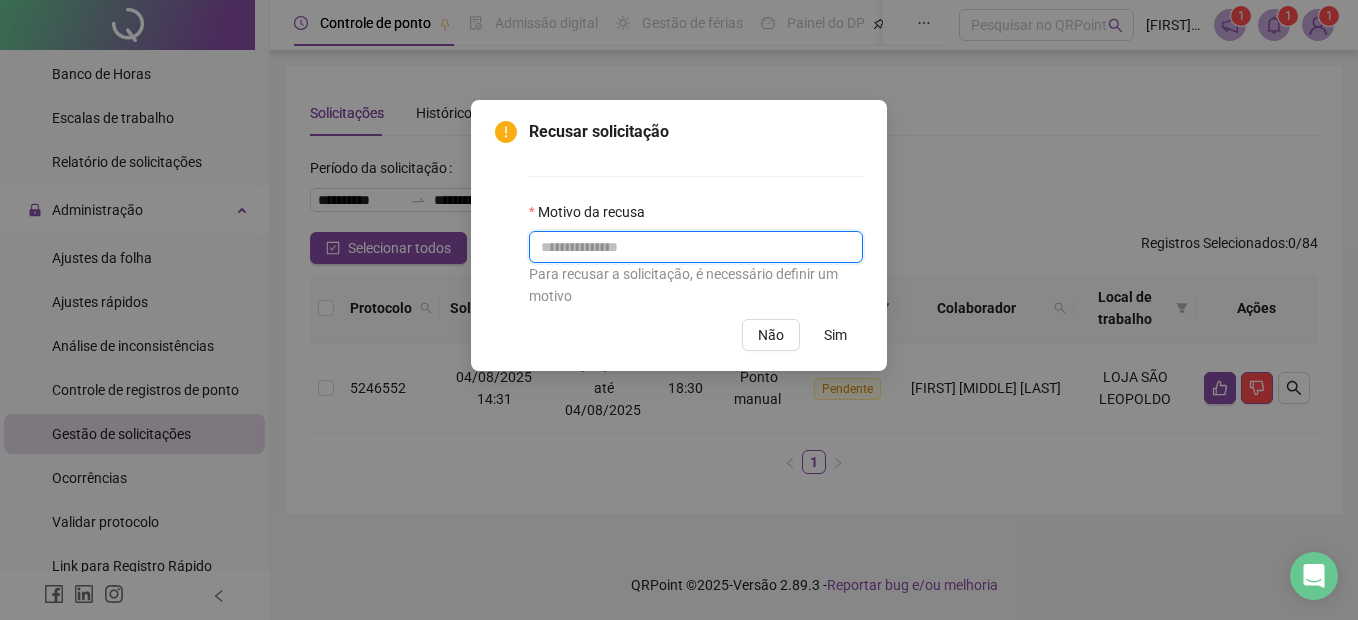 click at bounding box center [696, 247] 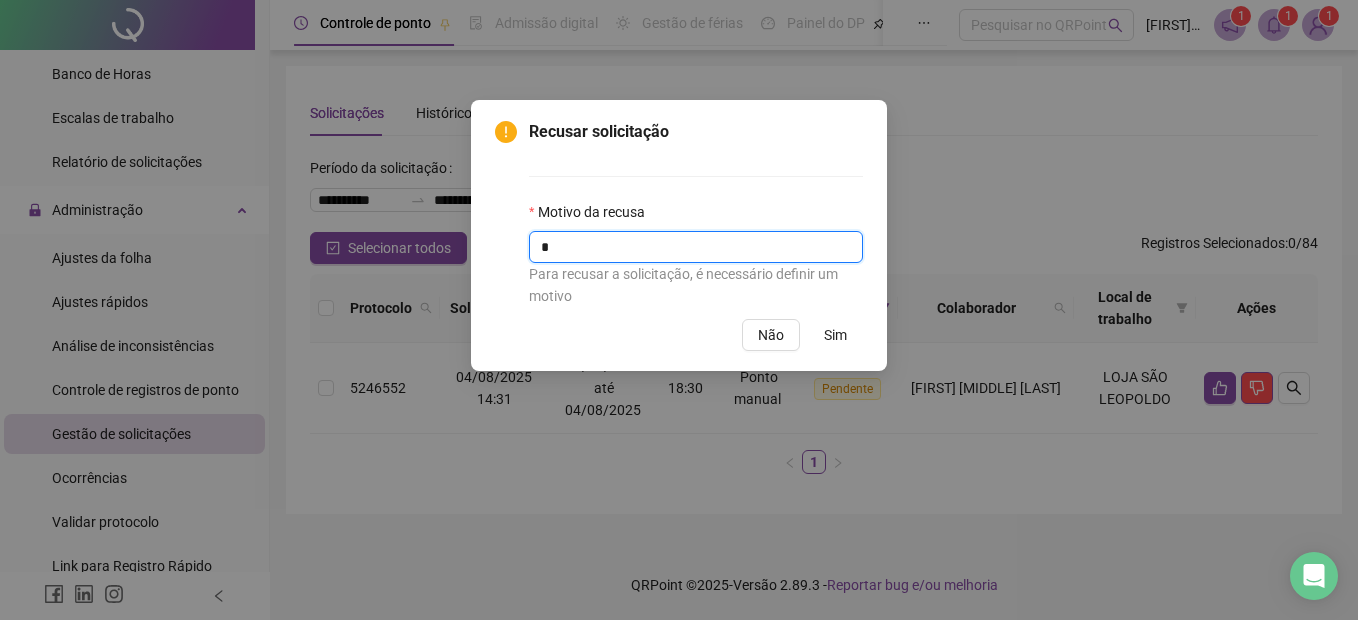 type on "*" 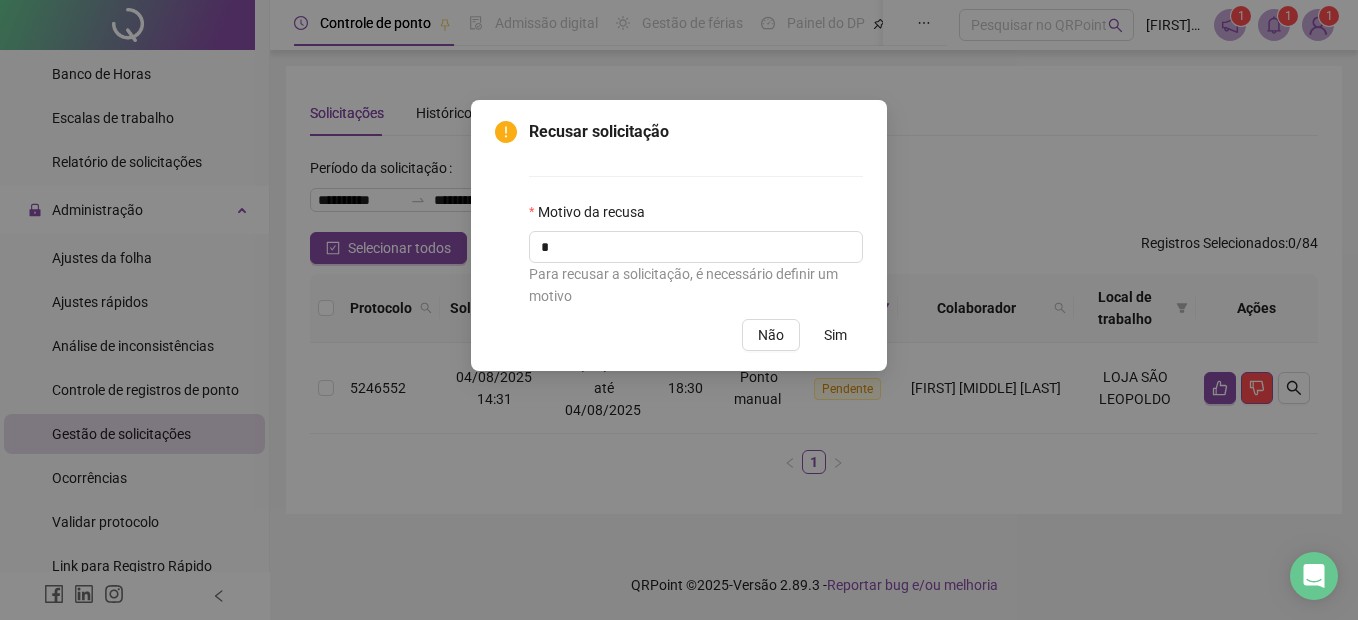 click on "Sim" at bounding box center [835, 335] 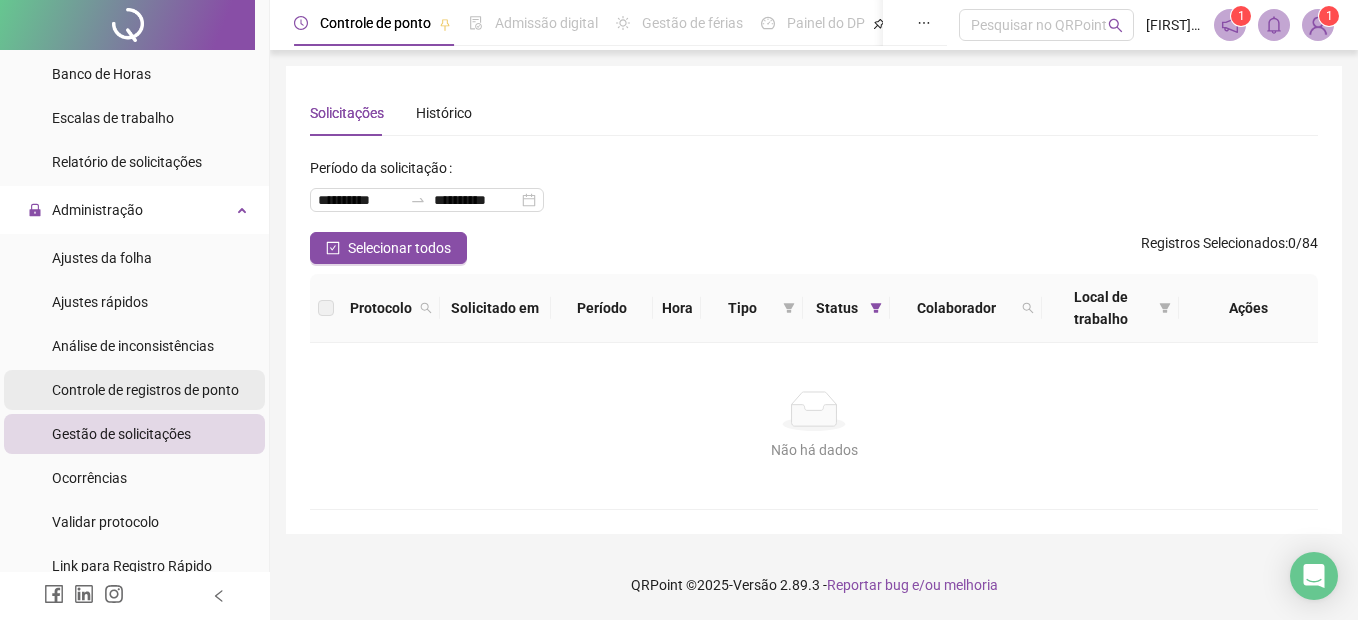 click on "Controle de registros de ponto" at bounding box center [145, 390] 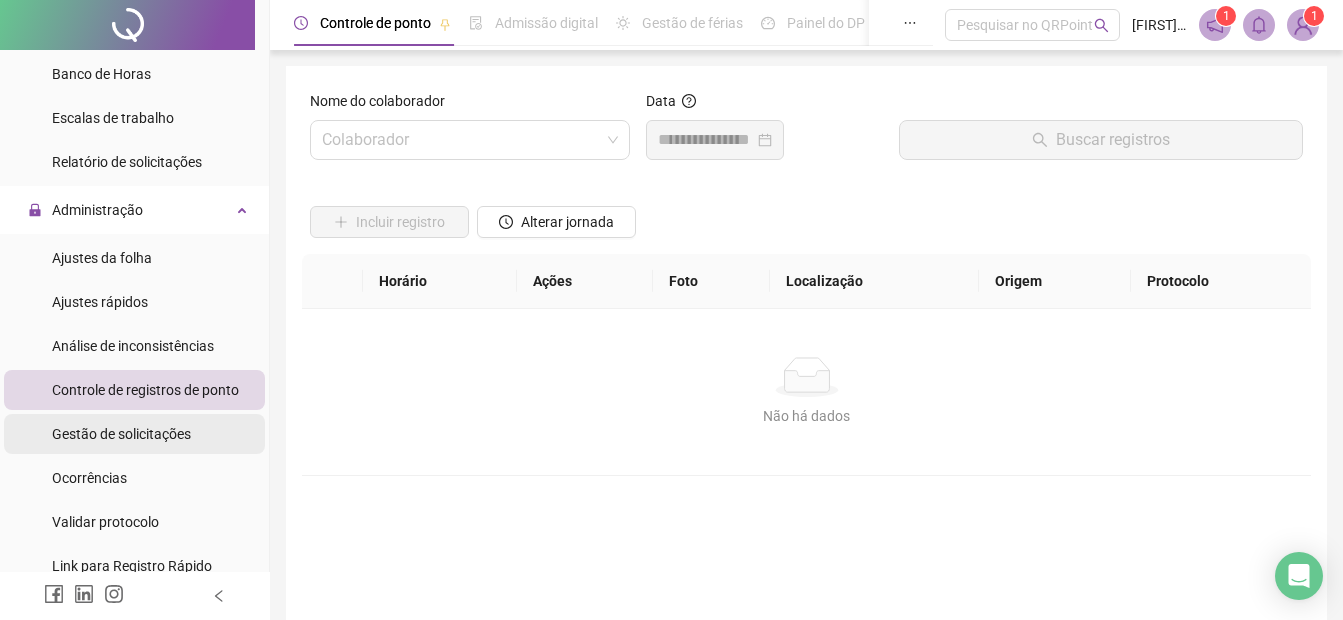 click on "Gestão de solicitações" at bounding box center (121, 434) 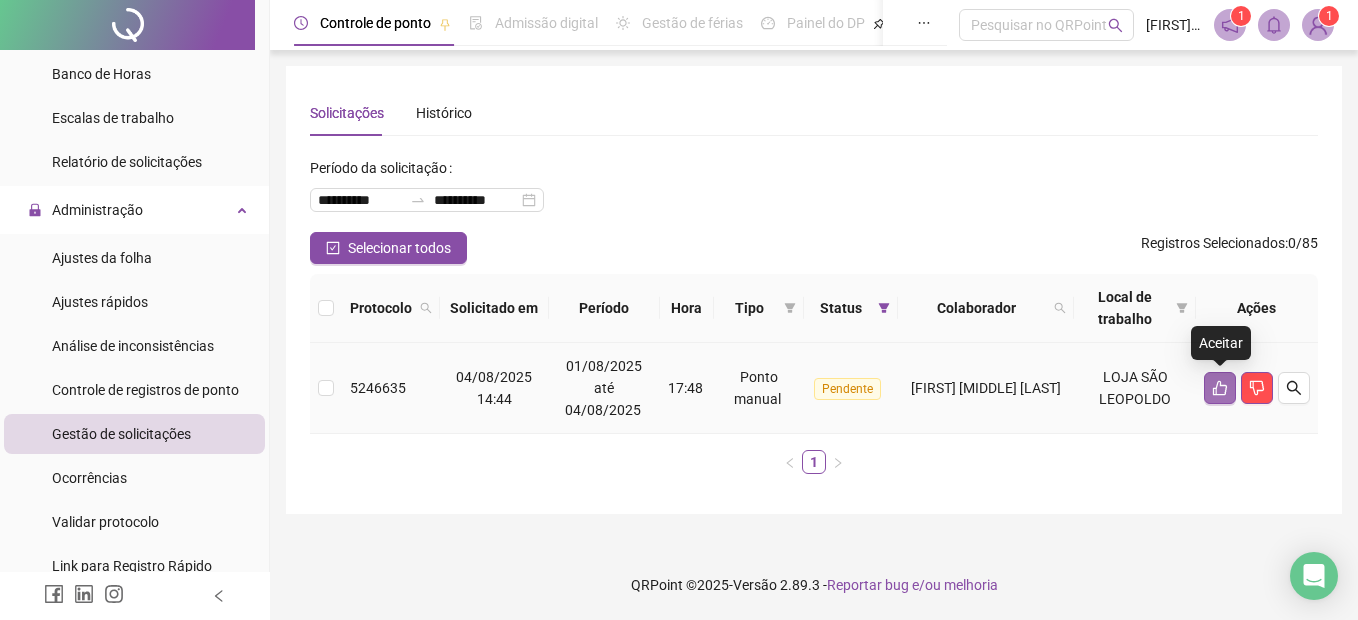 click 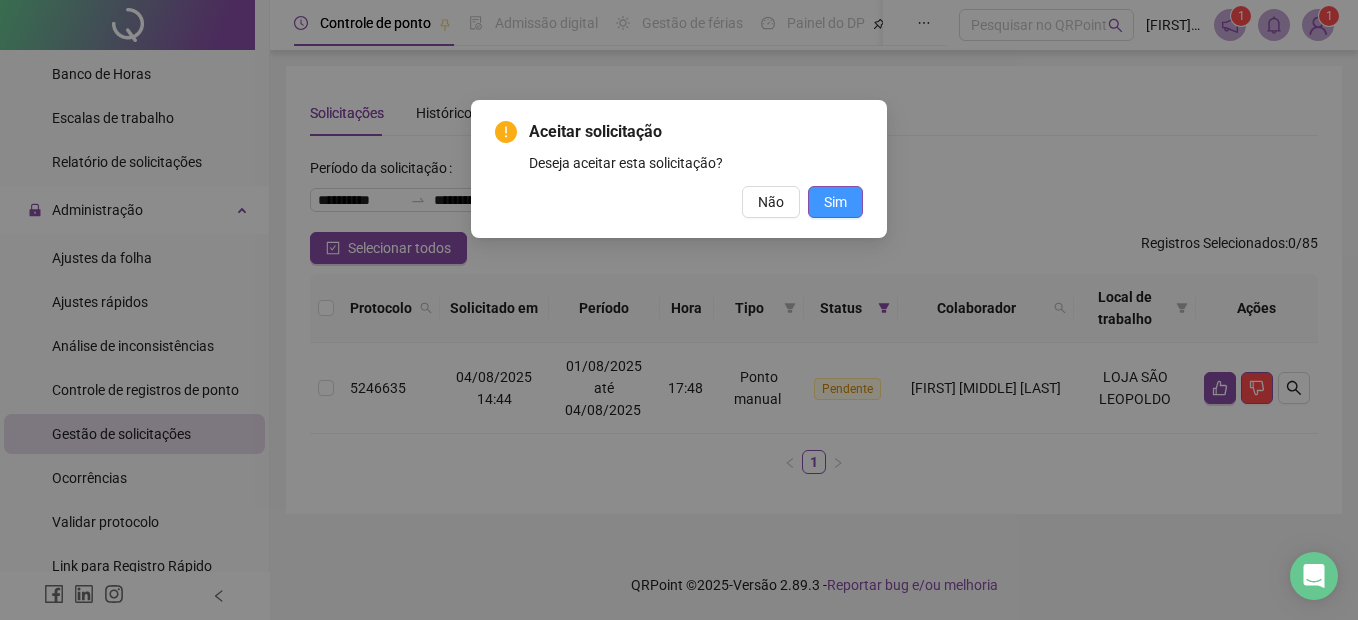 click on "Sim" at bounding box center [835, 202] 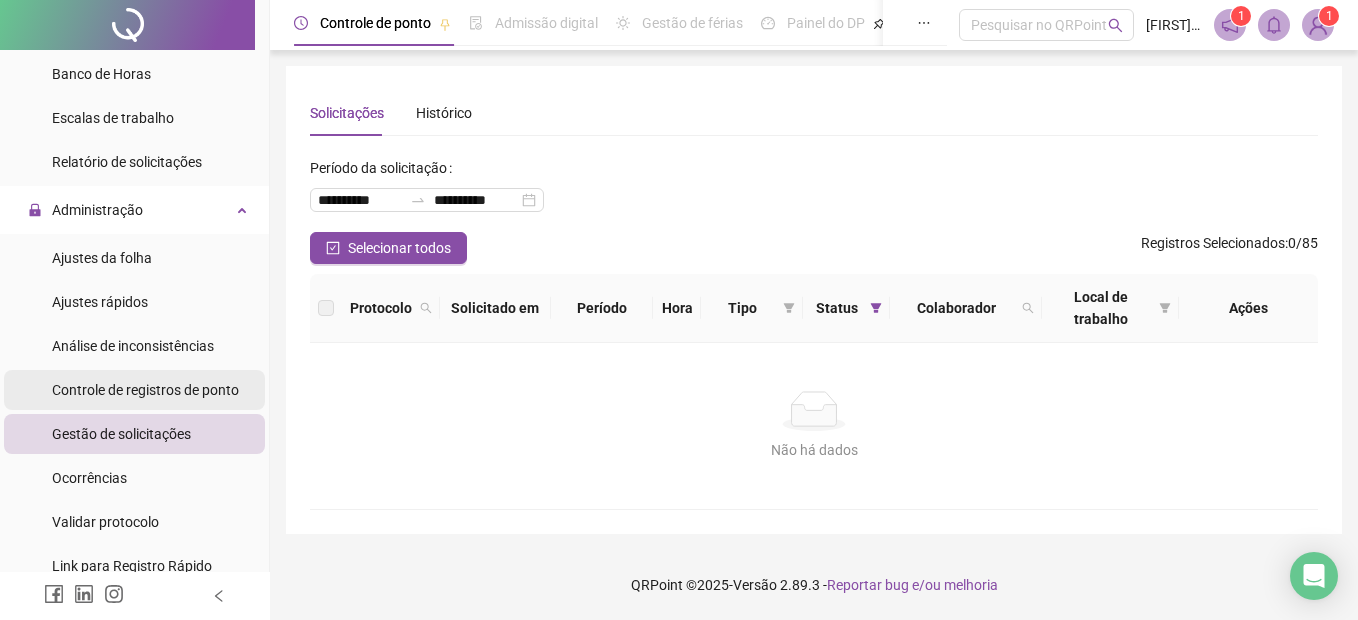 click on "Controle de registros de ponto" at bounding box center [145, 390] 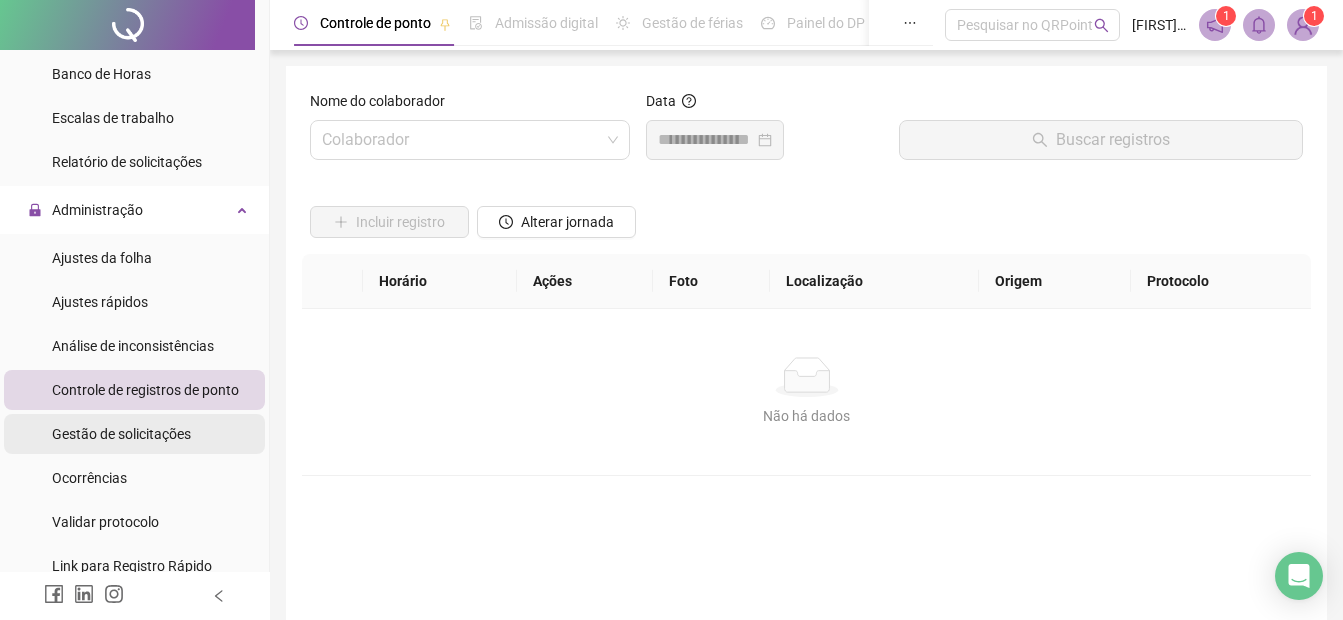 click on "Gestão de solicitações" at bounding box center [121, 434] 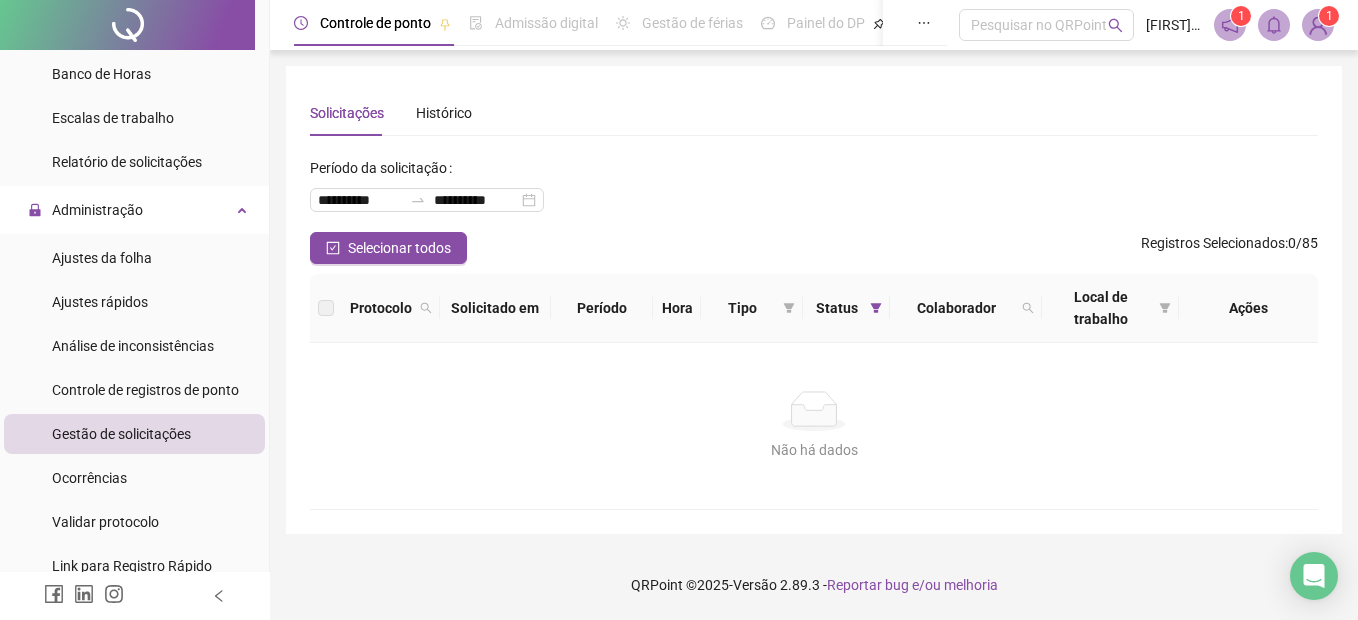 drag, startPoint x: 160, startPoint y: 392, endPoint x: 167, endPoint y: 422, distance: 30.805843 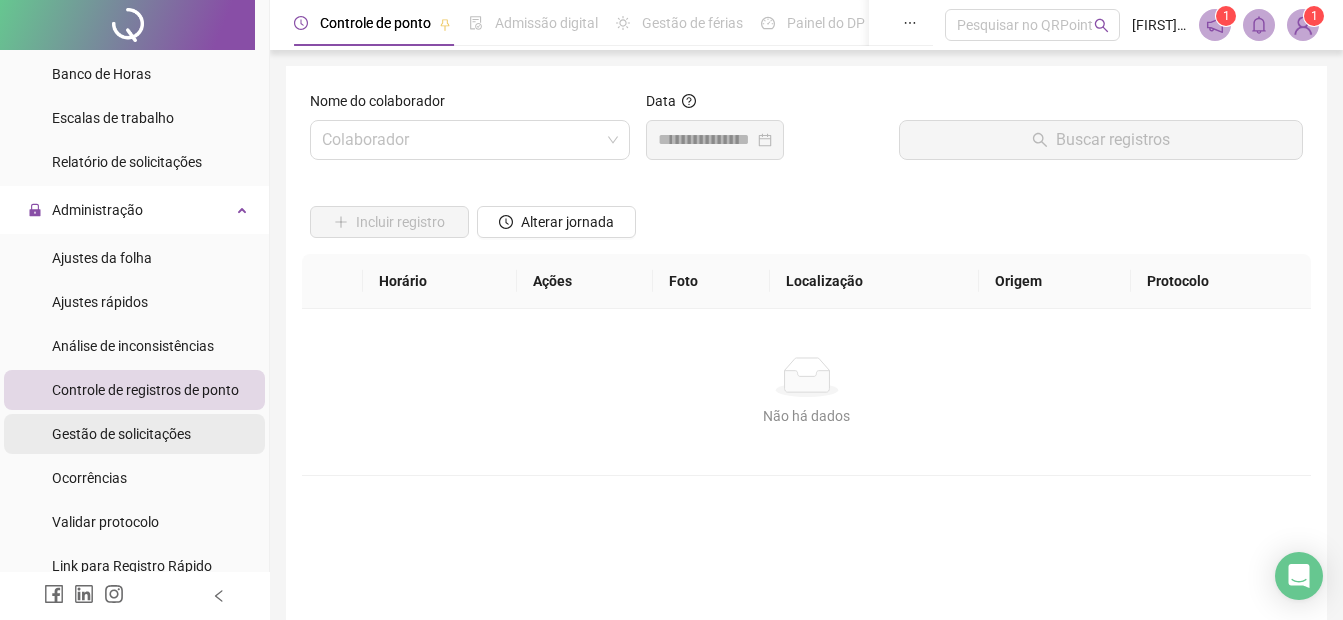 click on "Gestão de solicitações" at bounding box center (121, 434) 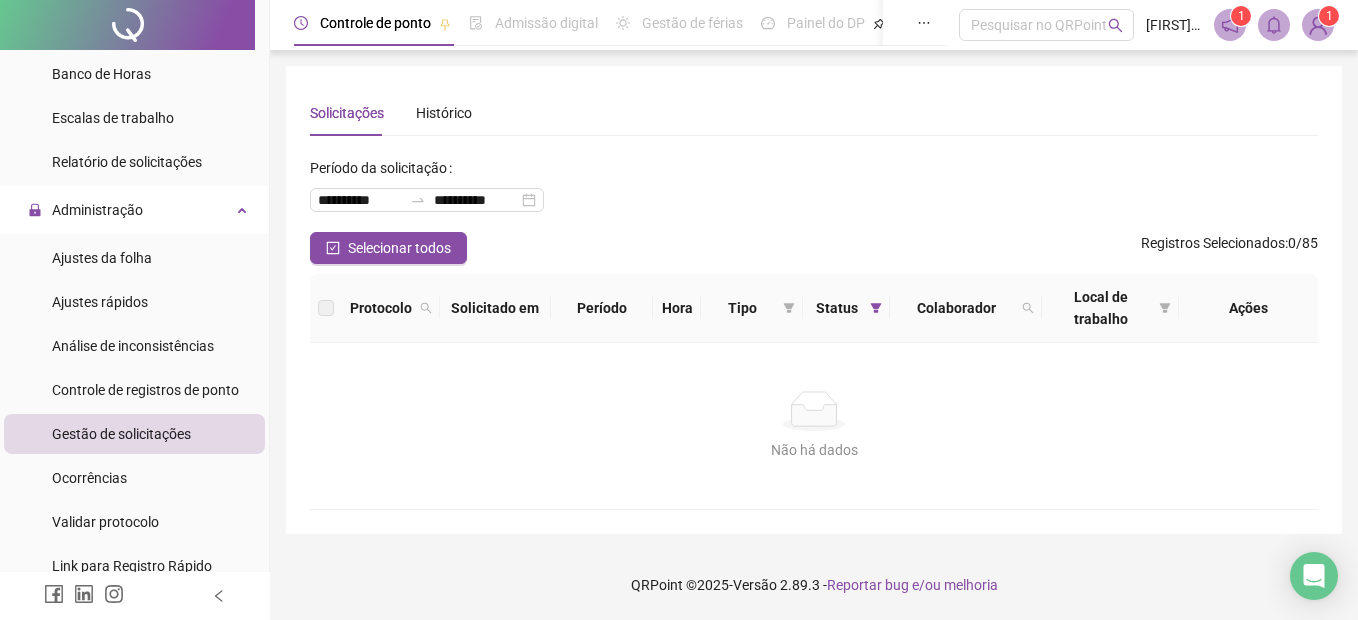 click 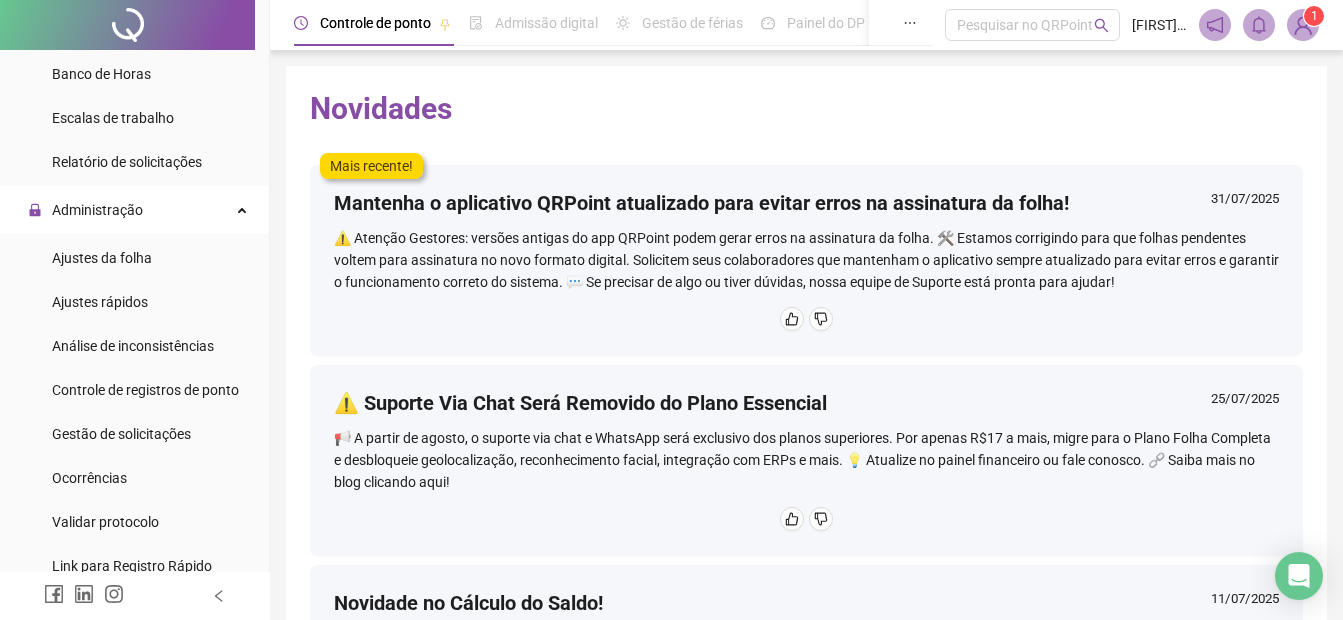 click at bounding box center [1303, 25] 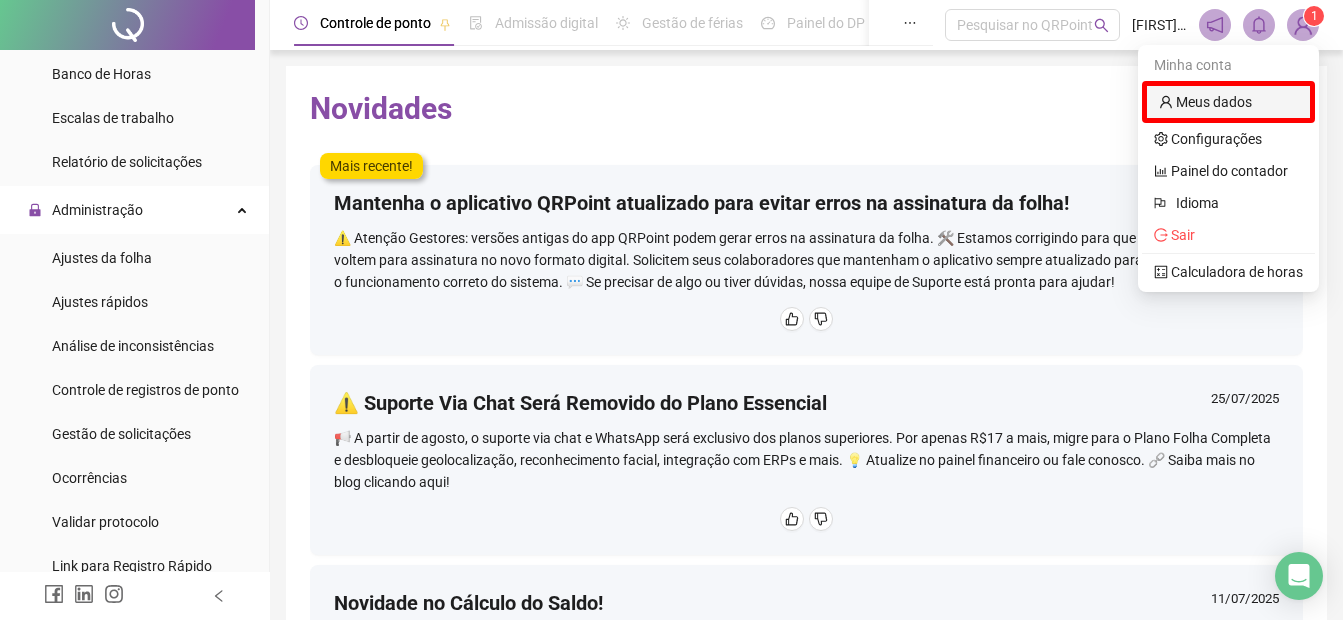 click on "Meus dados" at bounding box center [1205, 102] 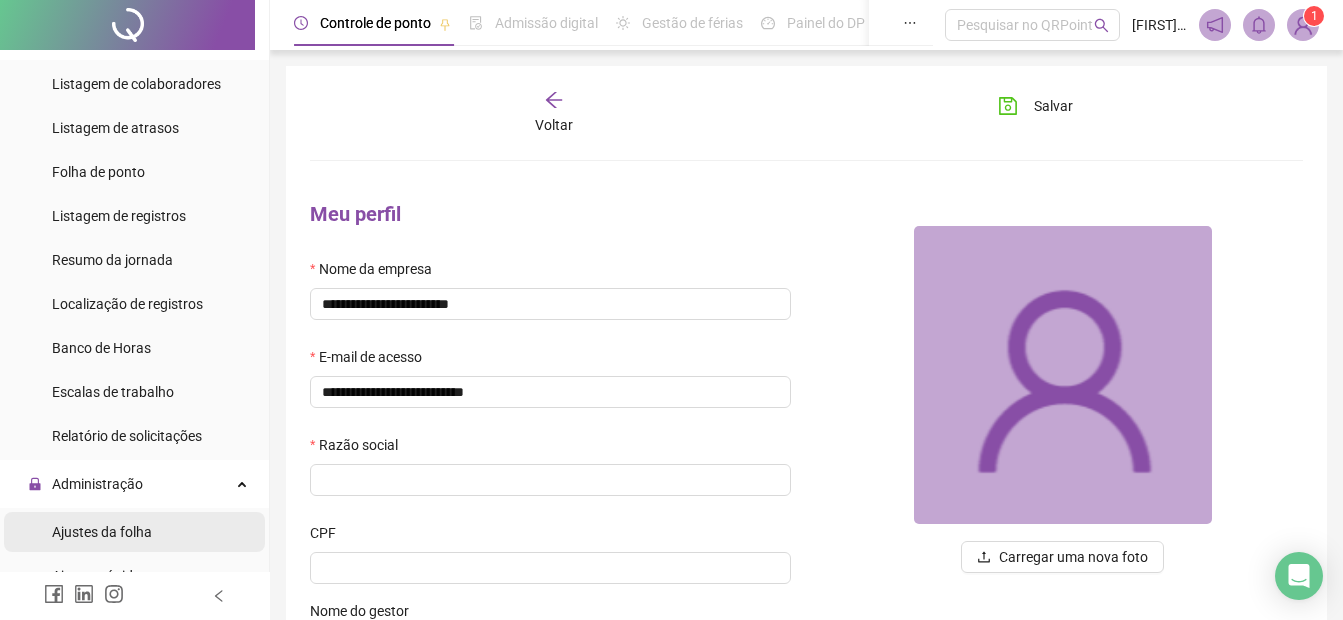 scroll, scrollTop: 0, scrollLeft: 0, axis: both 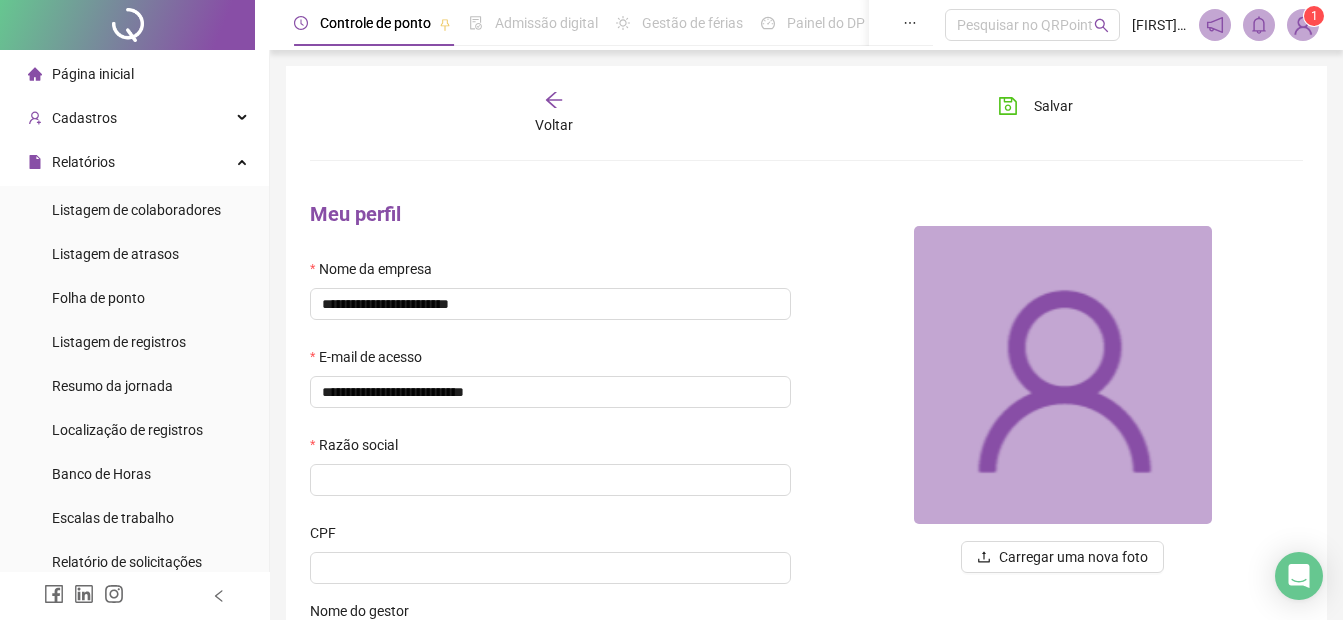click on "Página inicial" at bounding box center (81, 74) 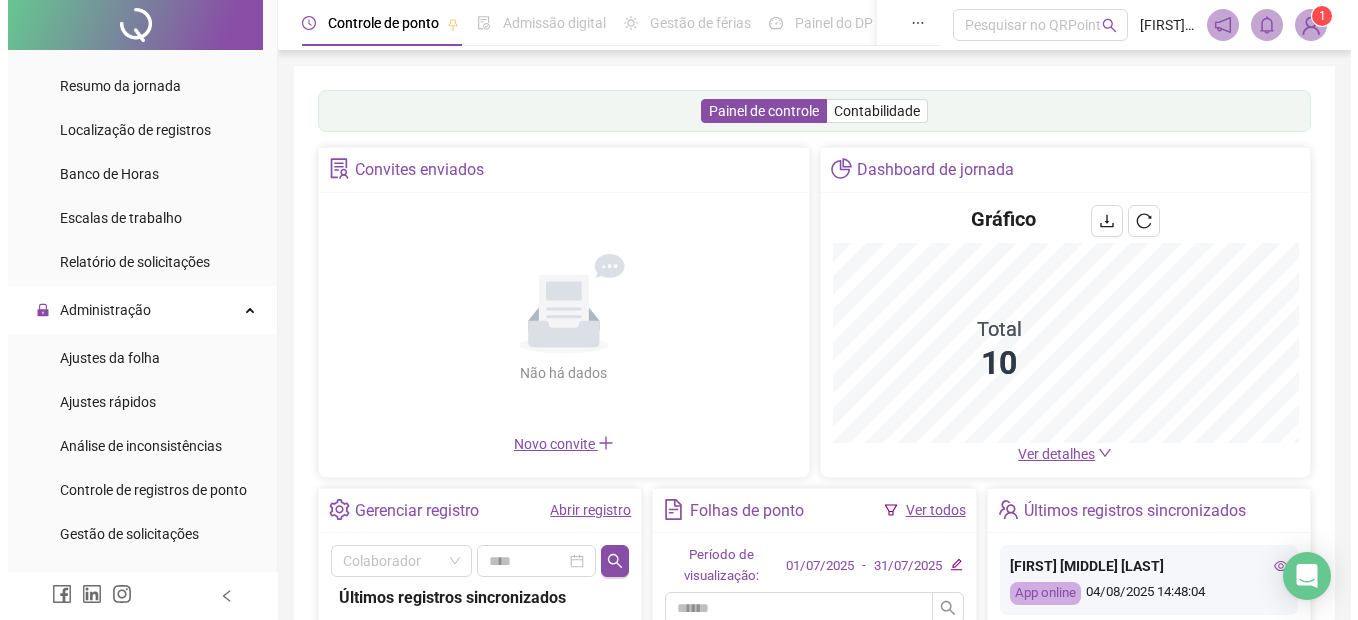 scroll, scrollTop: 400, scrollLeft: 0, axis: vertical 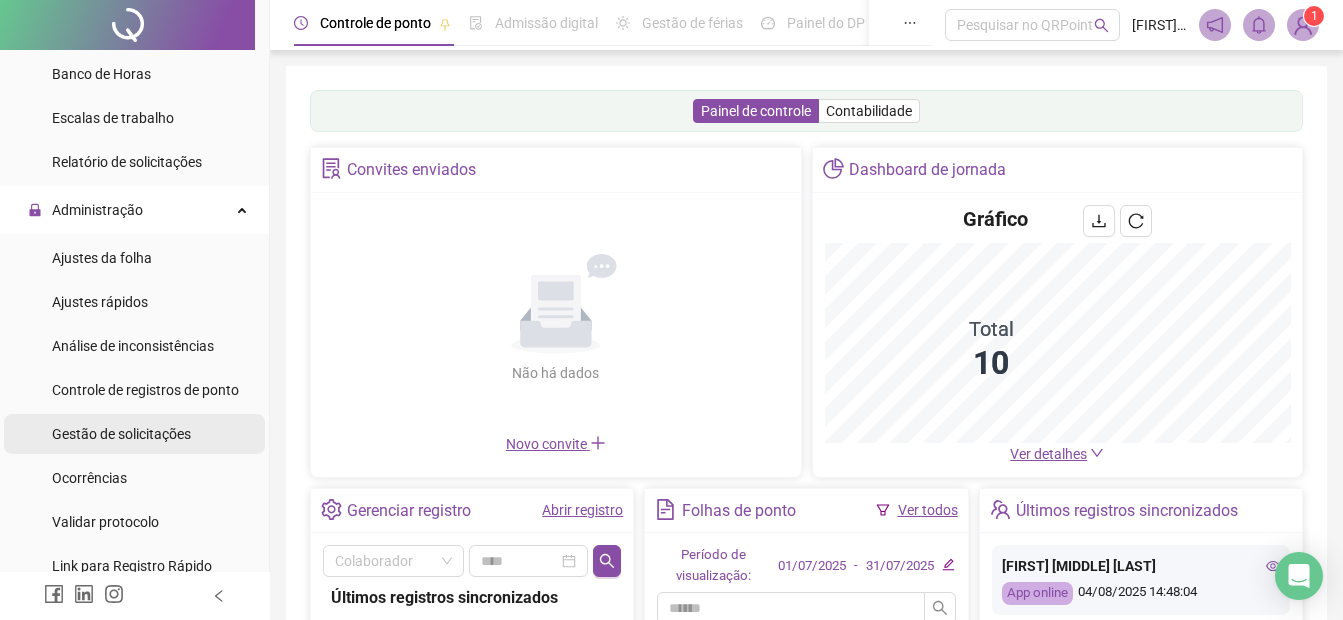 click on "Gestão de solicitações" at bounding box center (121, 434) 